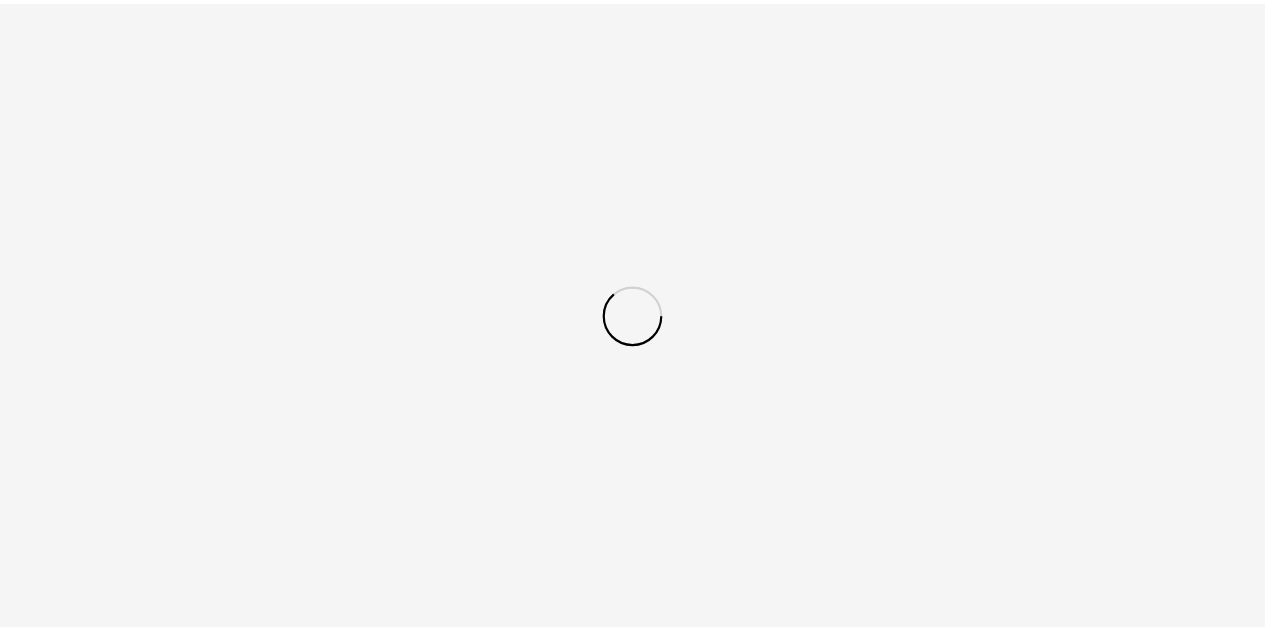 scroll, scrollTop: 0, scrollLeft: 0, axis: both 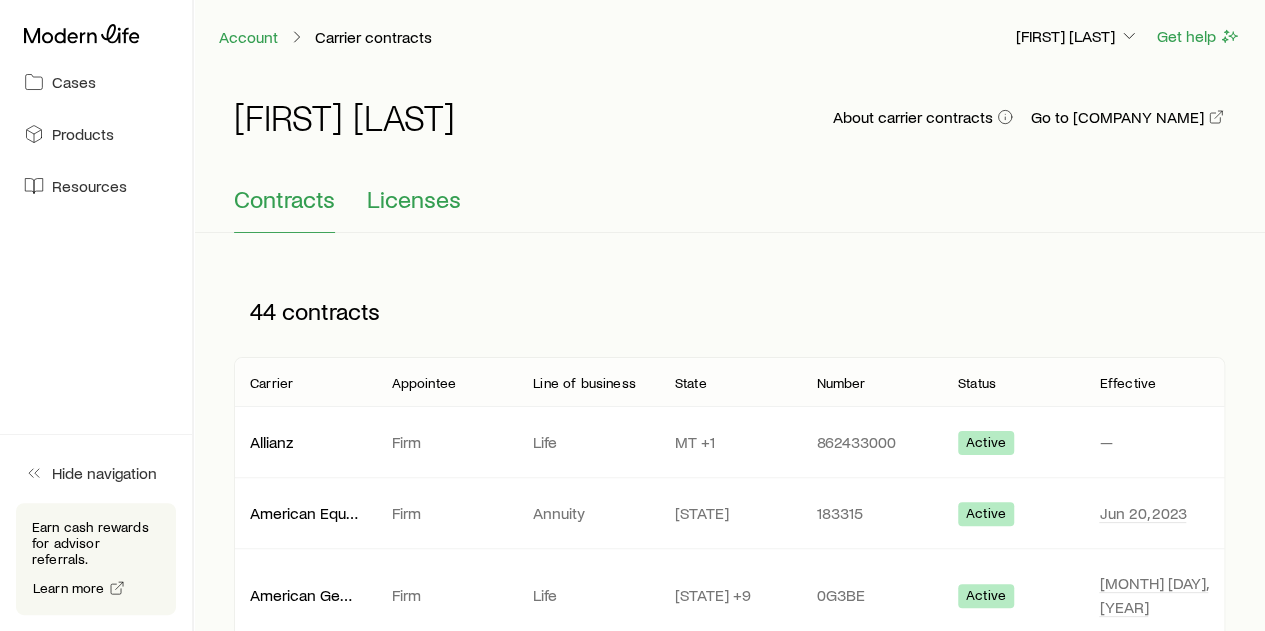 click on "Licenses" at bounding box center (414, 199) 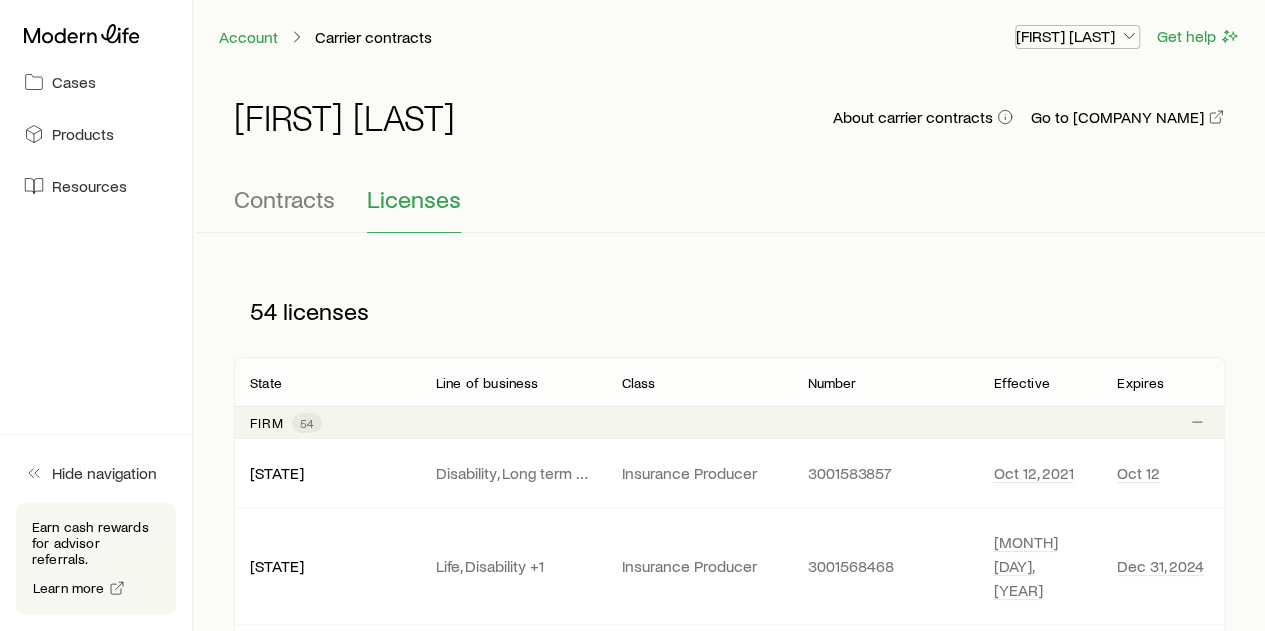 click 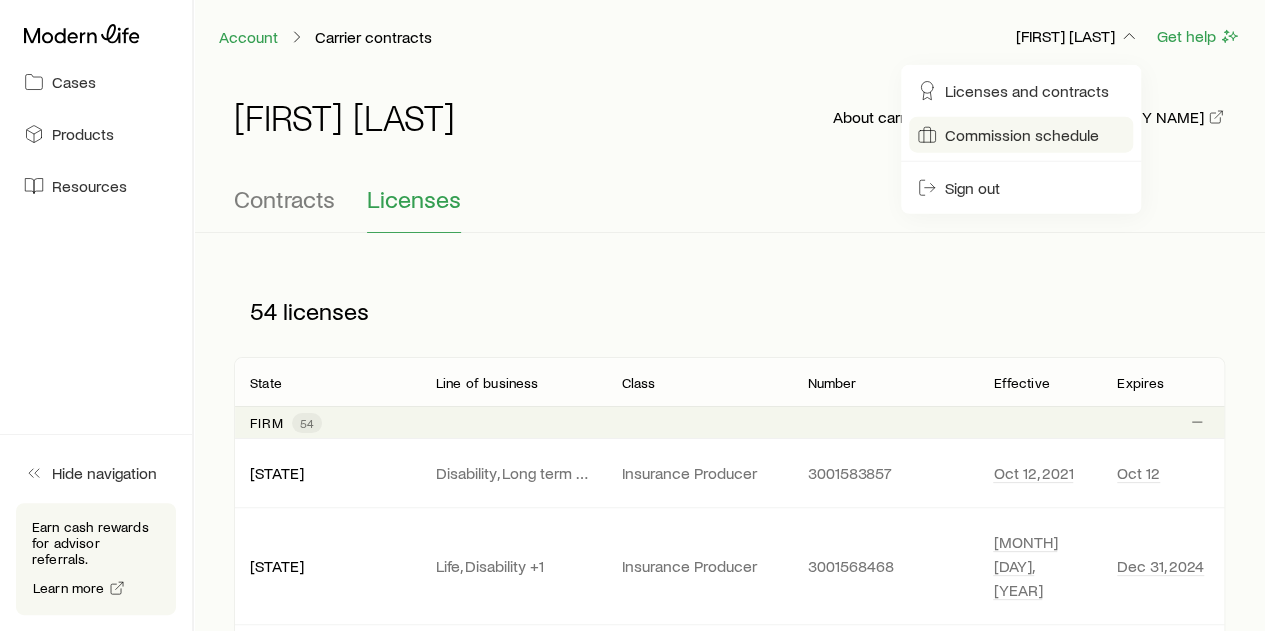 click on "Commission schedule" at bounding box center [1022, 135] 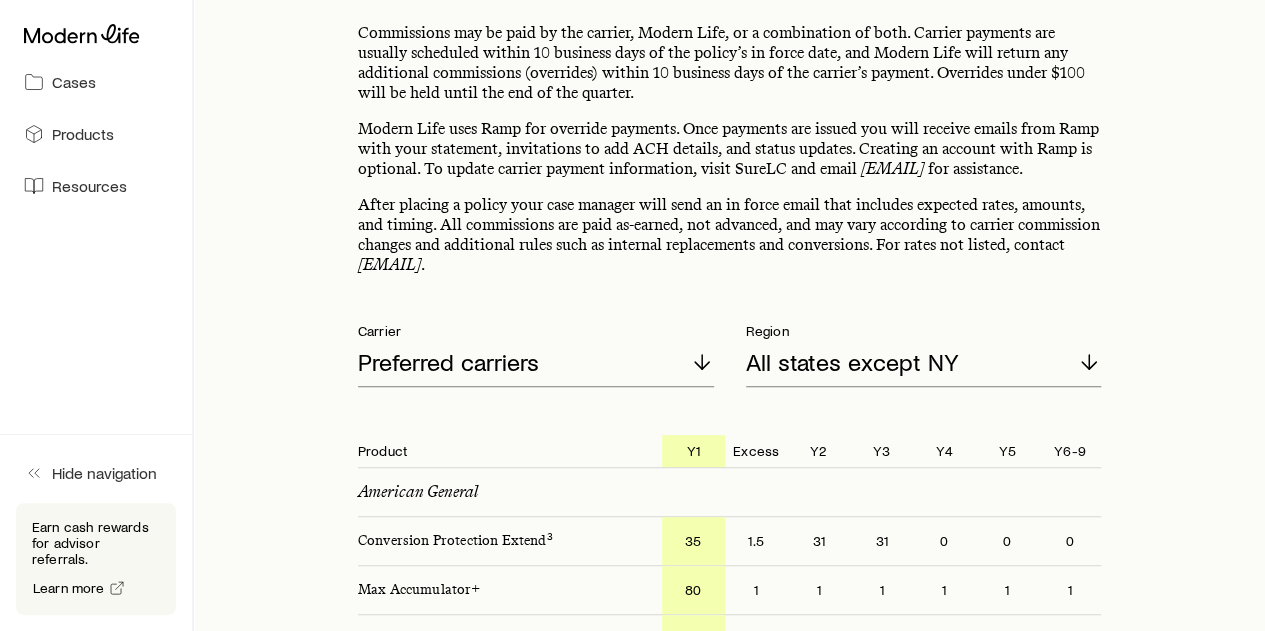 scroll, scrollTop: 0, scrollLeft: 0, axis: both 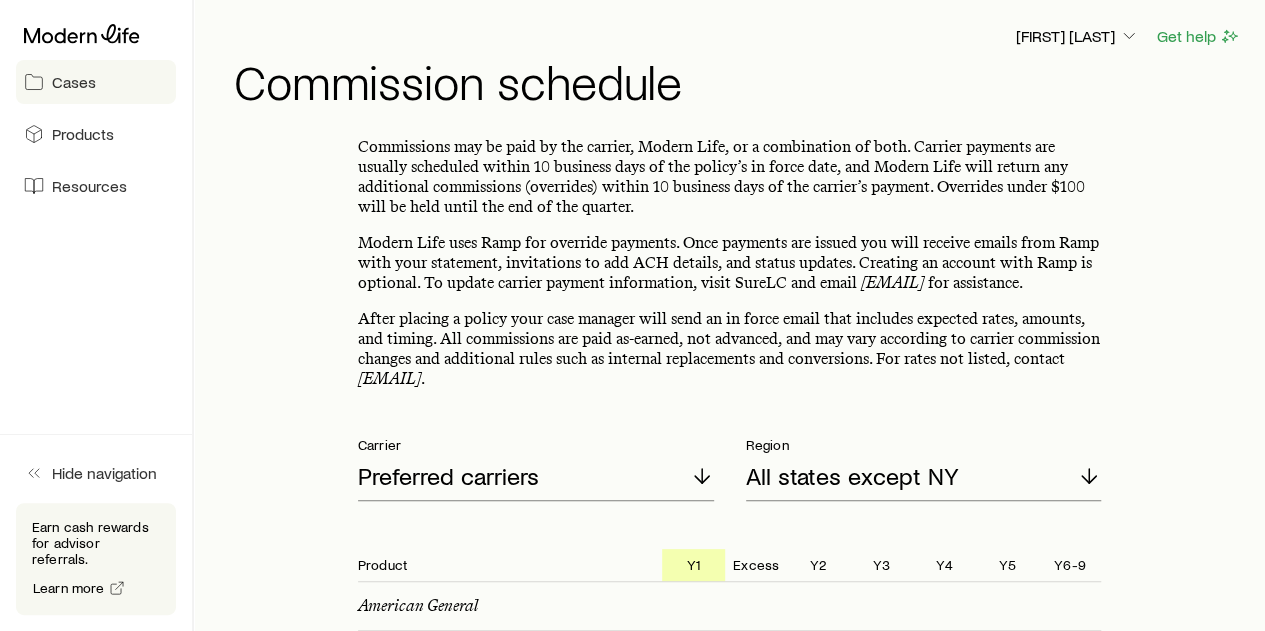click on "Cases" at bounding box center (74, 82) 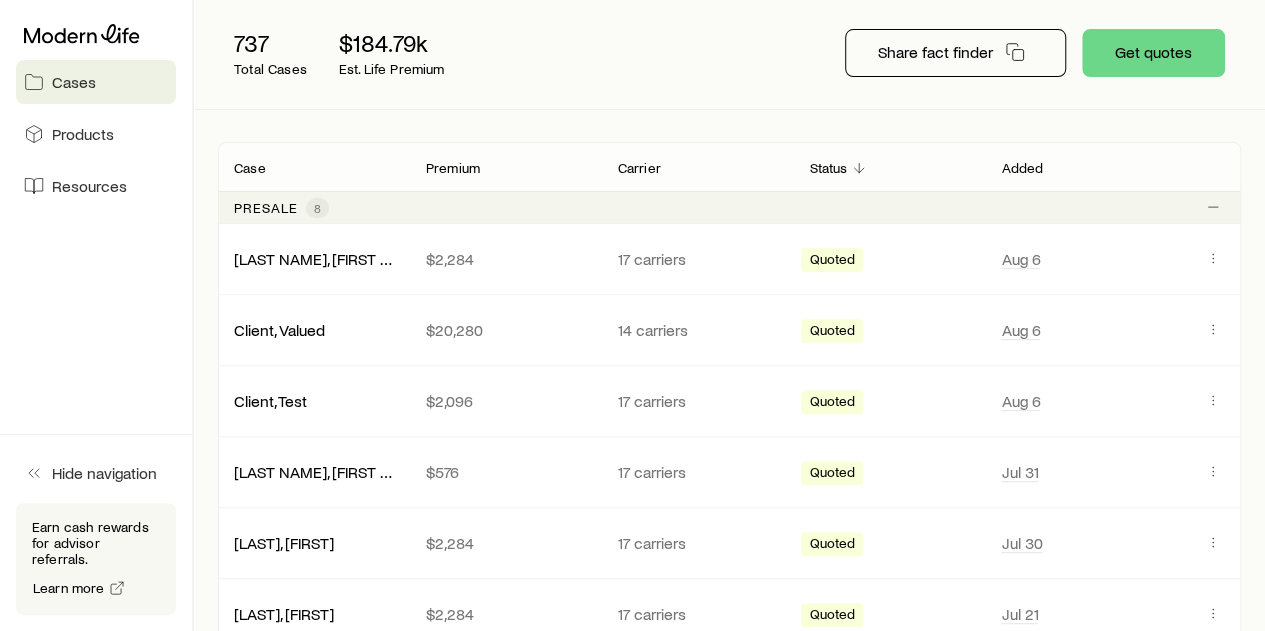 scroll, scrollTop: 200, scrollLeft: 0, axis: vertical 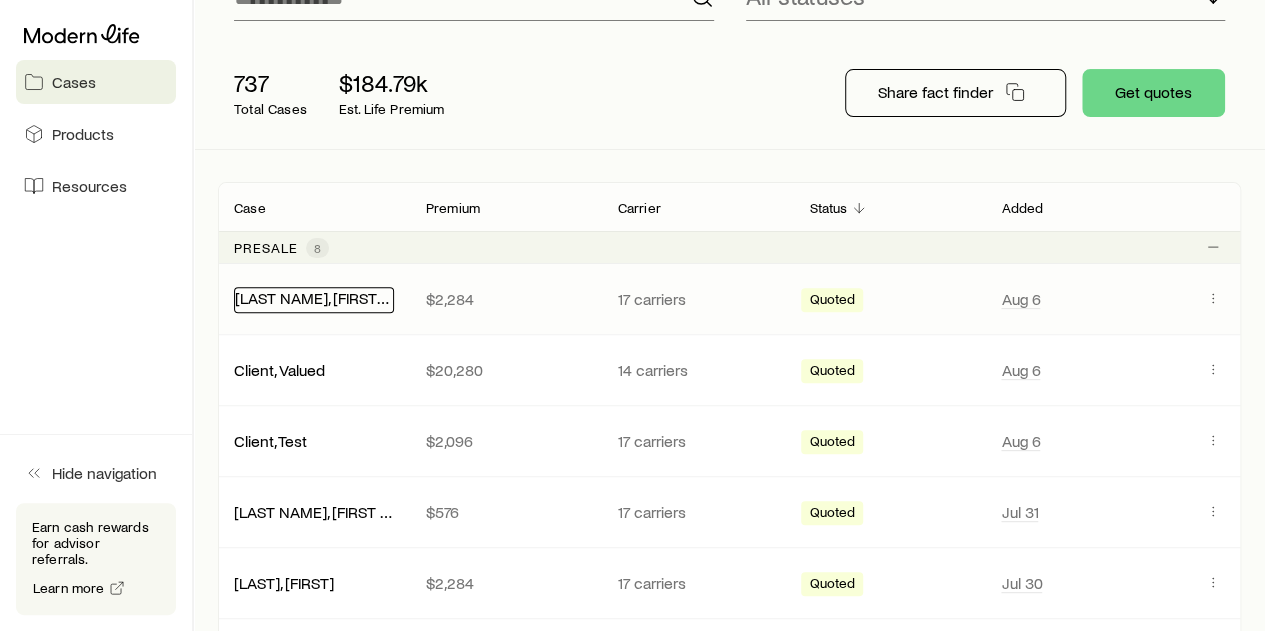 click on "[LAST NAME], [FIRST NAME]" at bounding box center [332, 297] 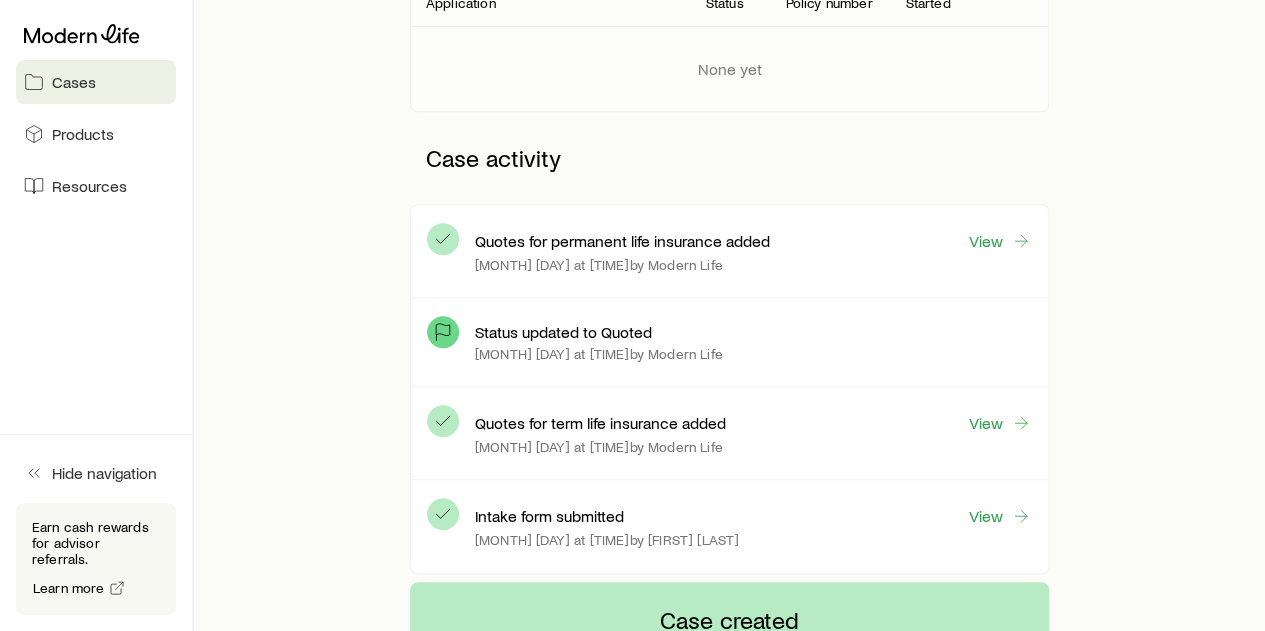 scroll, scrollTop: 500, scrollLeft: 0, axis: vertical 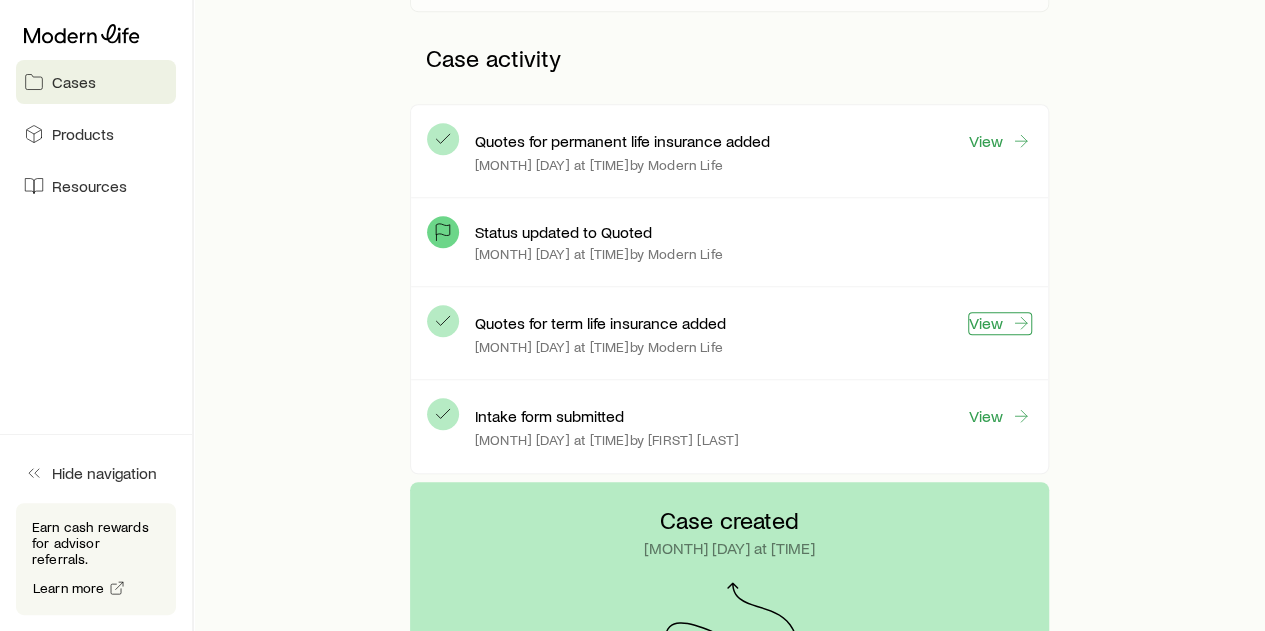 click on "View" at bounding box center [1000, 323] 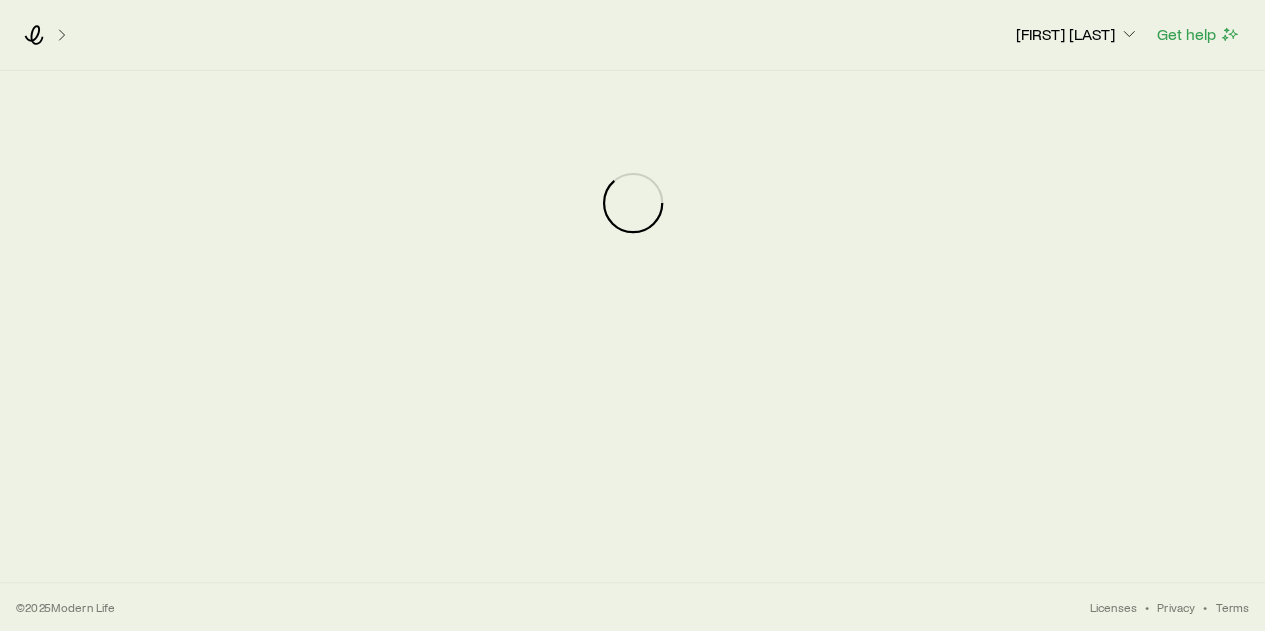 scroll, scrollTop: 0, scrollLeft: 0, axis: both 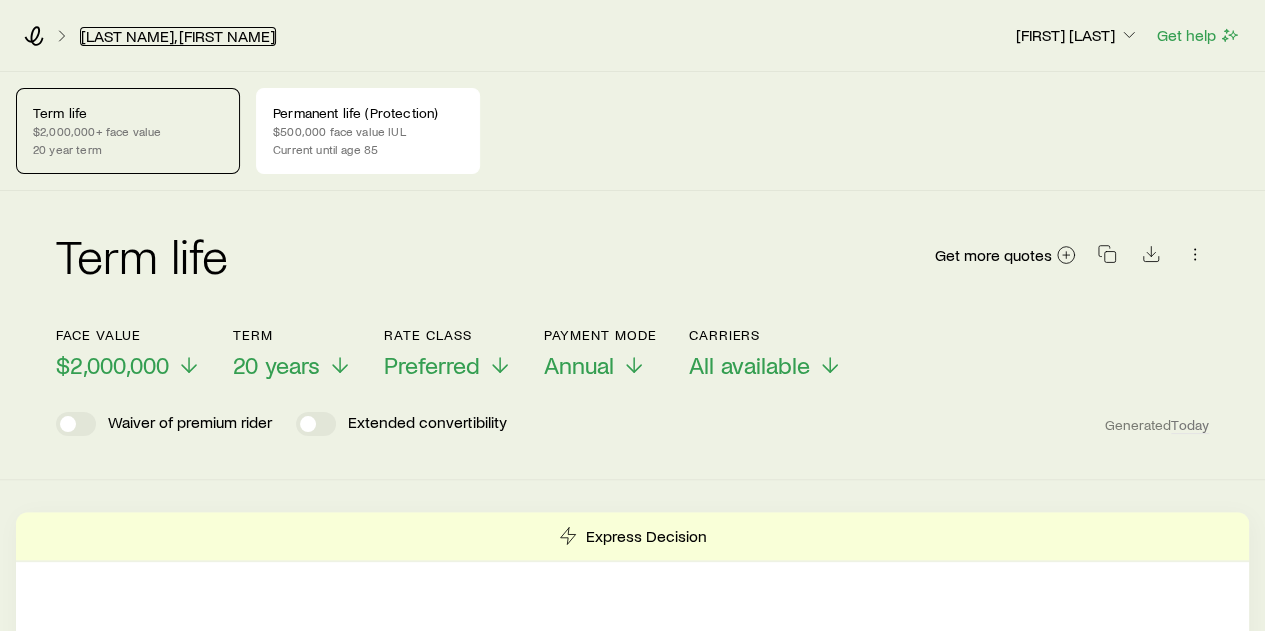 click on "[LAST NAME], [FIRST NAME]" at bounding box center (178, 36) 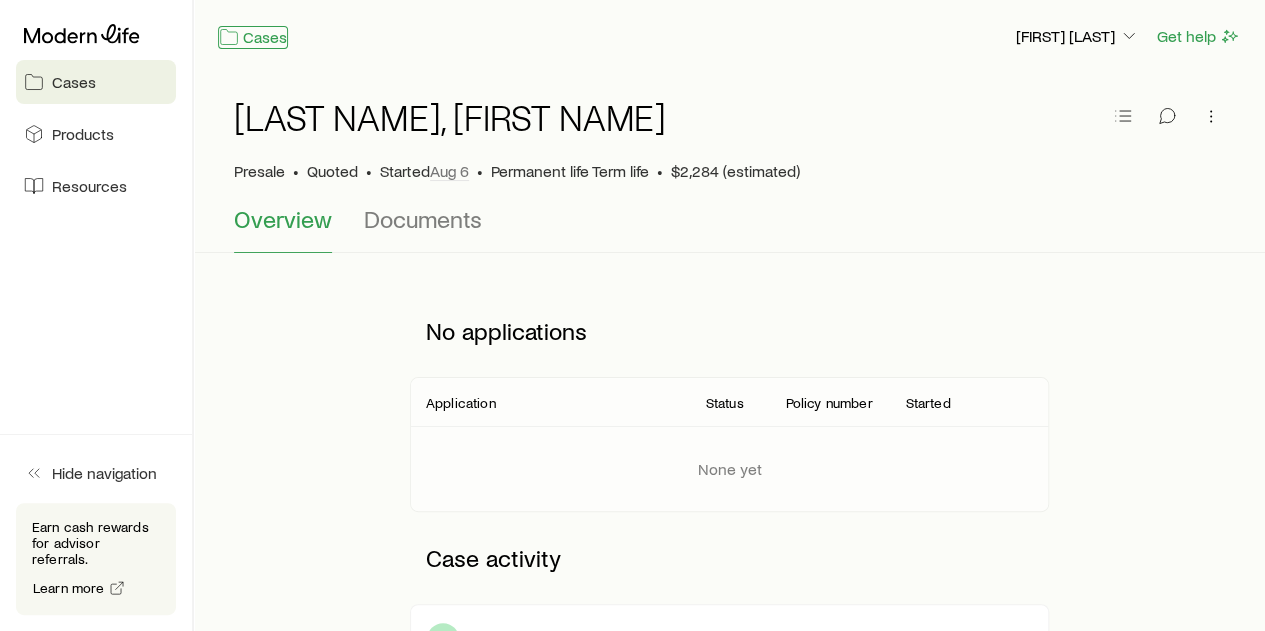 click on "Cases" at bounding box center [253, 37] 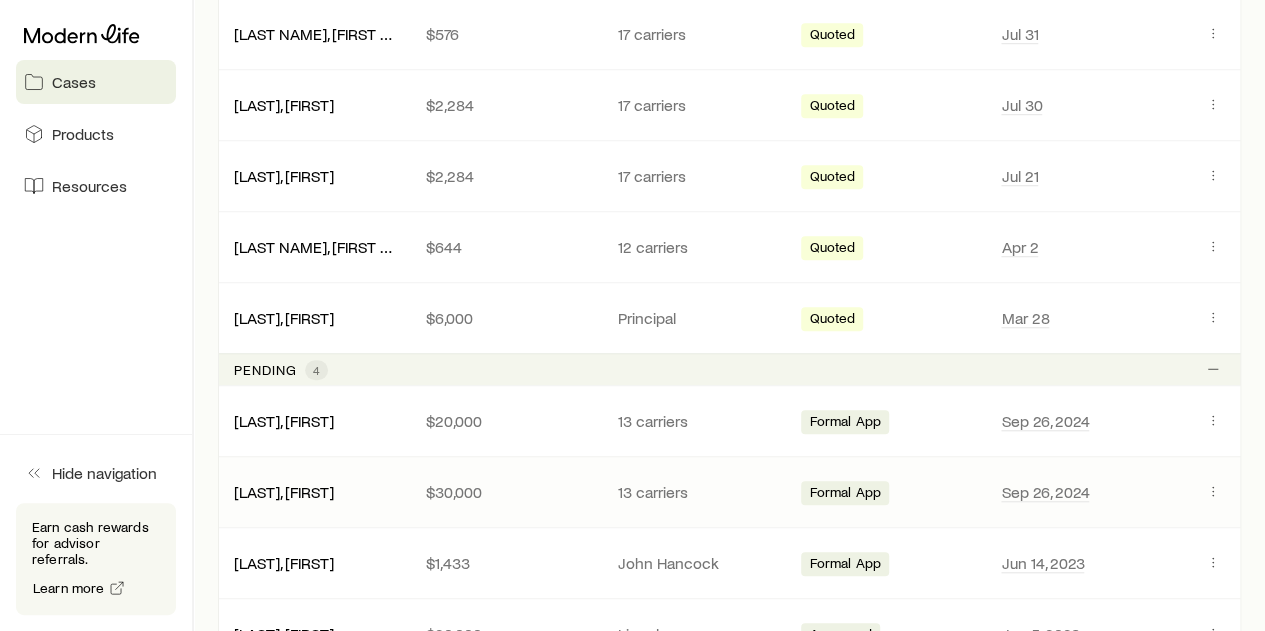 scroll, scrollTop: 800, scrollLeft: 0, axis: vertical 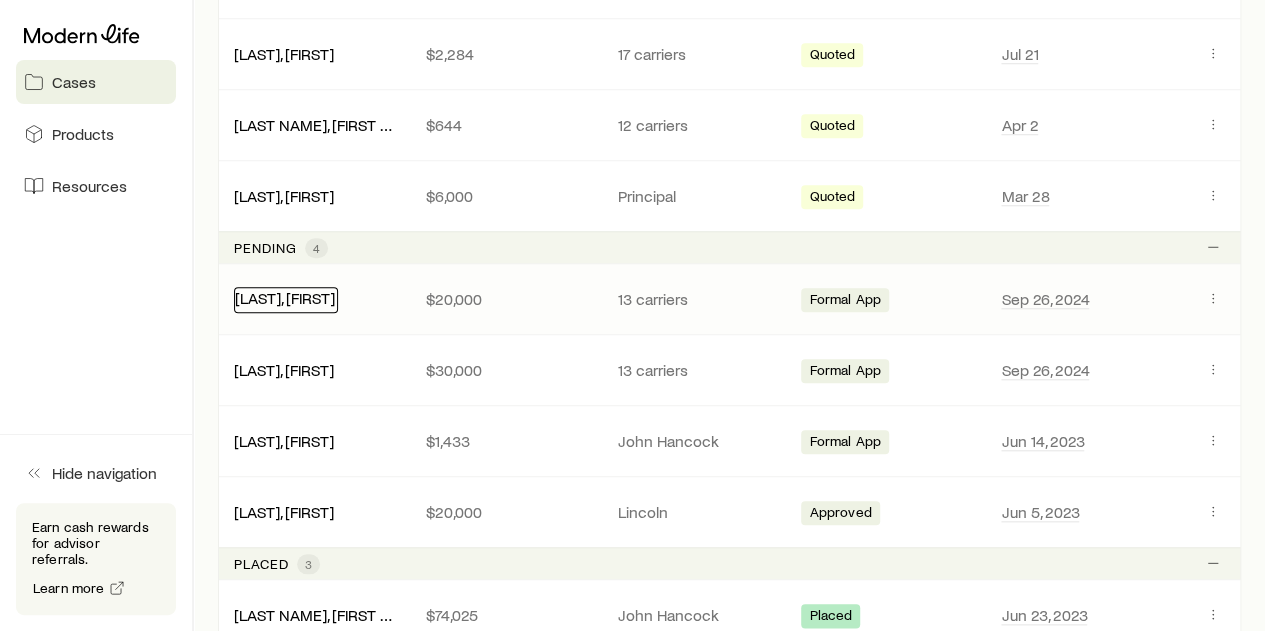 click on "[LAST], [FIRST]" at bounding box center (285, 297) 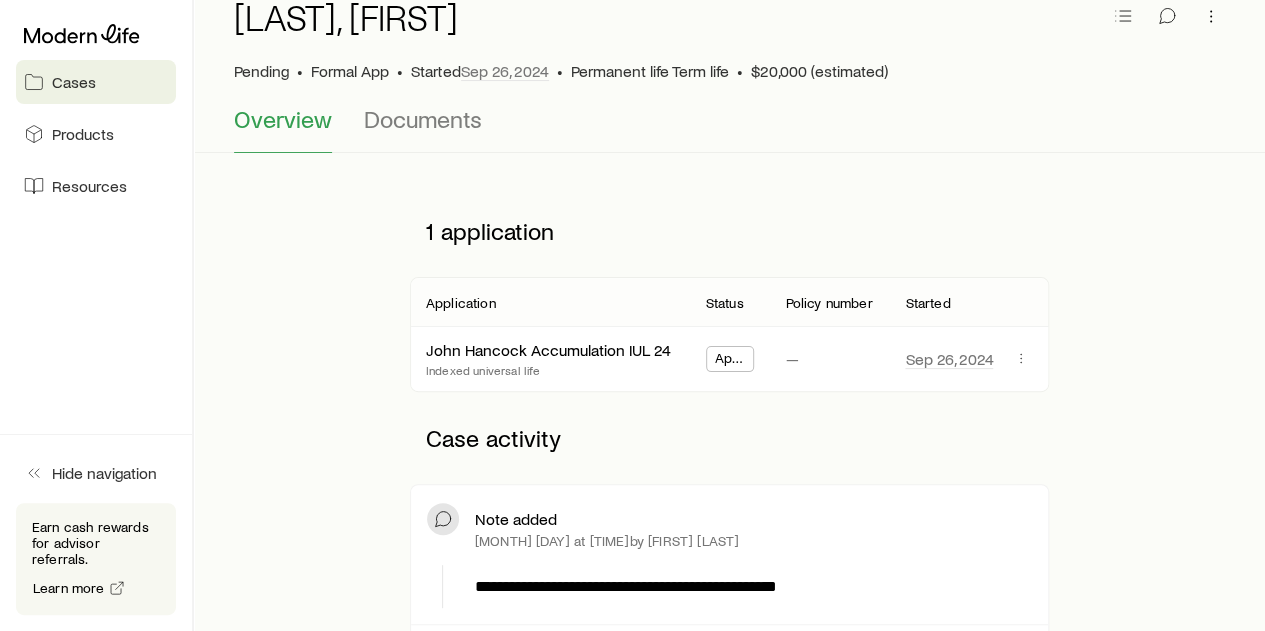scroll, scrollTop: 0, scrollLeft: 0, axis: both 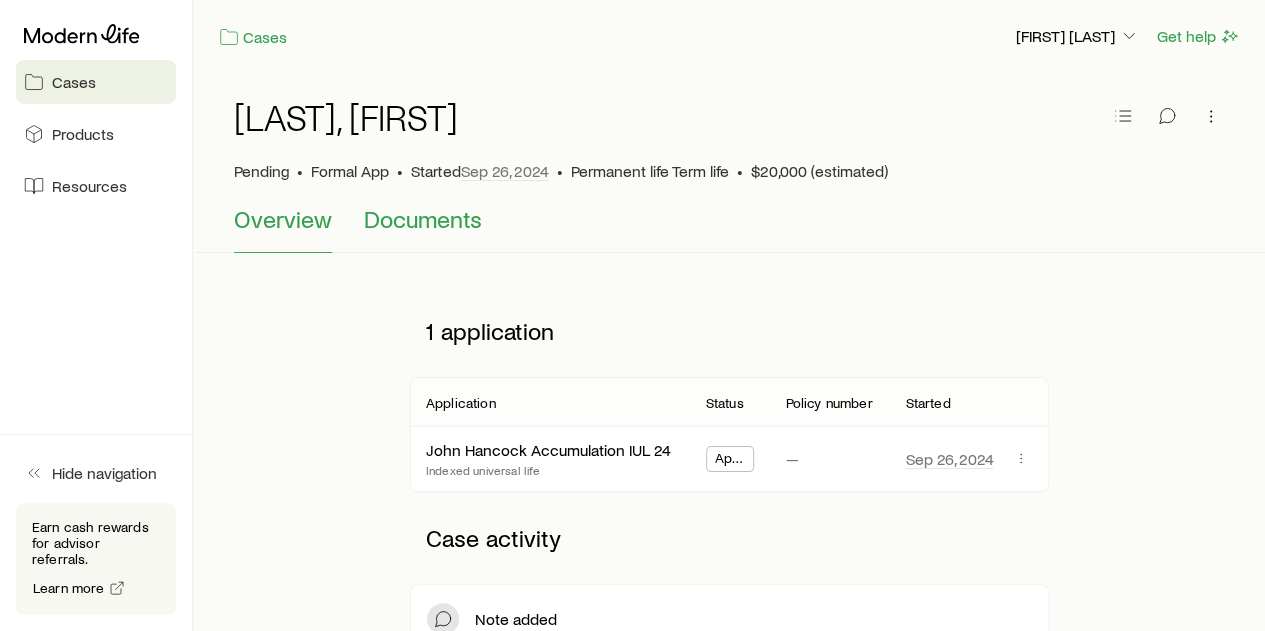 click on "Documents" at bounding box center [423, 219] 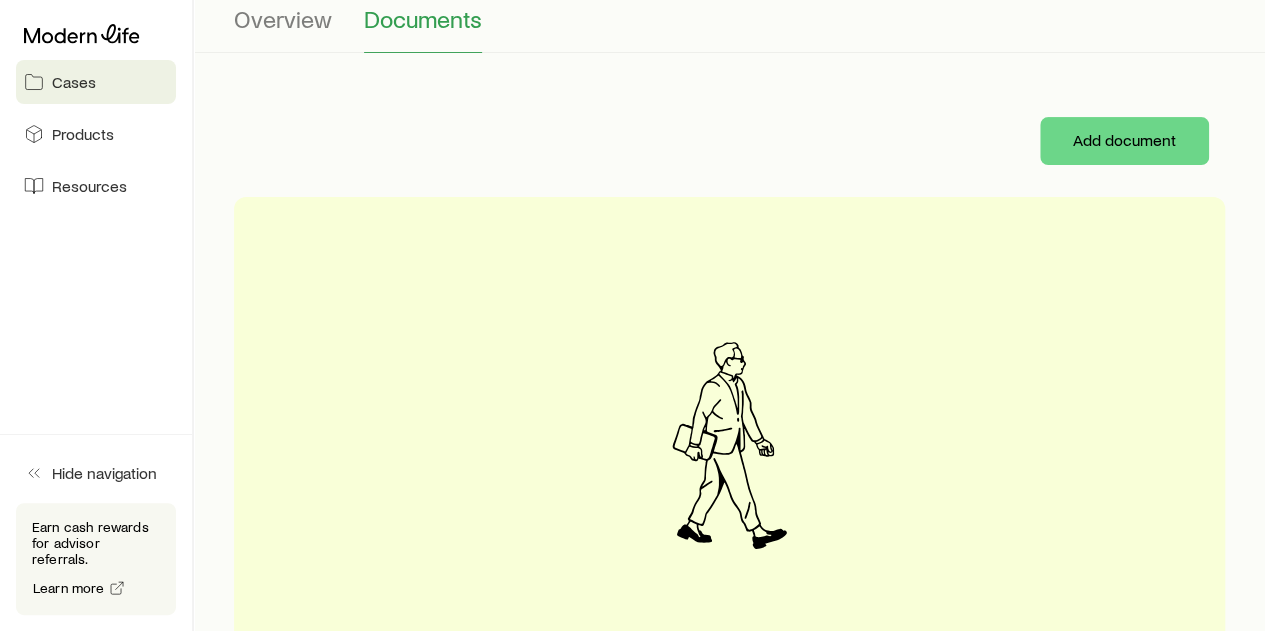 scroll, scrollTop: 100, scrollLeft: 0, axis: vertical 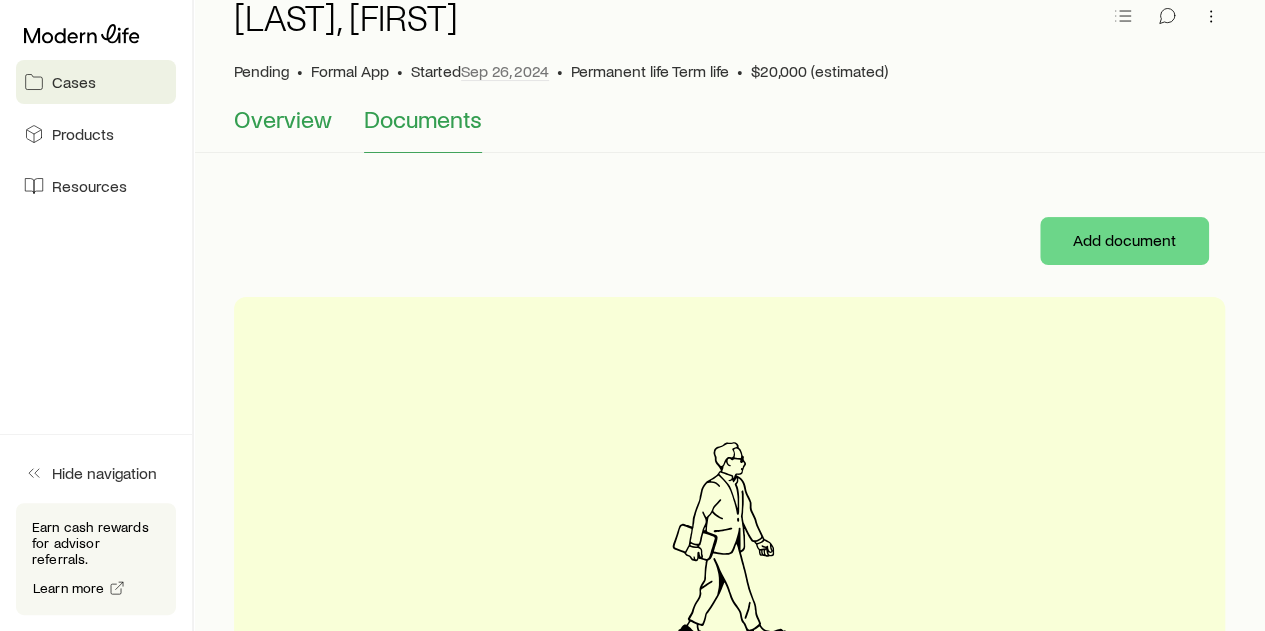 click on "Overview" at bounding box center [283, 119] 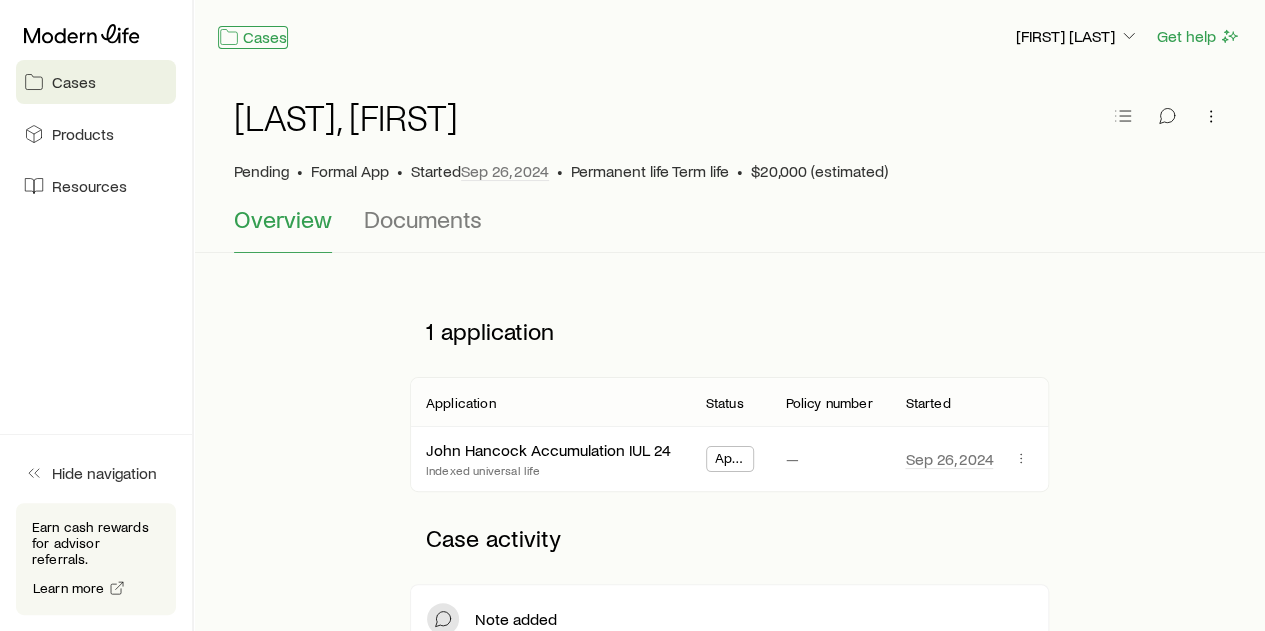 click on "Cases" at bounding box center [253, 37] 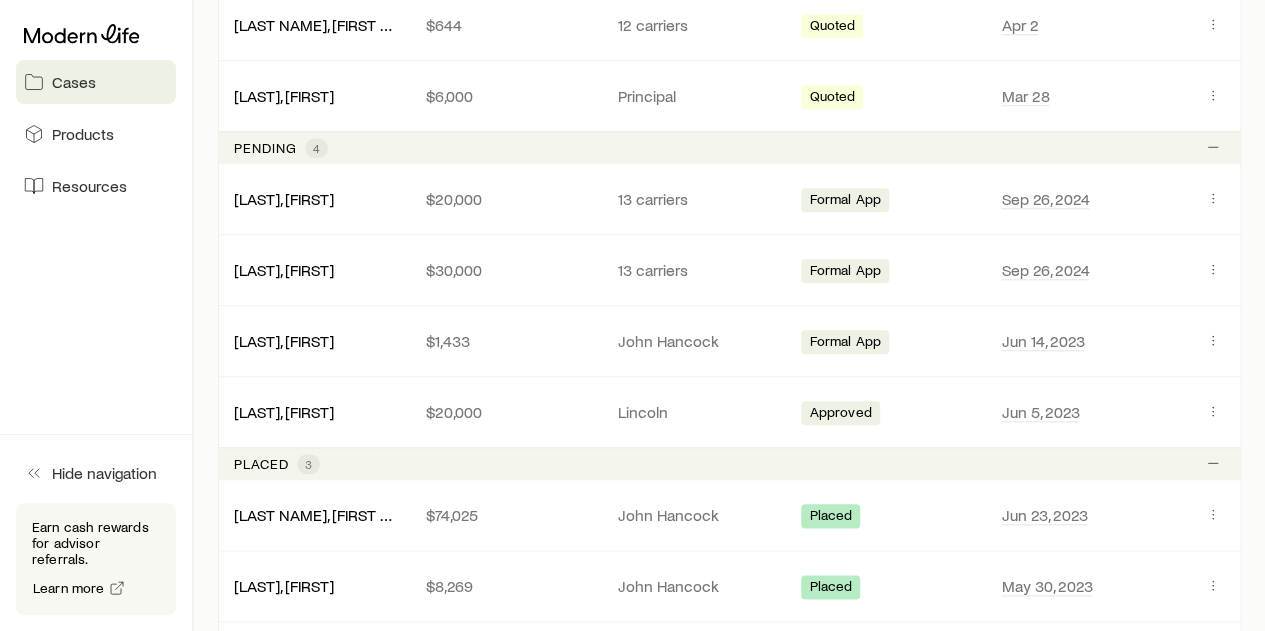 scroll, scrollTop: 1000, scrollLeft: 0, axis: vertical 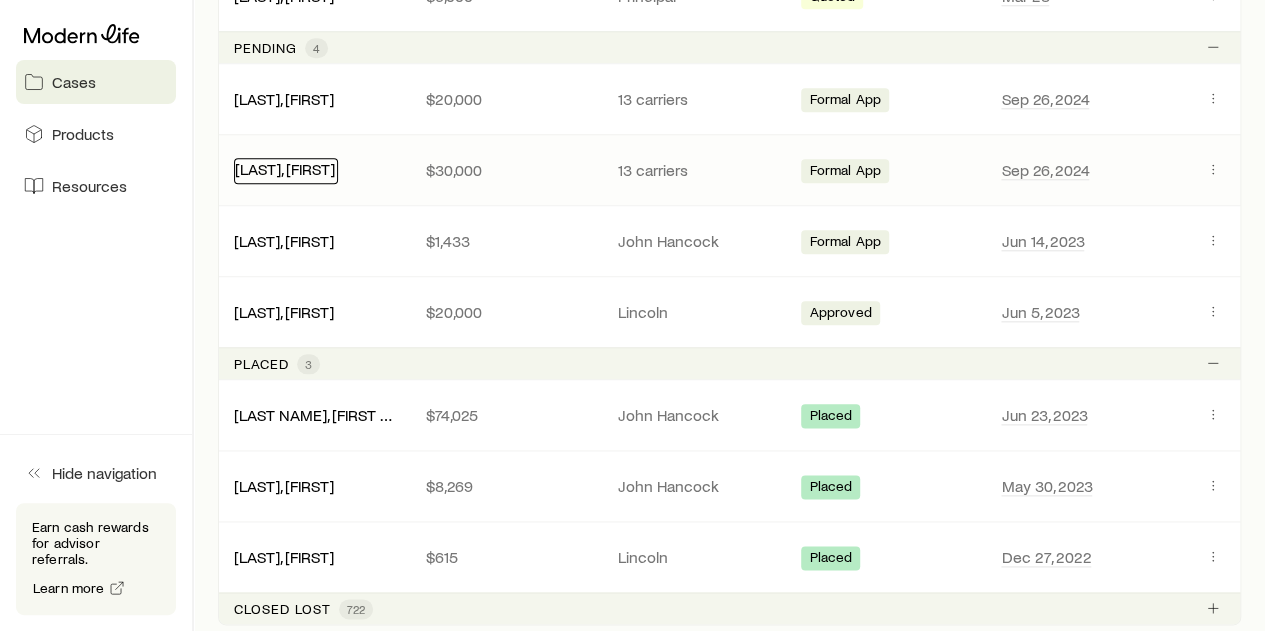 click on "[LAST], [FIRST]" at bounding box center [285, 168] 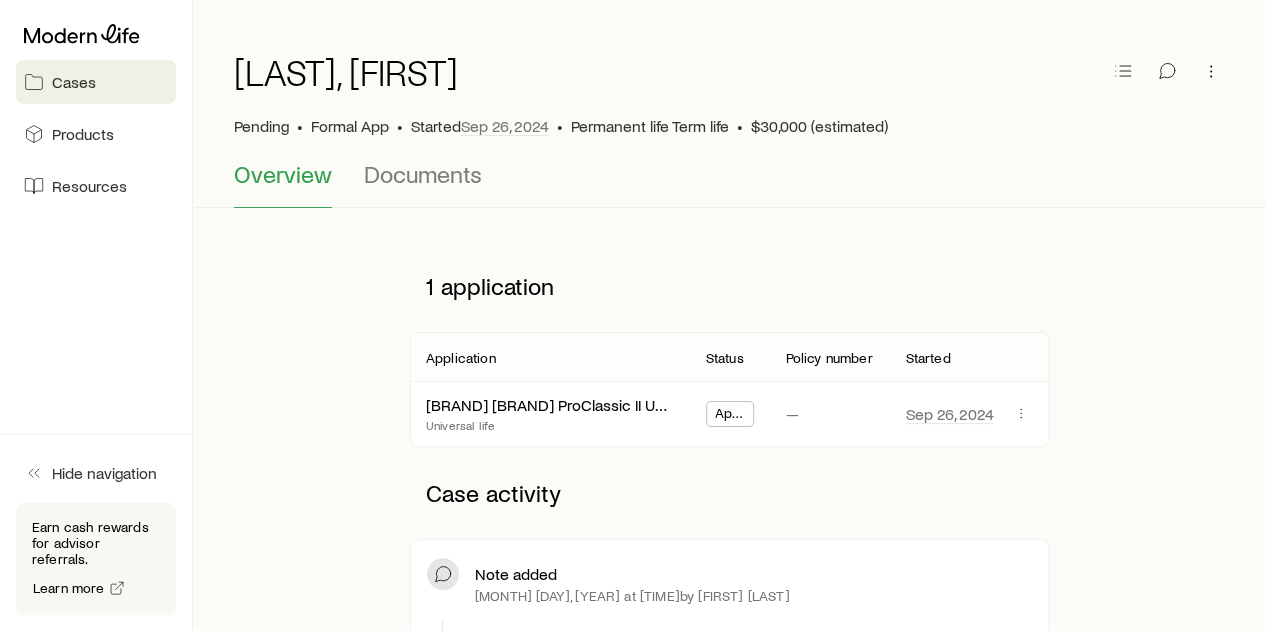 scroll, scrollTop: 0, scrollLeft: 0, axis: both 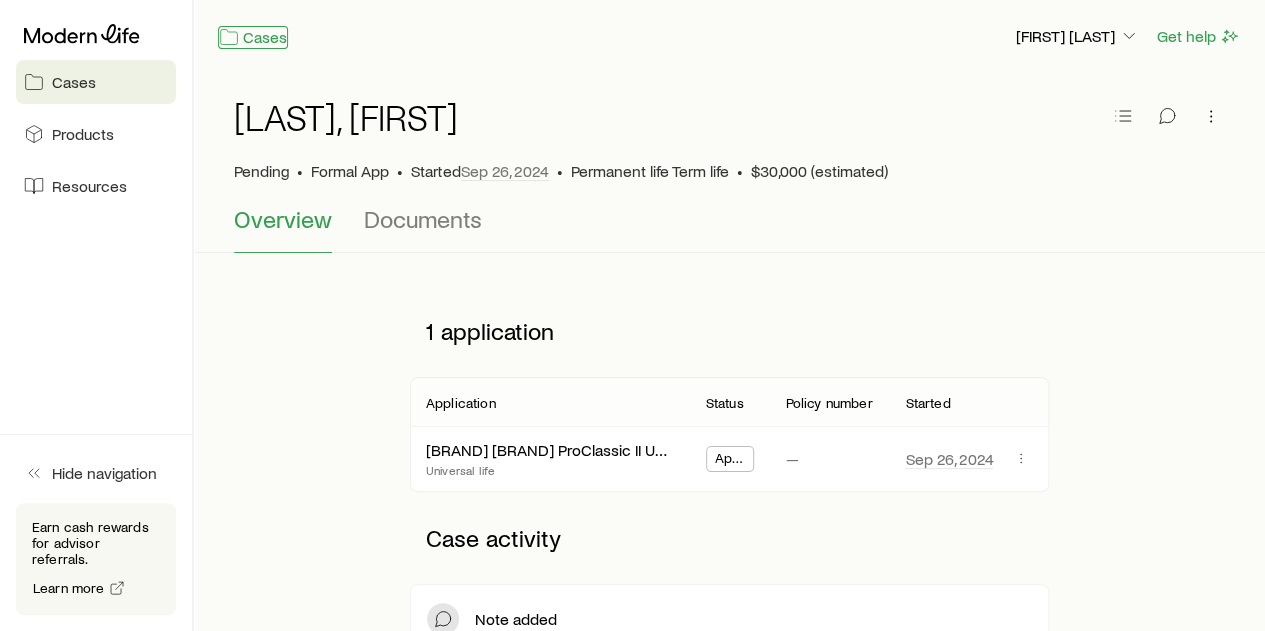 click on "Cases" at bounding box center [253, 37] 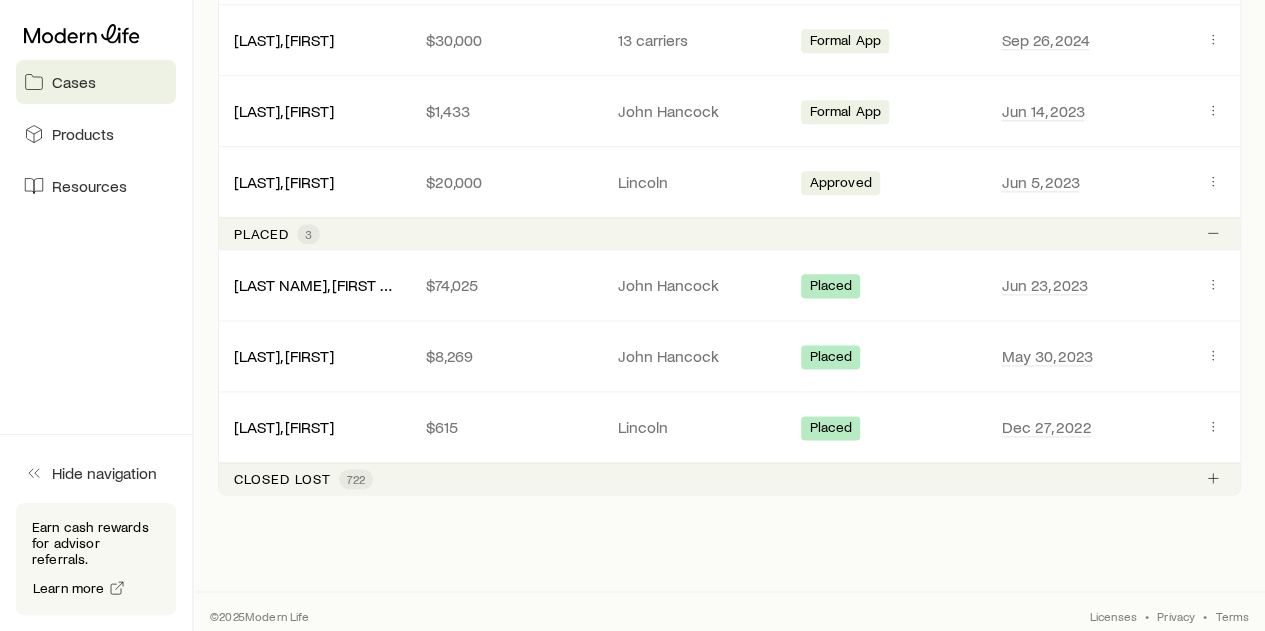scroll, scrollTop: 1132, scrollLeft: 0, axis: vertical 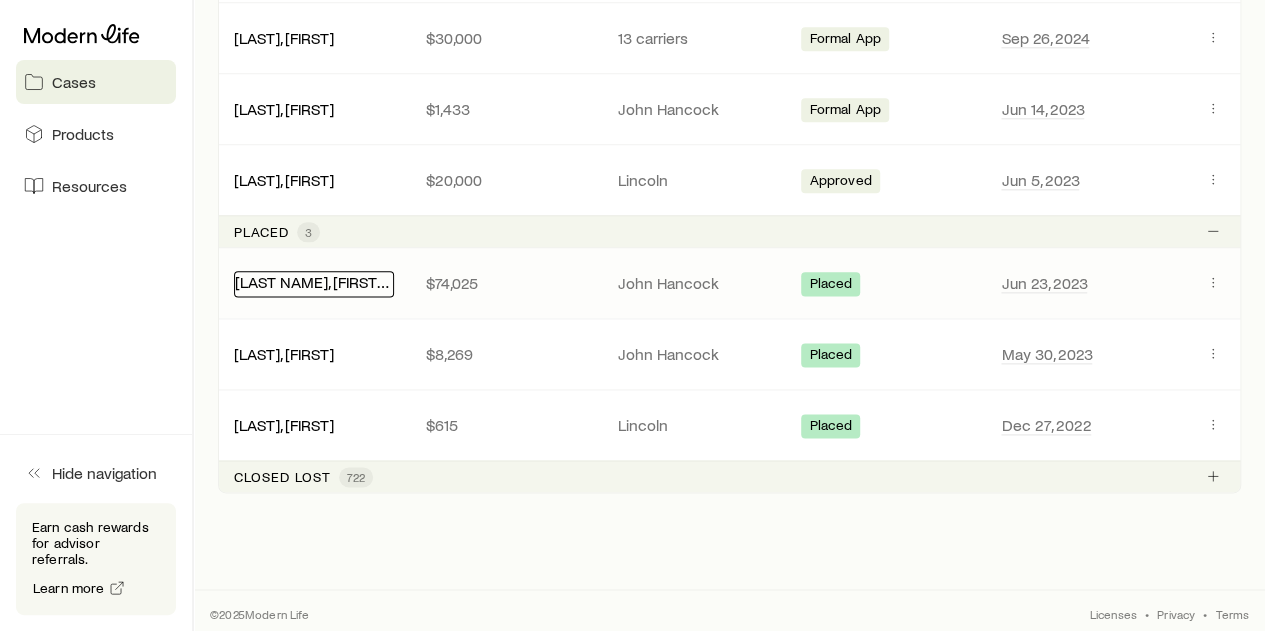 click on "[LAST NAME], [FIRST NAME]" at bounding box center (332, 281) 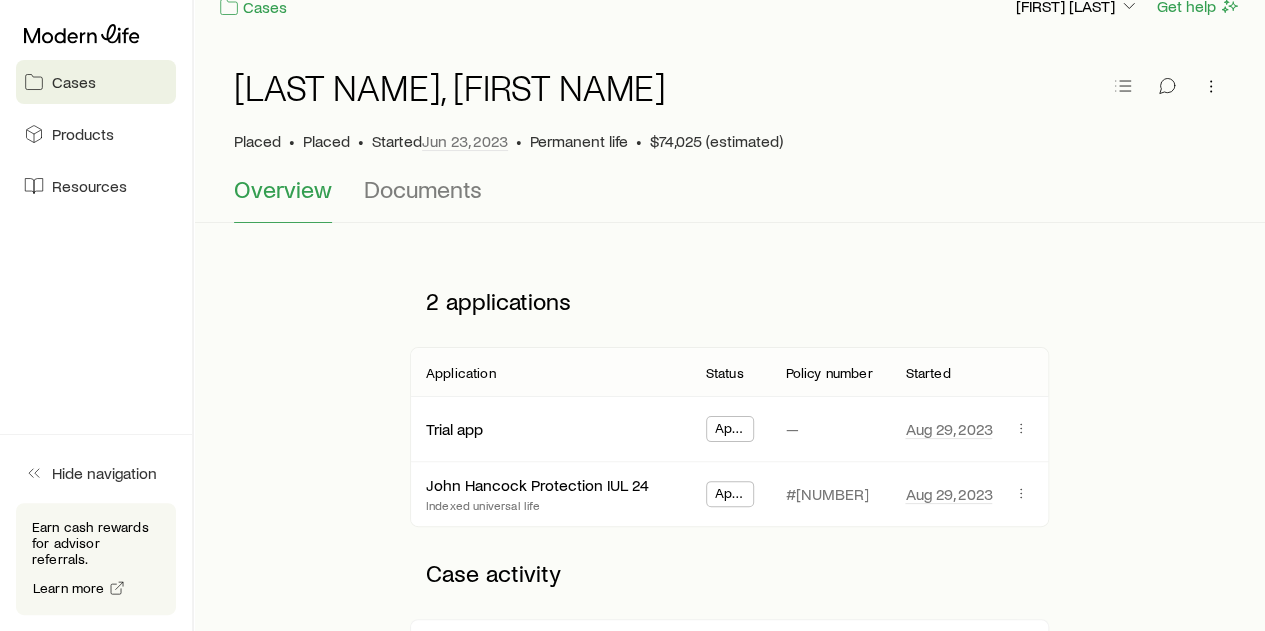 scroll, scrollTop: 0, scrollLeft: 0, axis: both 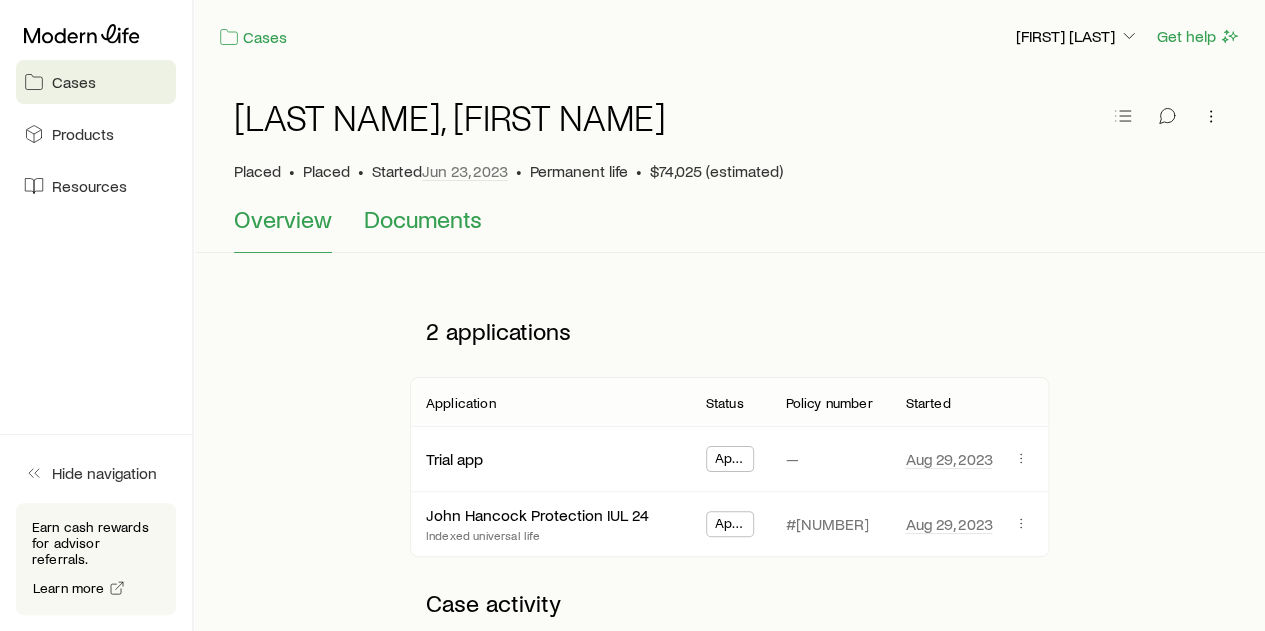 click on "Documents" at bounding box center (423, 219) 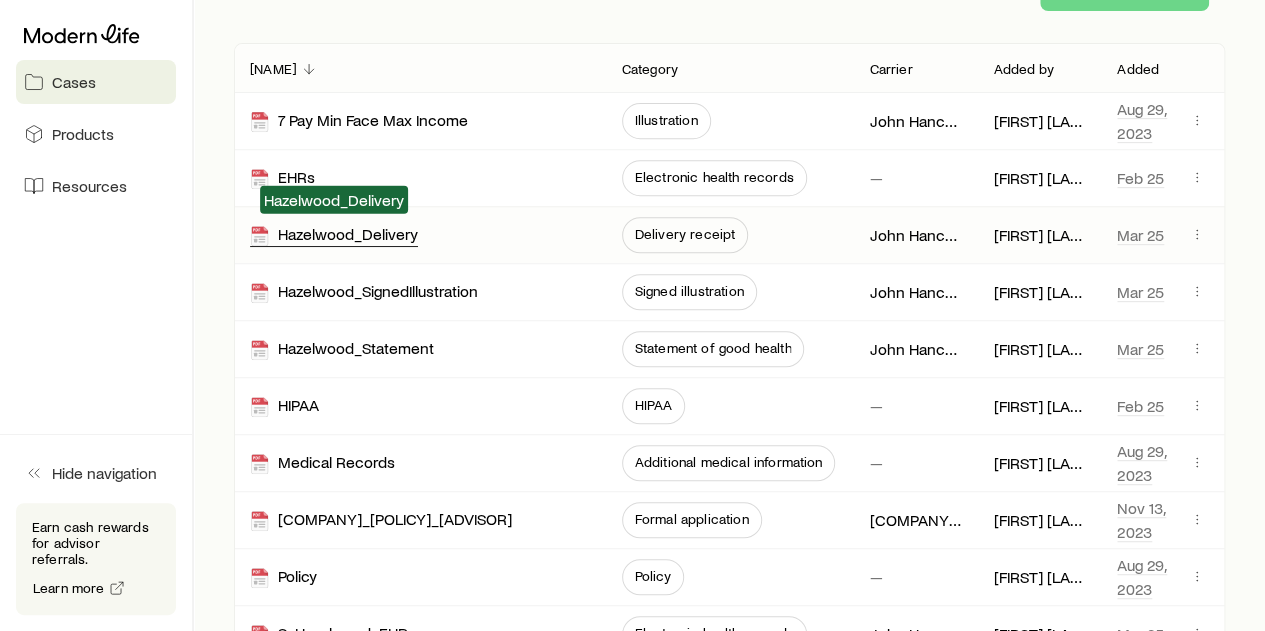 scroll, scrollTop: 400, scrollLeft: 0, axis: vertical 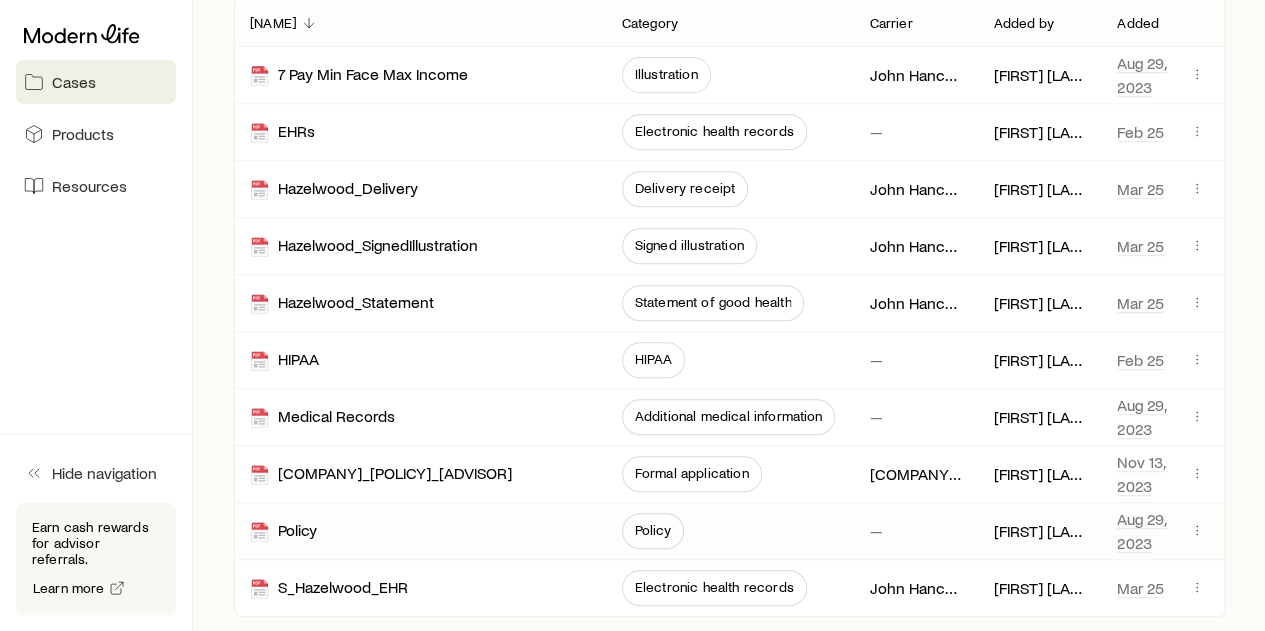 click on "Policy" at bounding box center (653, 530) 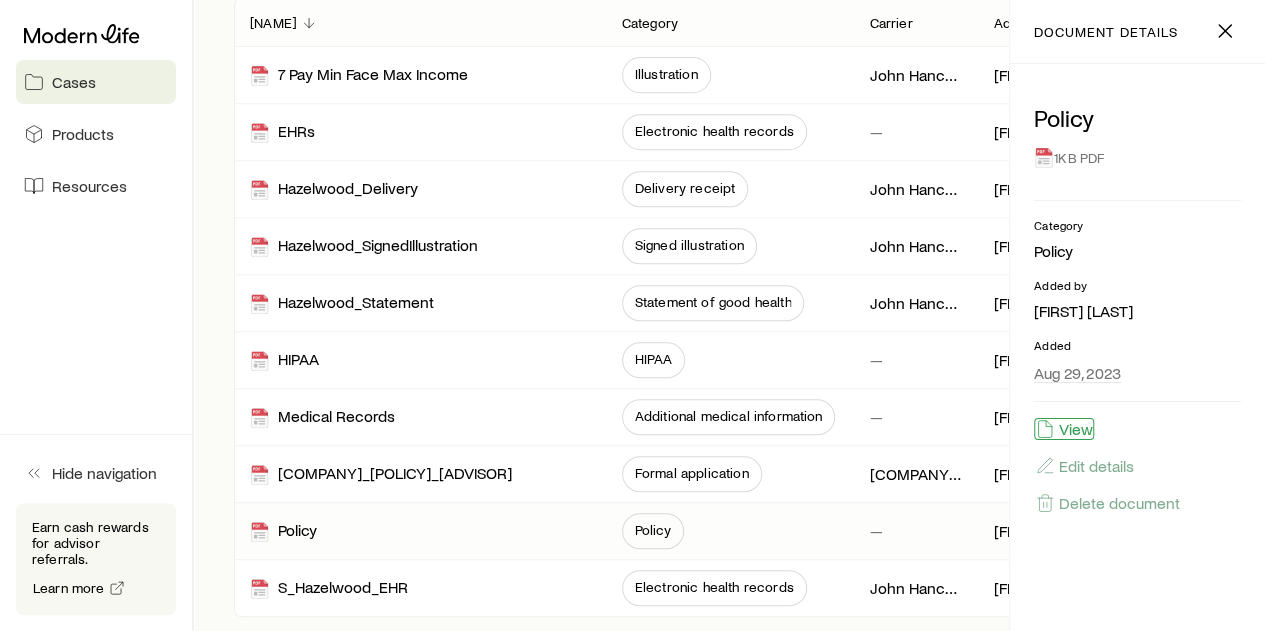 click on "View" at bounding box center (1064, 429) 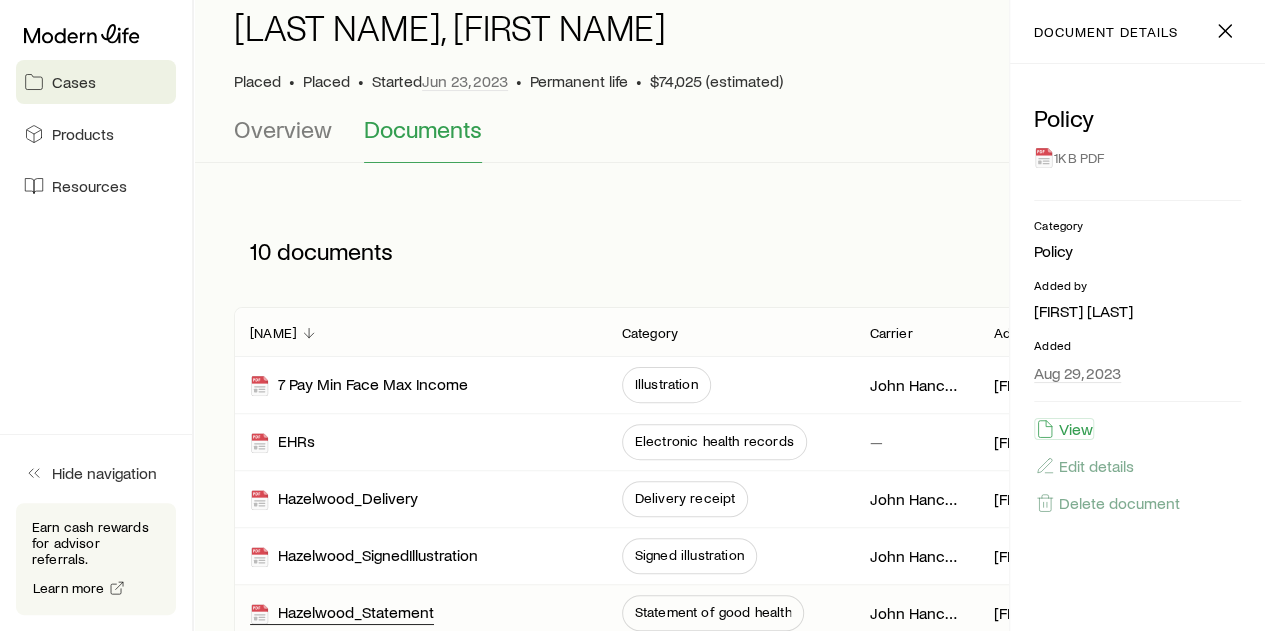 scroll, scrollTop: 0, scrollLeft: 0, axis: both 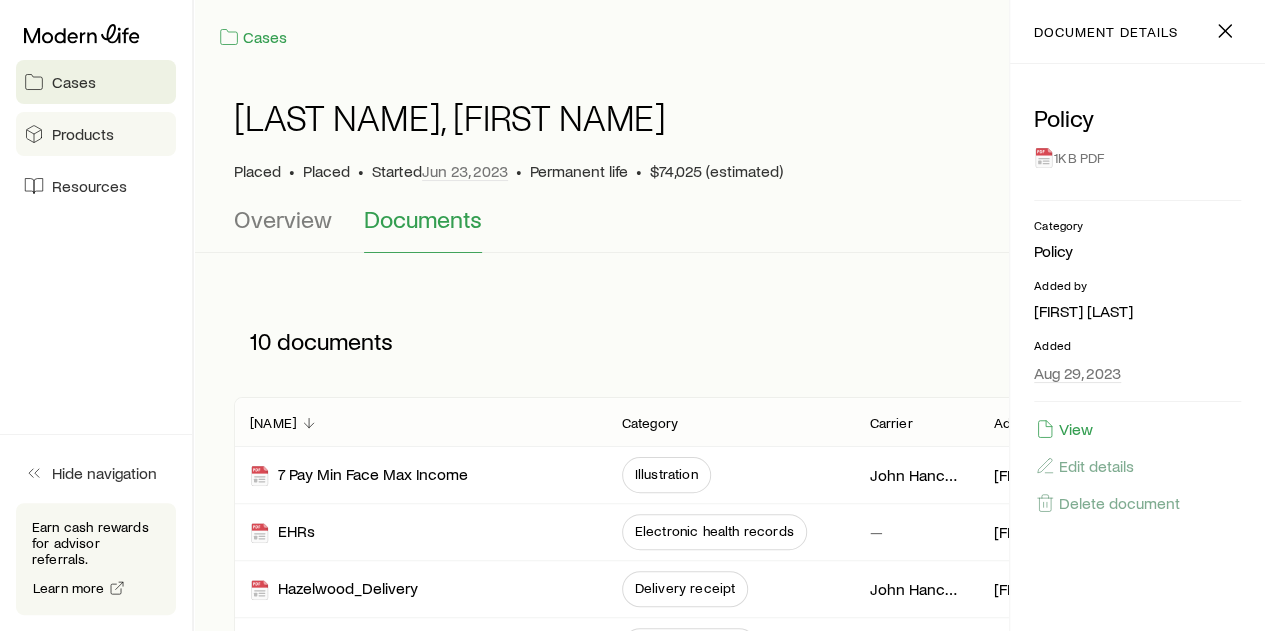 click on "Products" at bounding box center [83, 134] 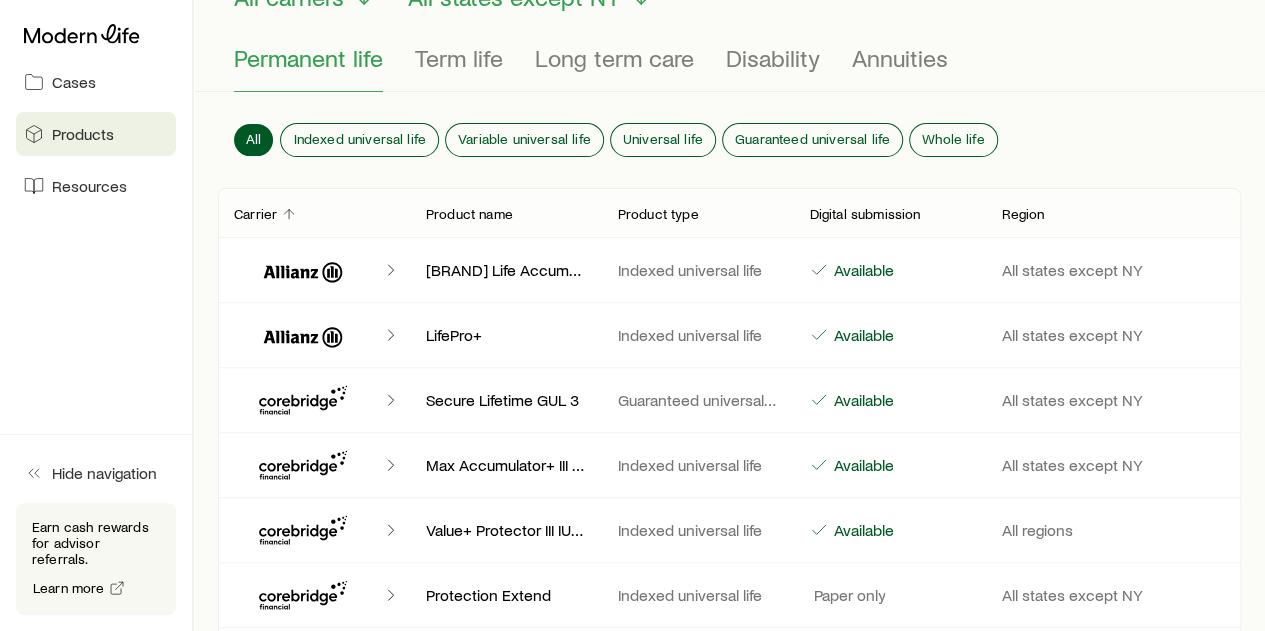 scroll, scrollTop: 100, scrollLeft: 0, axis: vertical 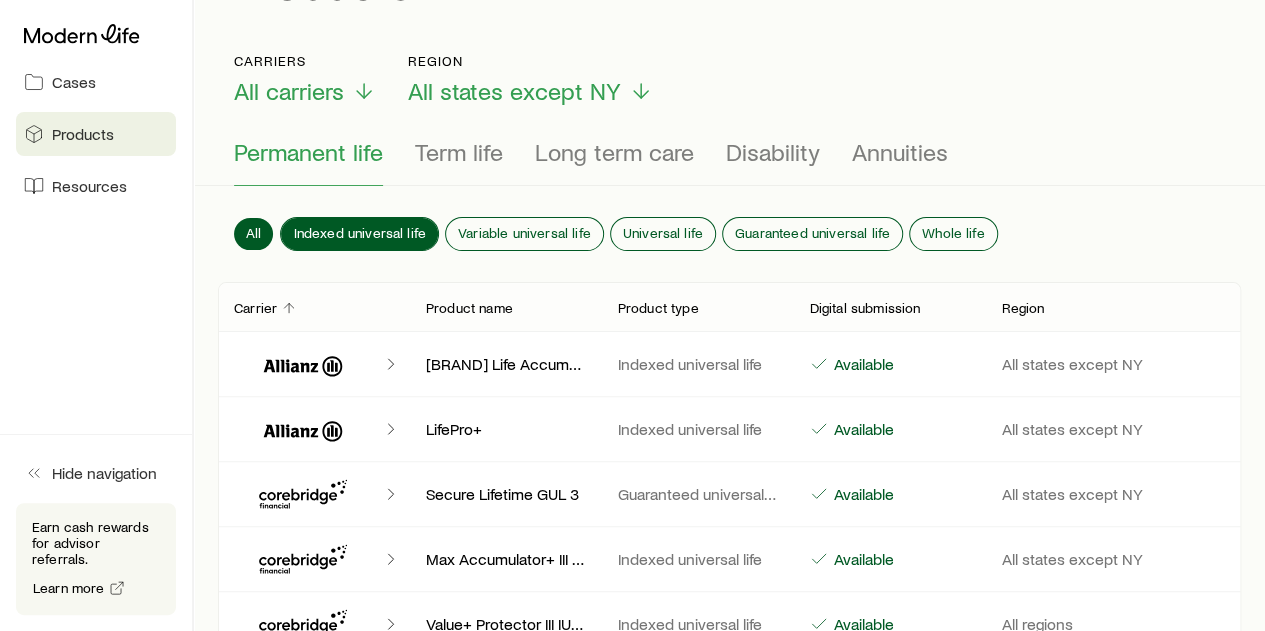 click on "Indexed universal life" at bounding box center [359, 233] 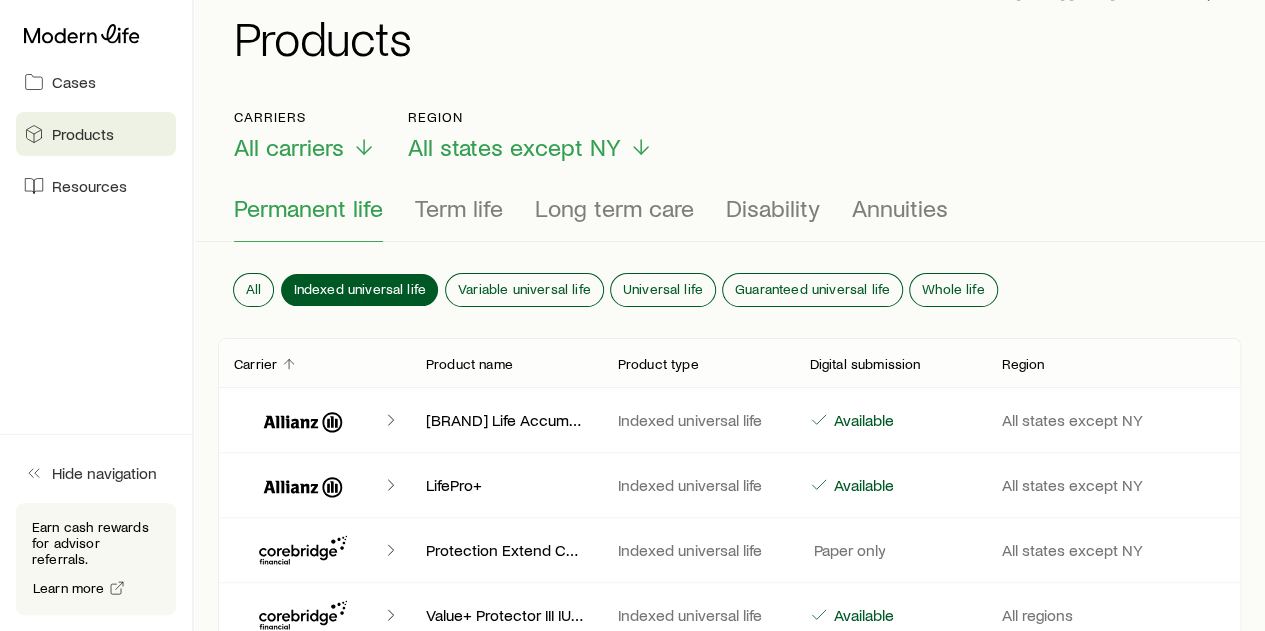scroll, scrollTop: 0, scrollLeft: 0, axis: both 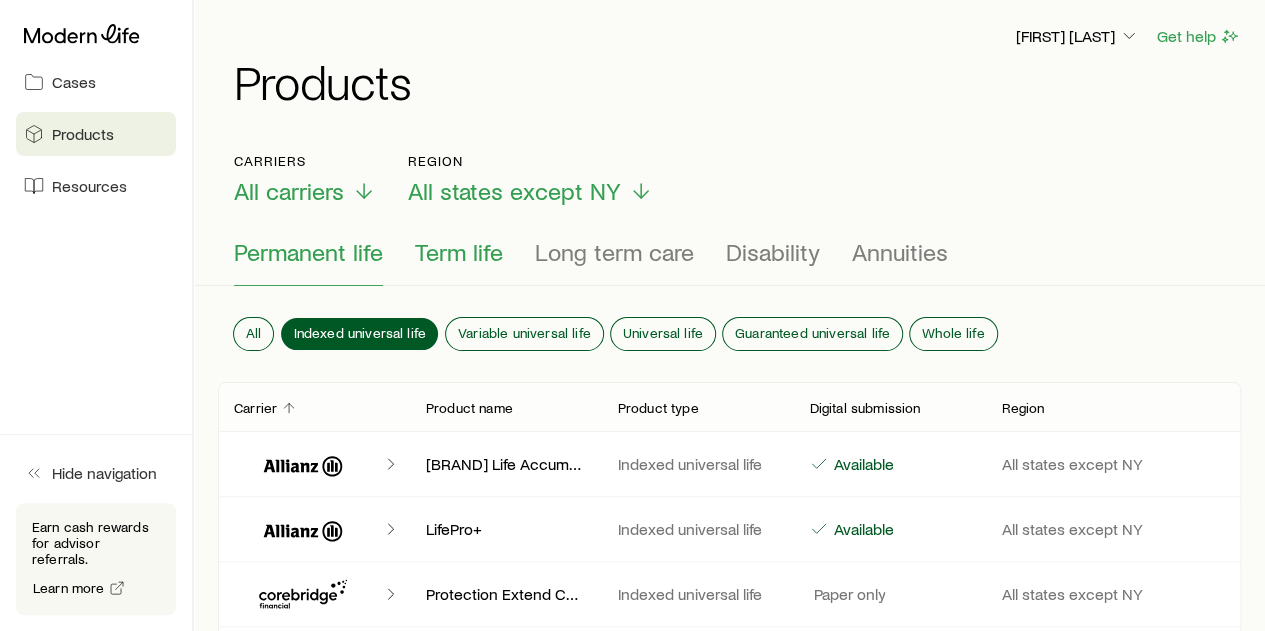 click on "Term life" at bounding box center [459, 252] 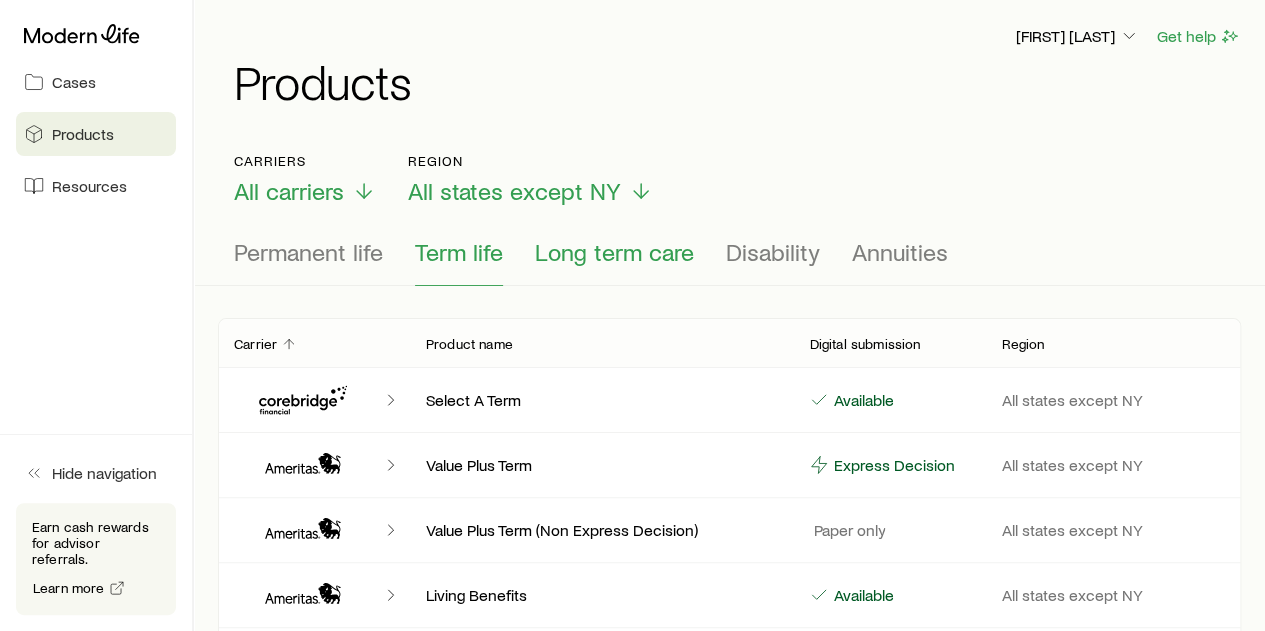 click on "Long term care" at bounding box center (614, 252) 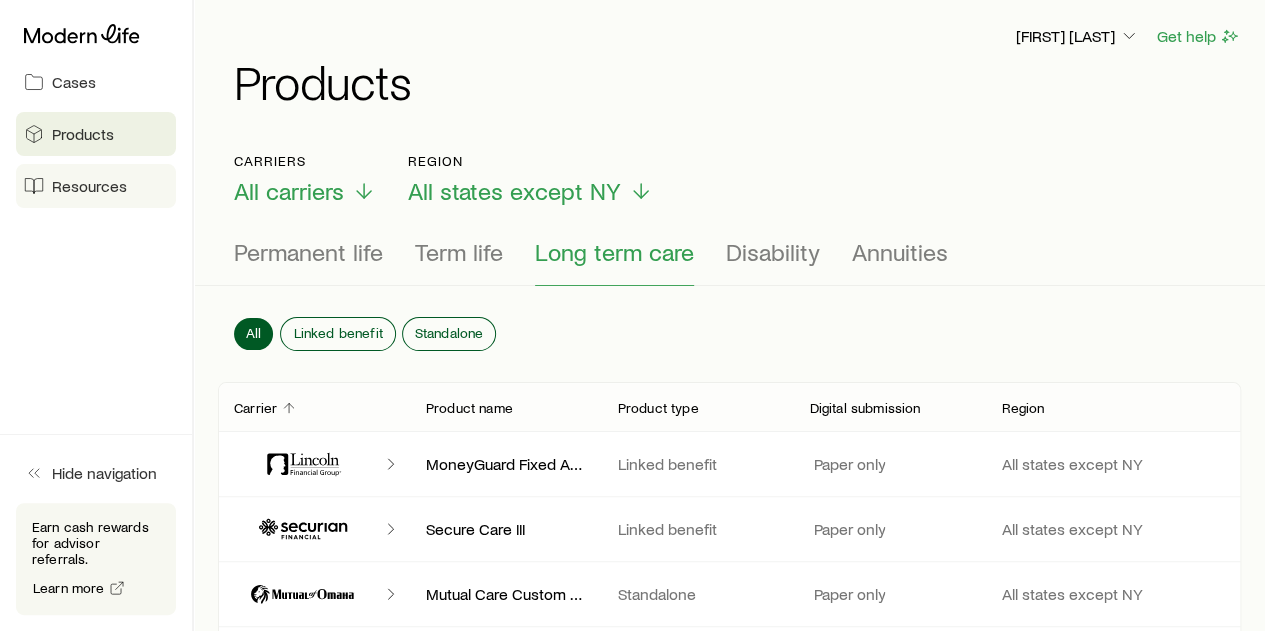 click on "Resources" at bounding box center (89, 186) 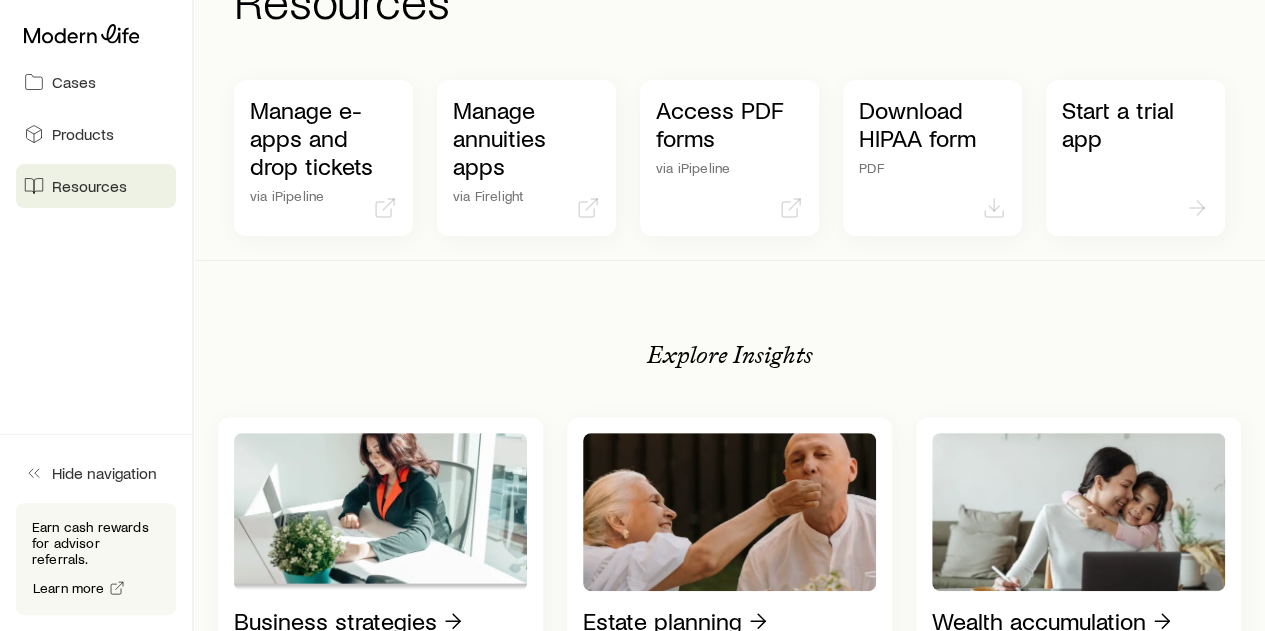 scroll, scrollTop: 0, scrollLeft: 0, axis: both 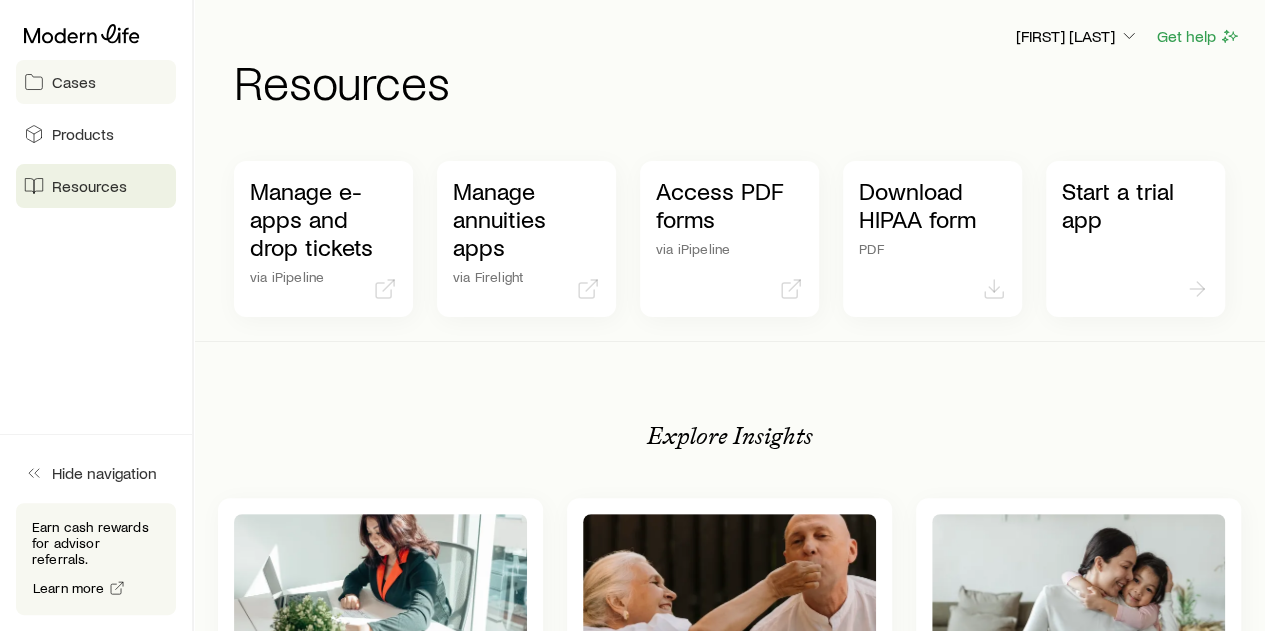 click on "Cases" at bounding box center [74, 82] 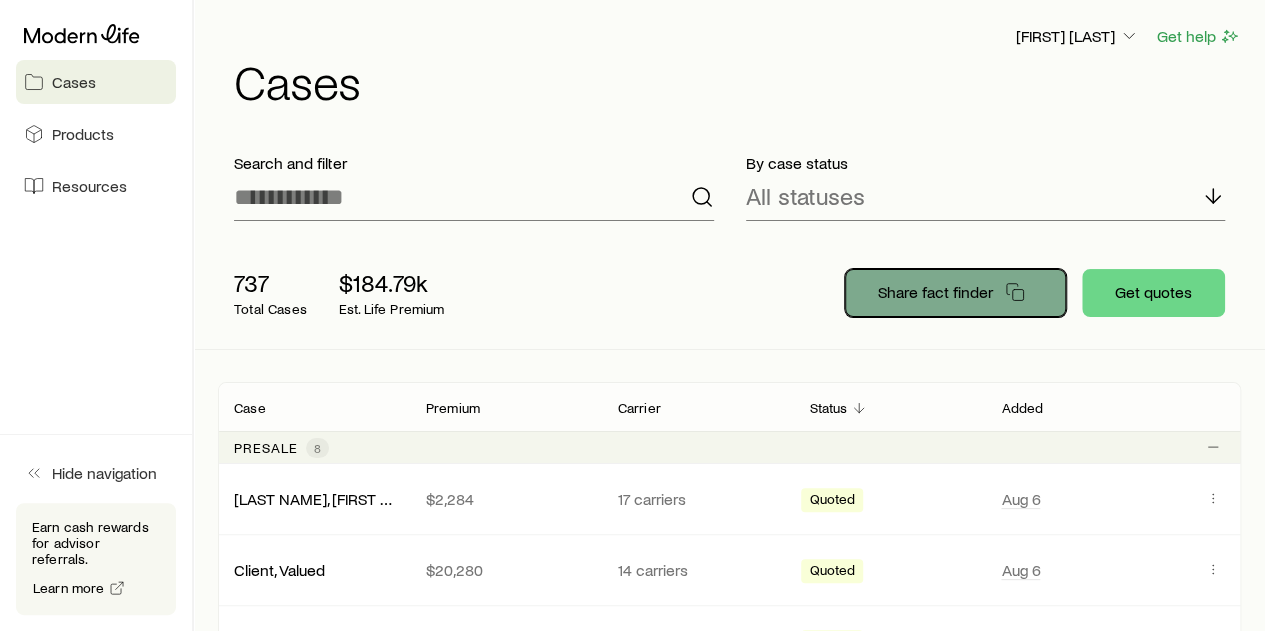 click on "Share fact finder" at bounding box center [935, 292] 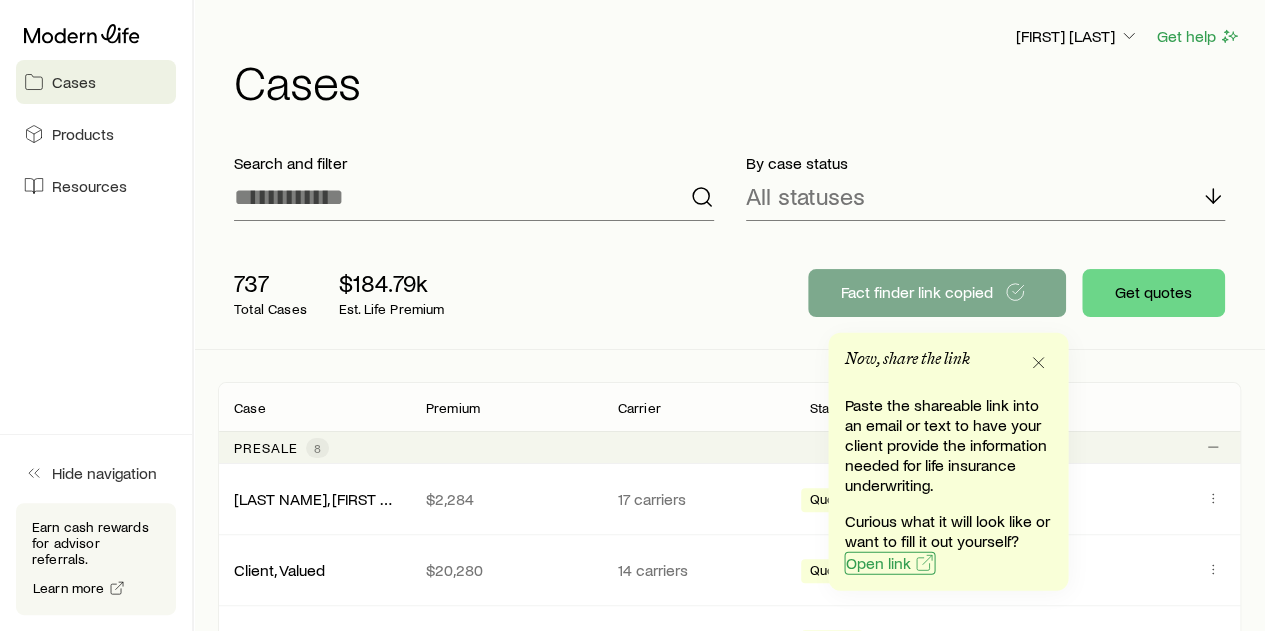 click on "Open link" at bounding box center (877, 563) 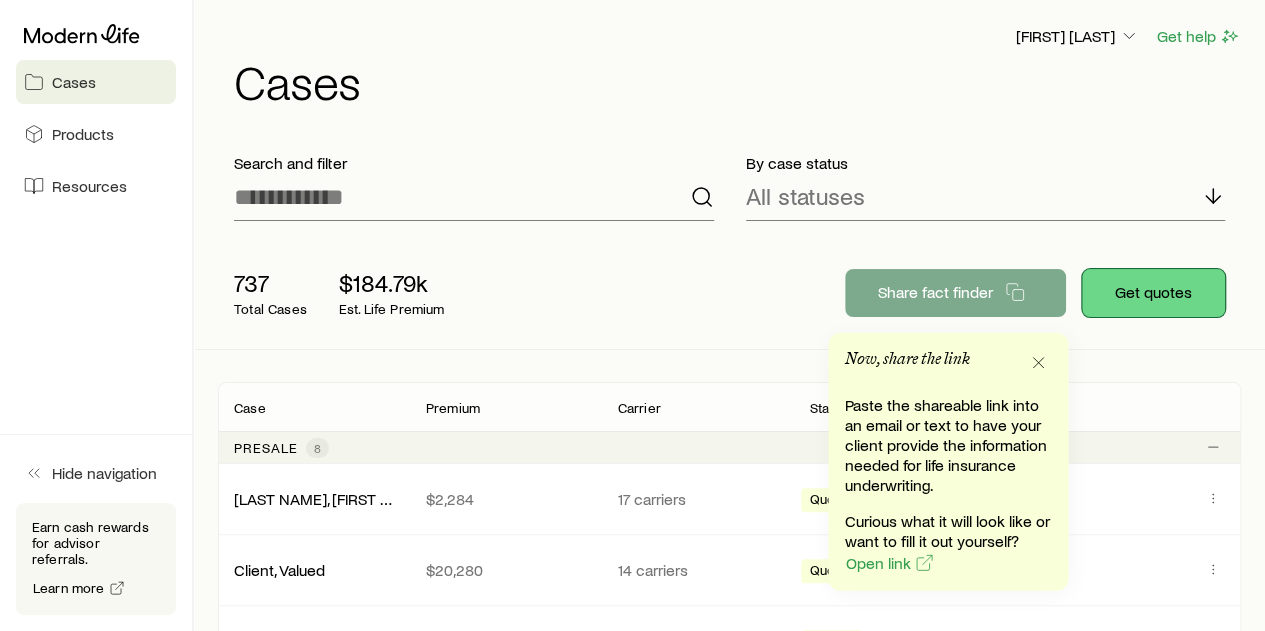 click on "Get quotes" at bounding box center (1153, 293) 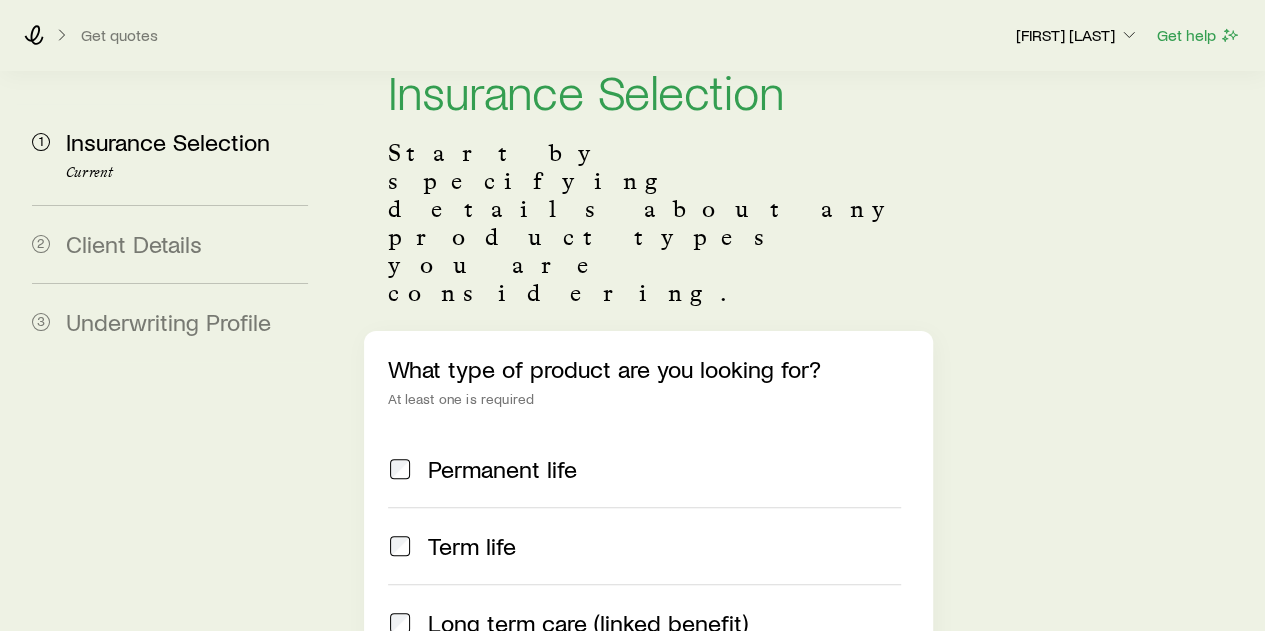 scroll, scrollTop: 100, scrollLeft: 0, axis: vertical 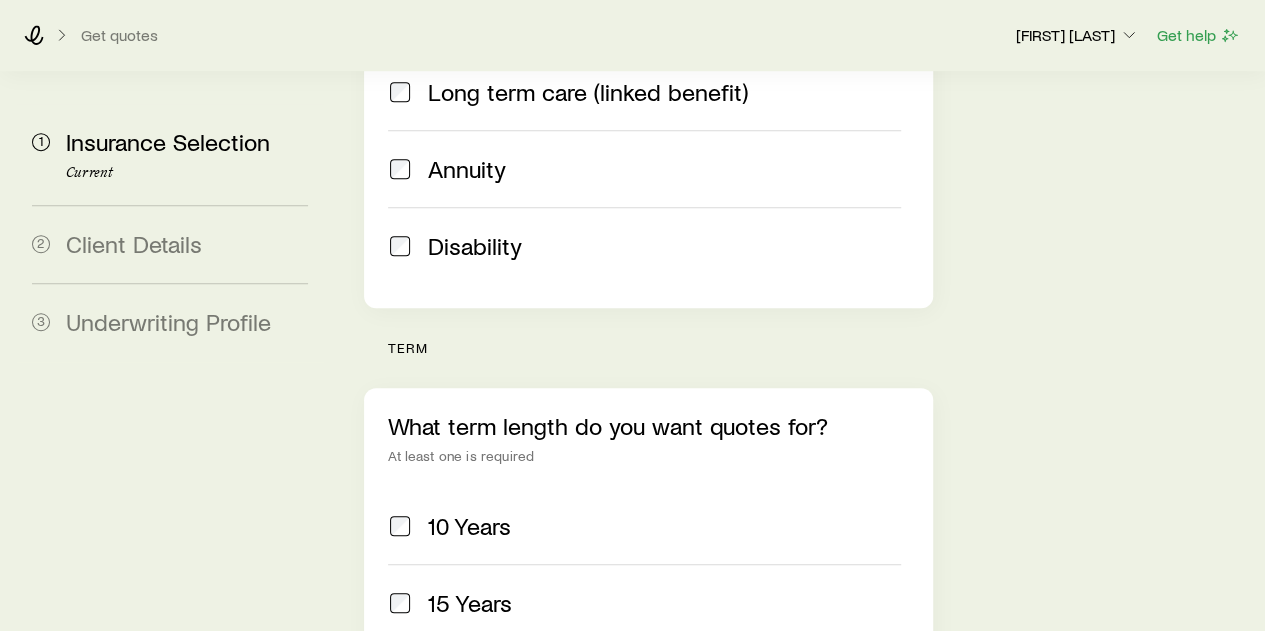 drag, startPoint x: 407, startPoint y: 553, endPoint x: 412, endPoint y: 570, distance: 17.720045 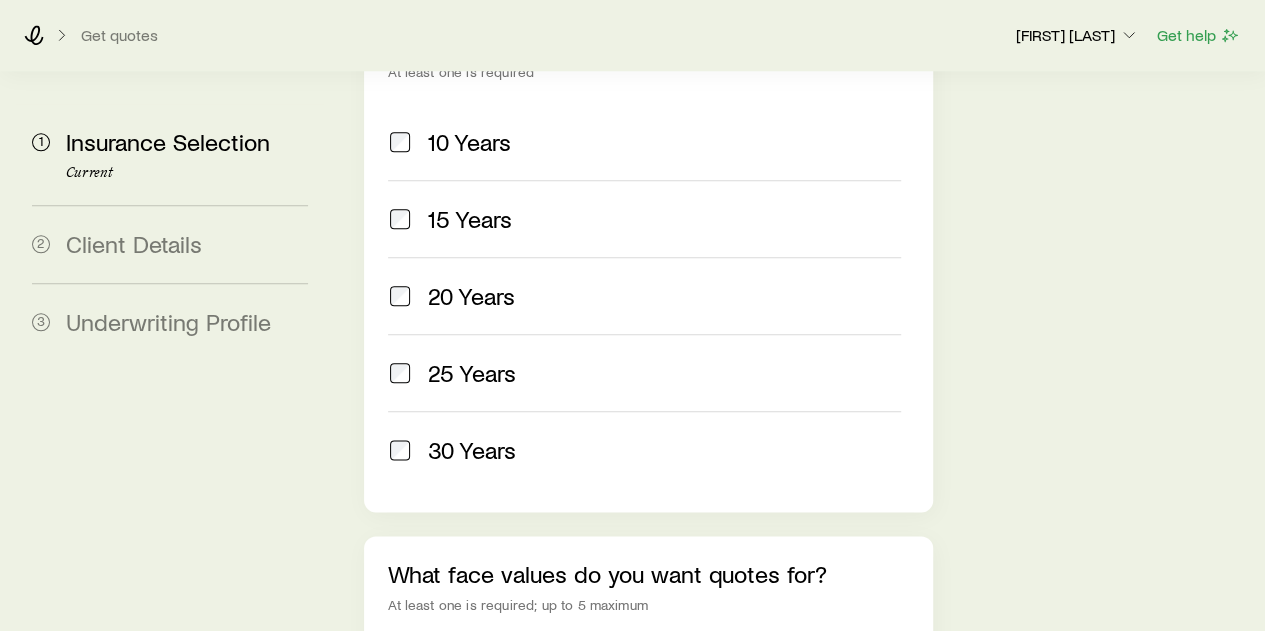 scroll, scrollTop: 1100, scrollLeft: 0, axis: vertical 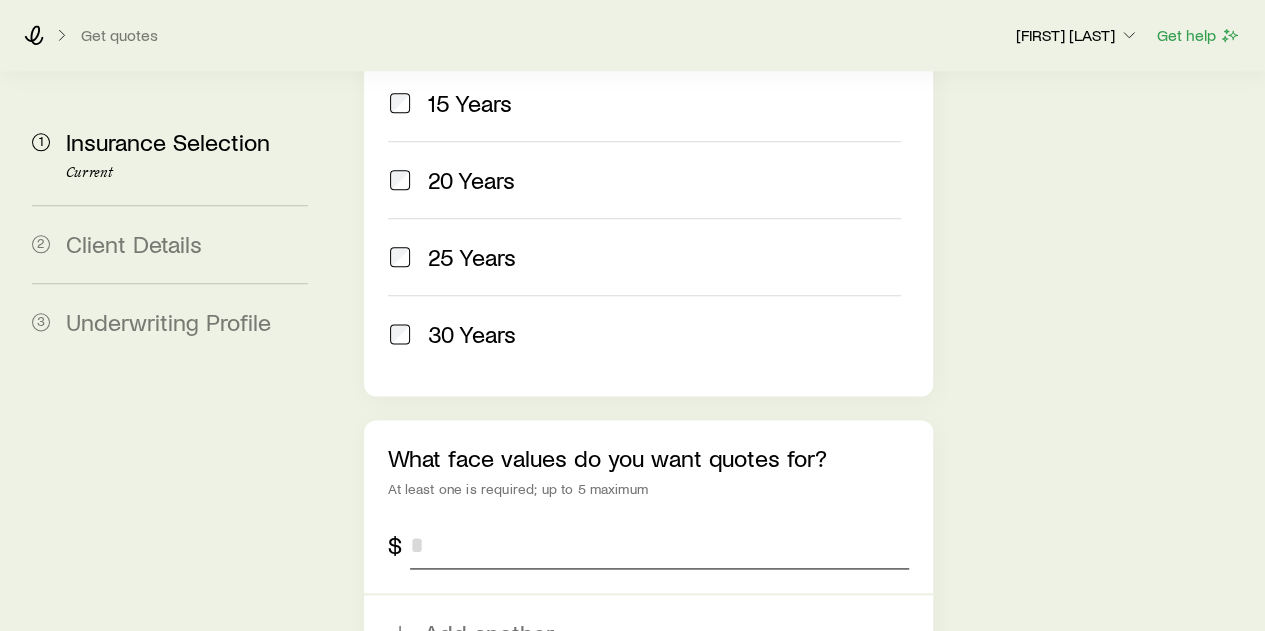 click at bounding box center [659, 545] 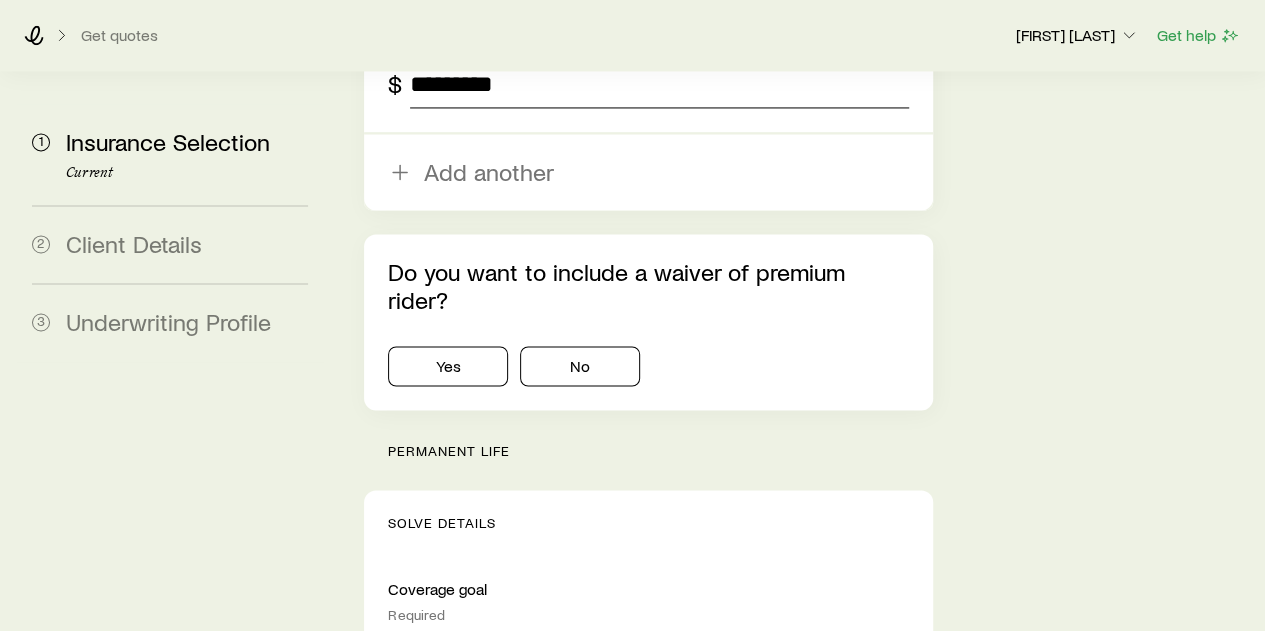 scroll, scrollTop: 1600, scrollLeft: 0, axis: vertical 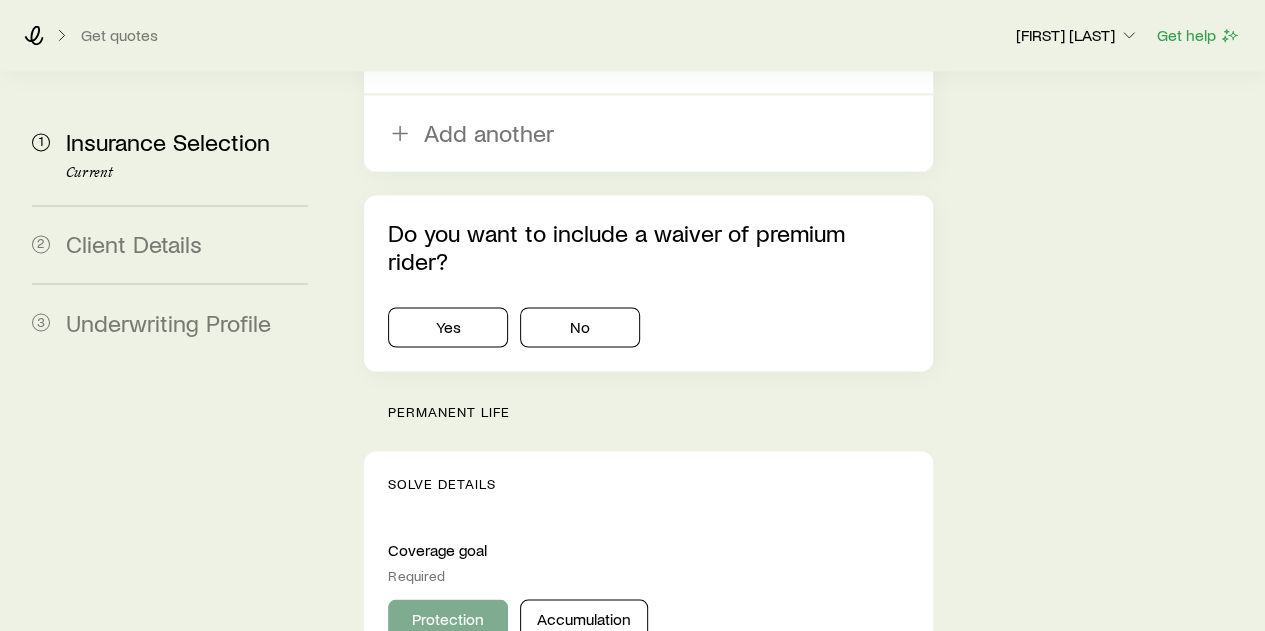 type on "*********" 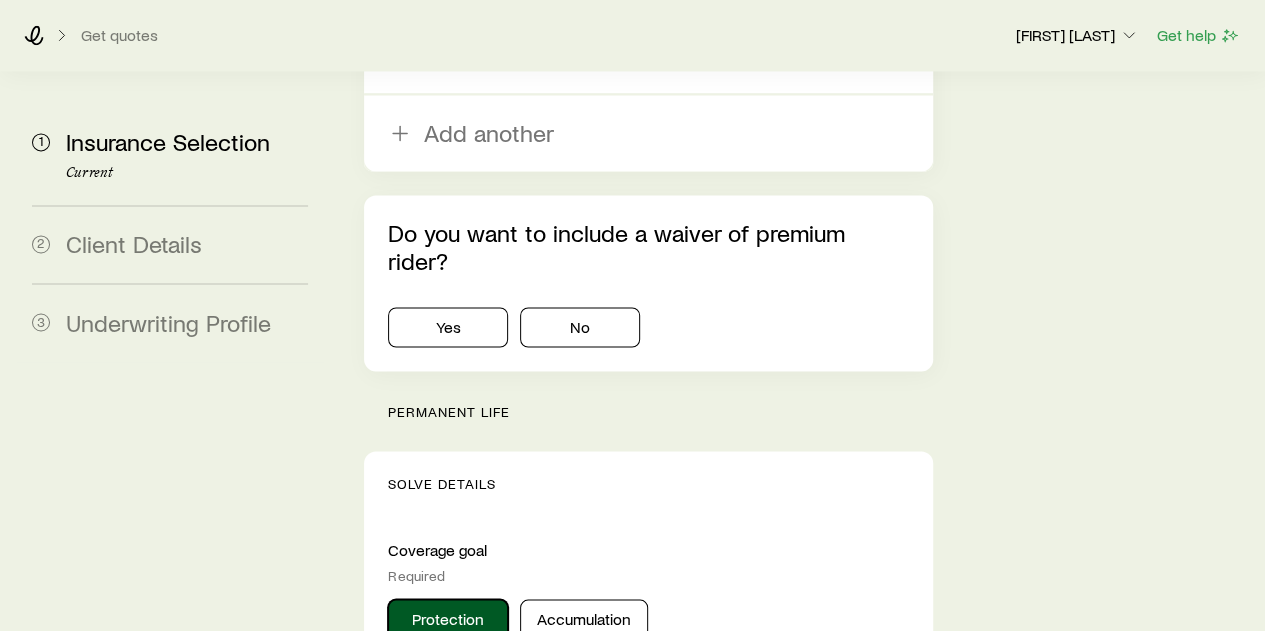 click on "Protection" at bounding box center [448, 619] 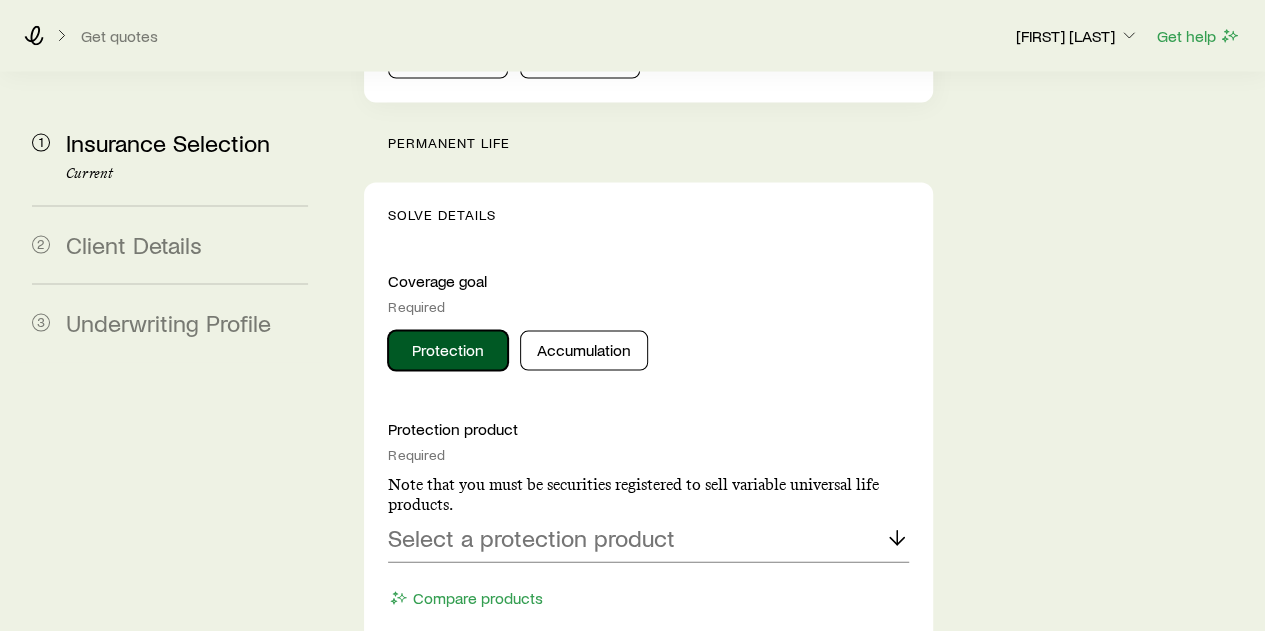 scroll, scrollTop: 1900, scrollLeft: 0, axis: vertical 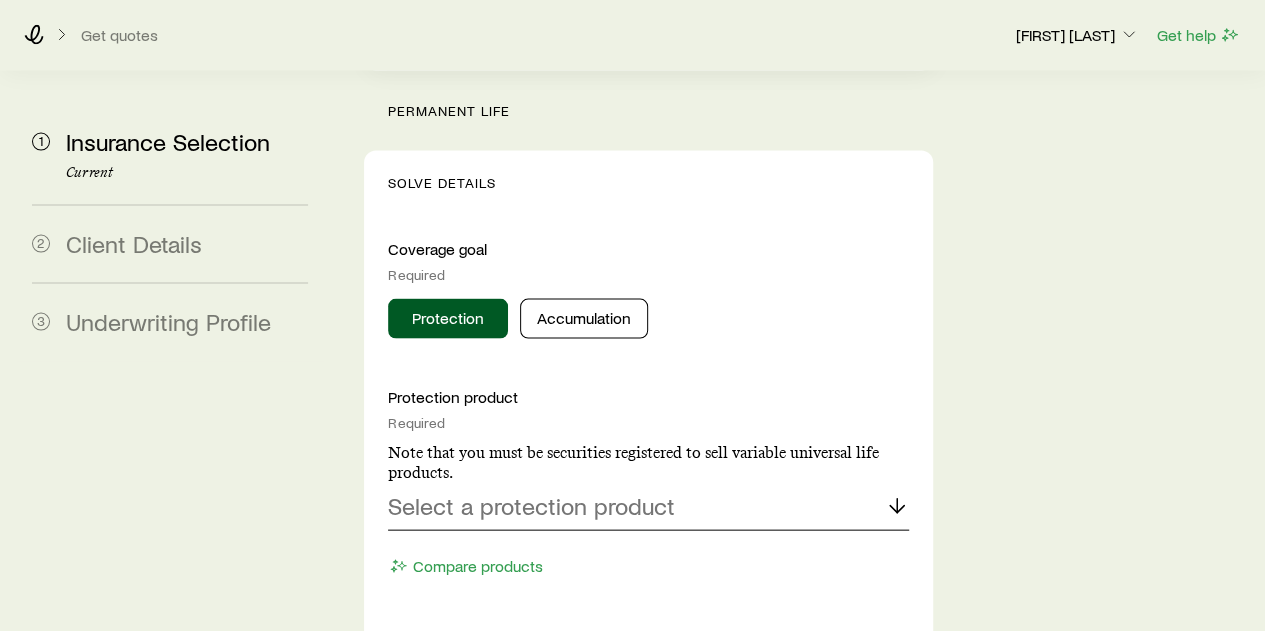 click on "Select a protection product" at bounding box center (531, 506) 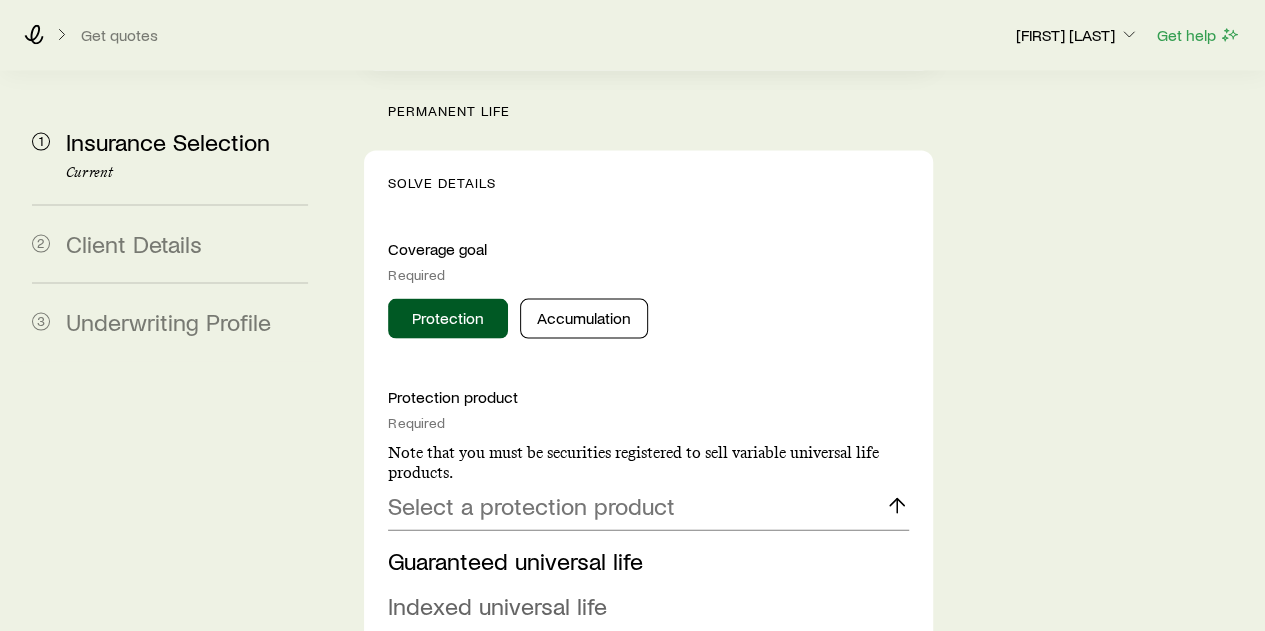 click on "Indexed universal life" at bounding box center (497, 605) 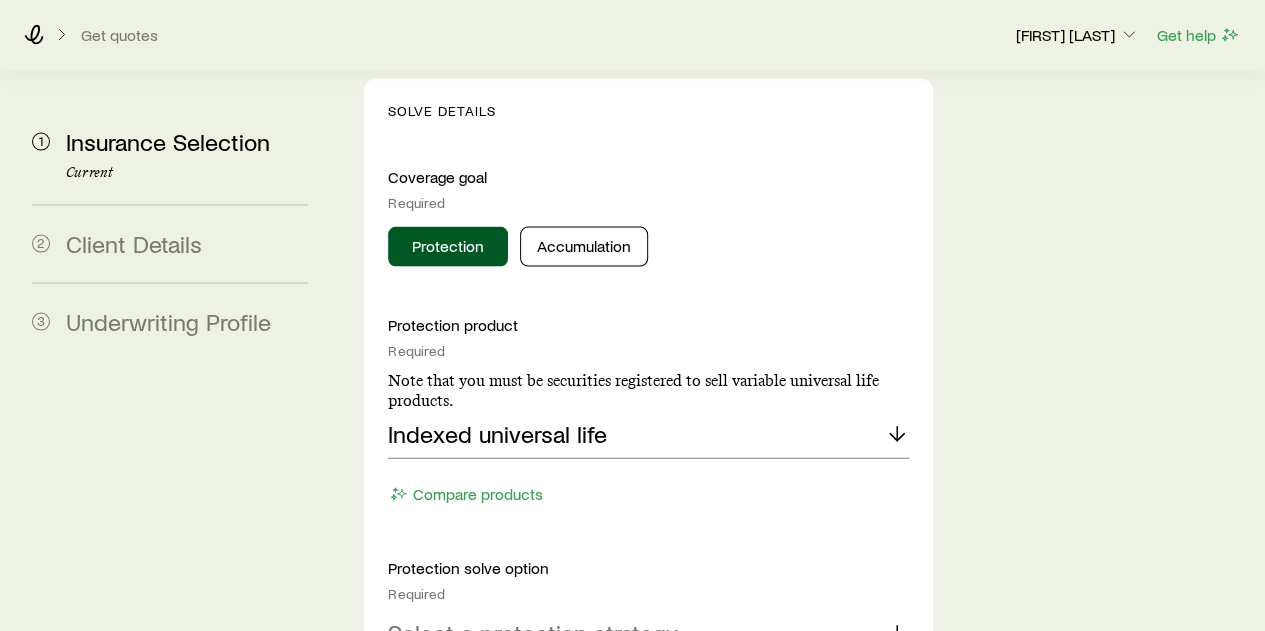 scroll, scrollTop: 2000, scrollLeft: 0, axis: vertical 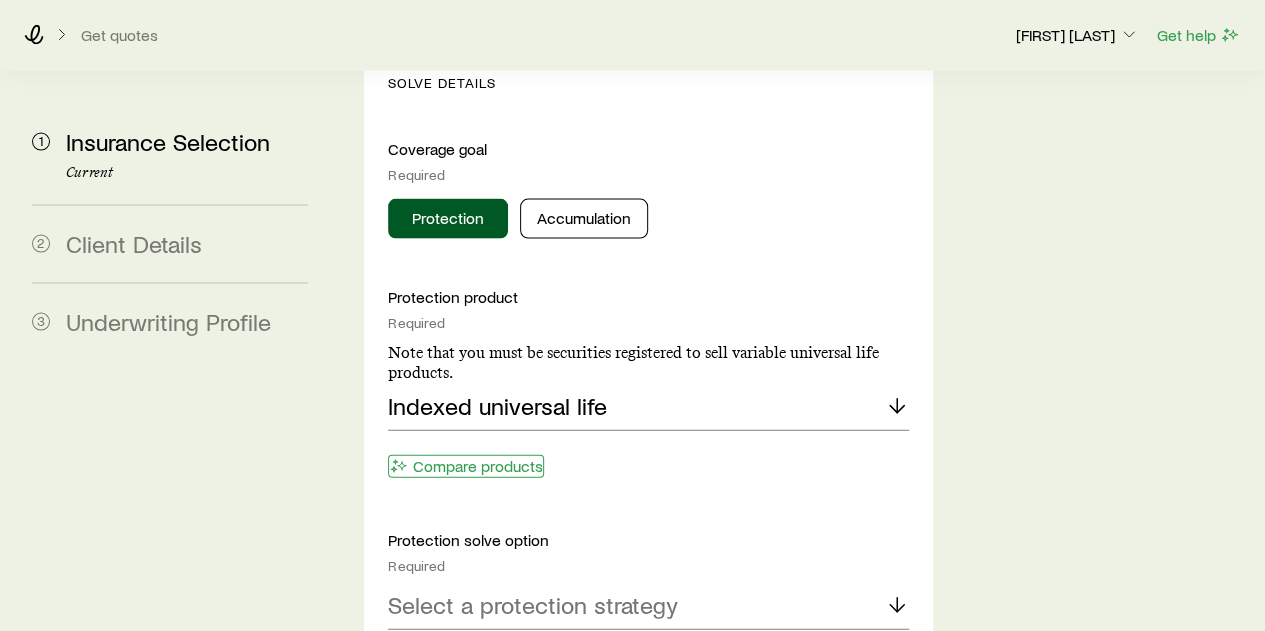 click on "Compare products" at bounding box center (466, 466) 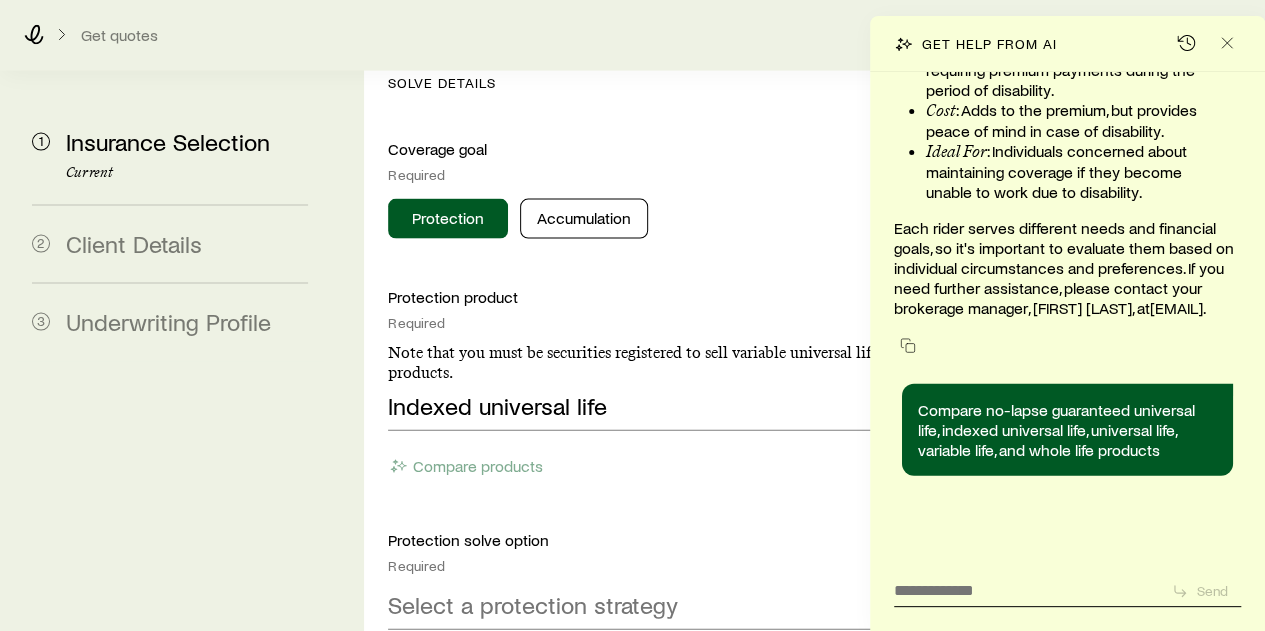 scroll, scrollTop: 194614, scrollLeft: 0, axis: vertical 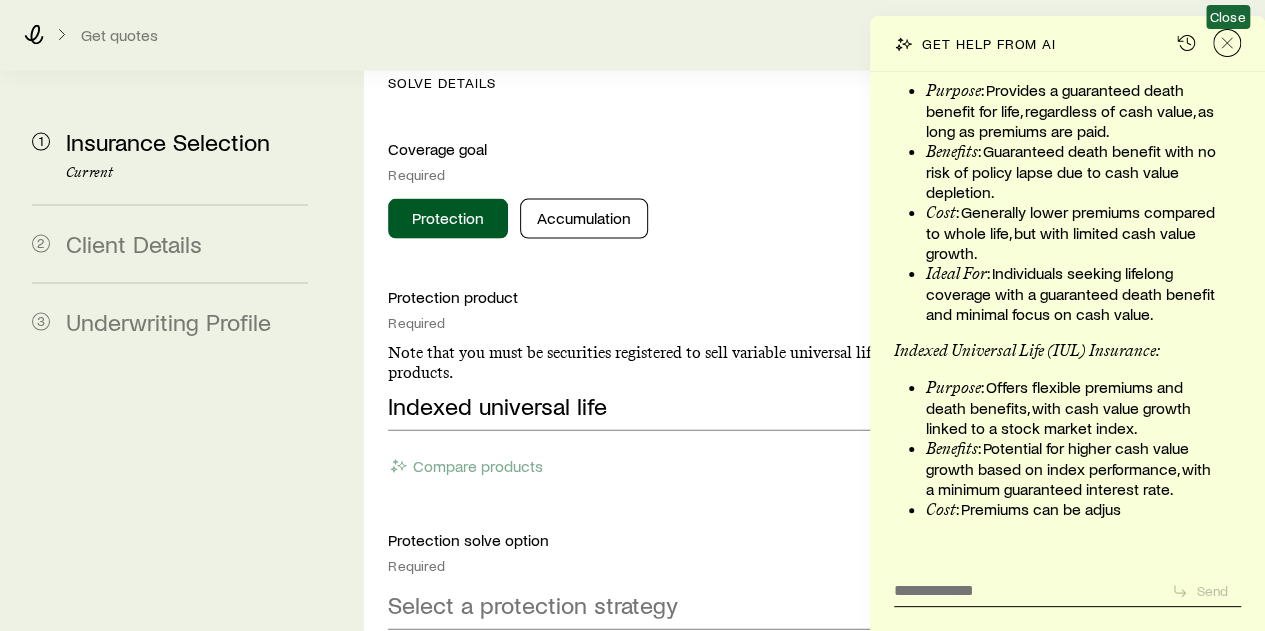 click 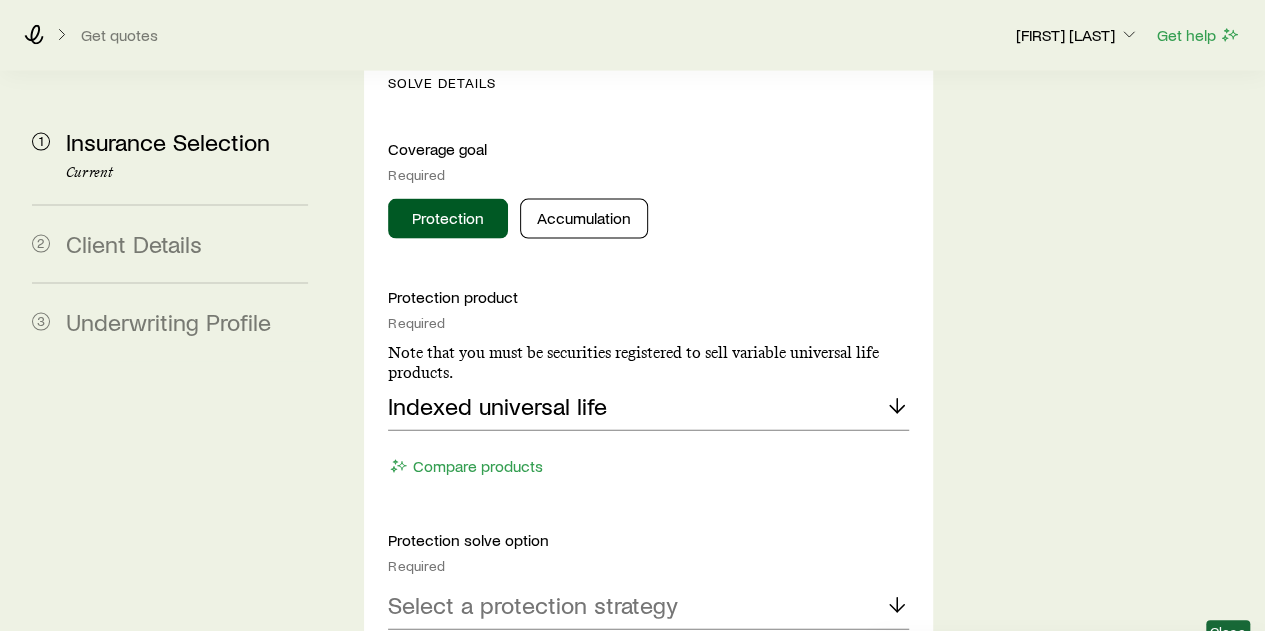 scroll, scrollTop: 195918, scrollLeft: 0, axis: vertical 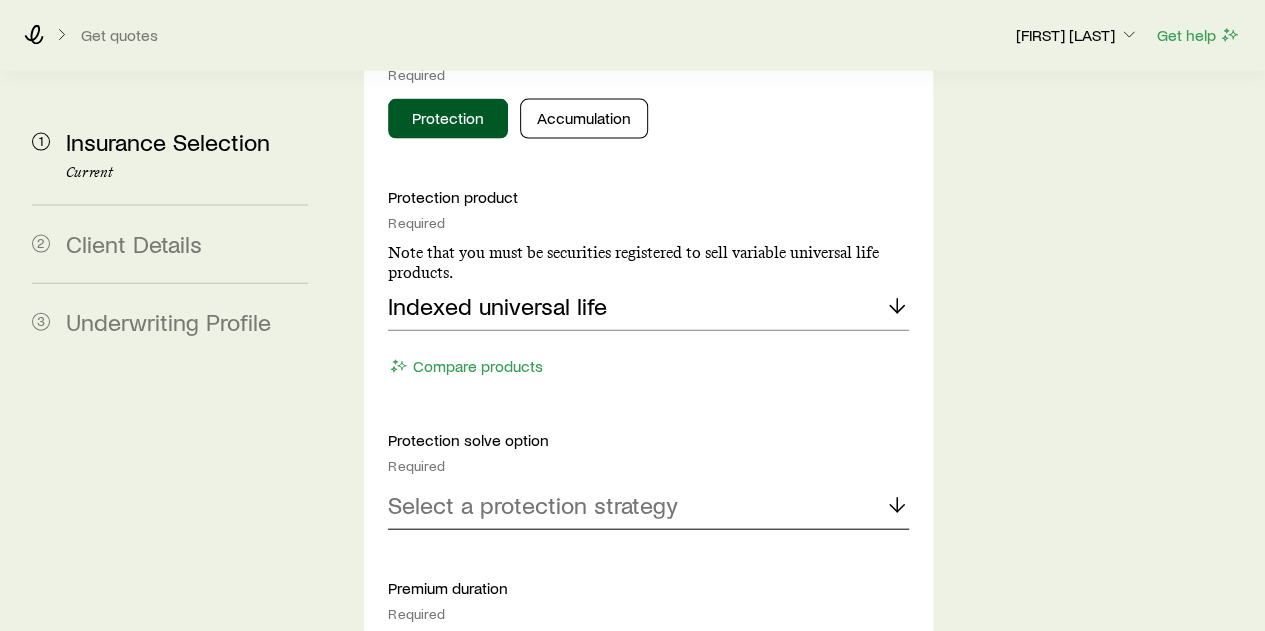 click 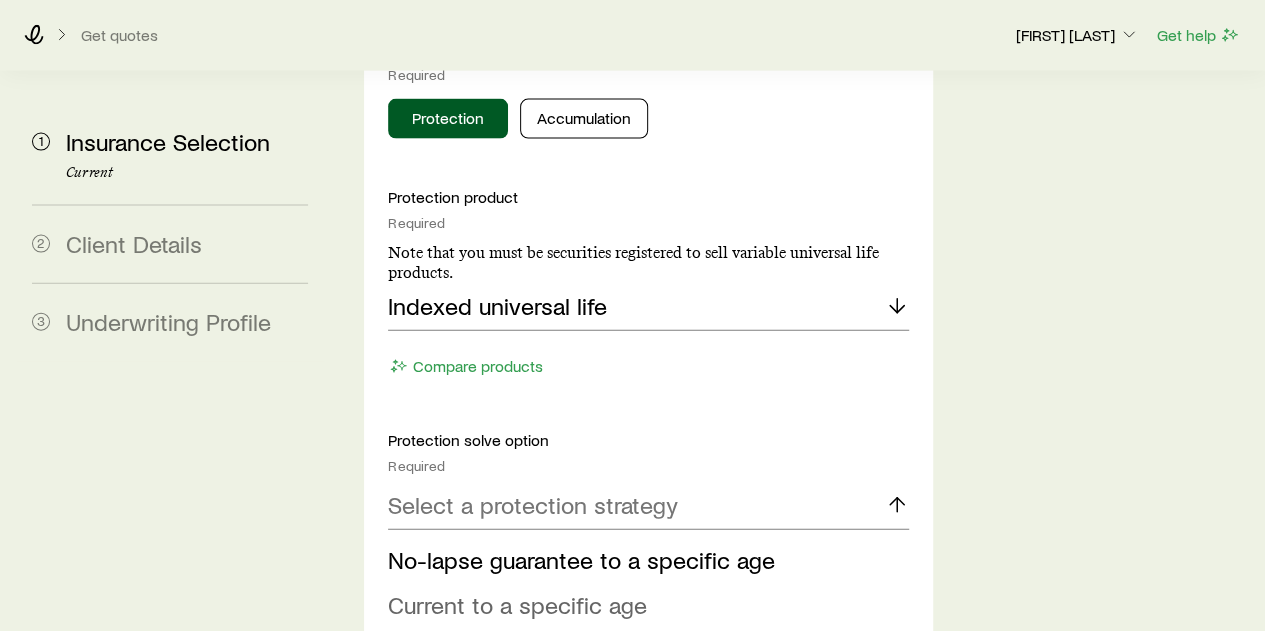 click on "Current to a specific age" at bounding box center [517, 604] 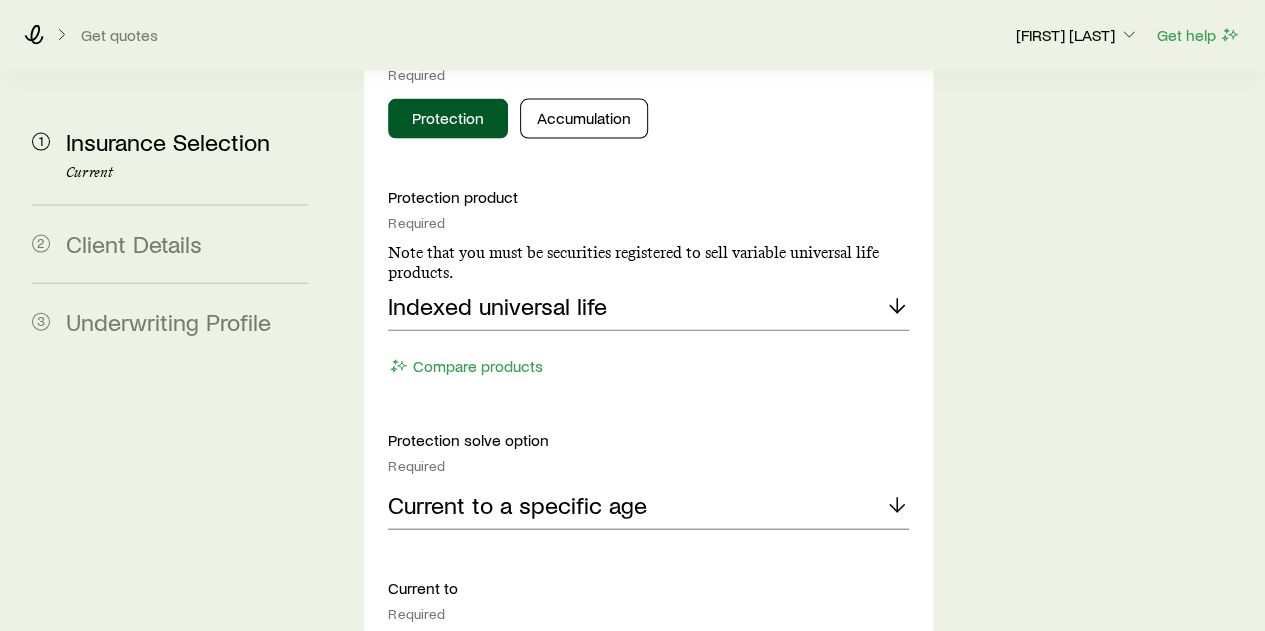 scroll, scrollTop: 2200, scrollLeft: 0, axis: vertical 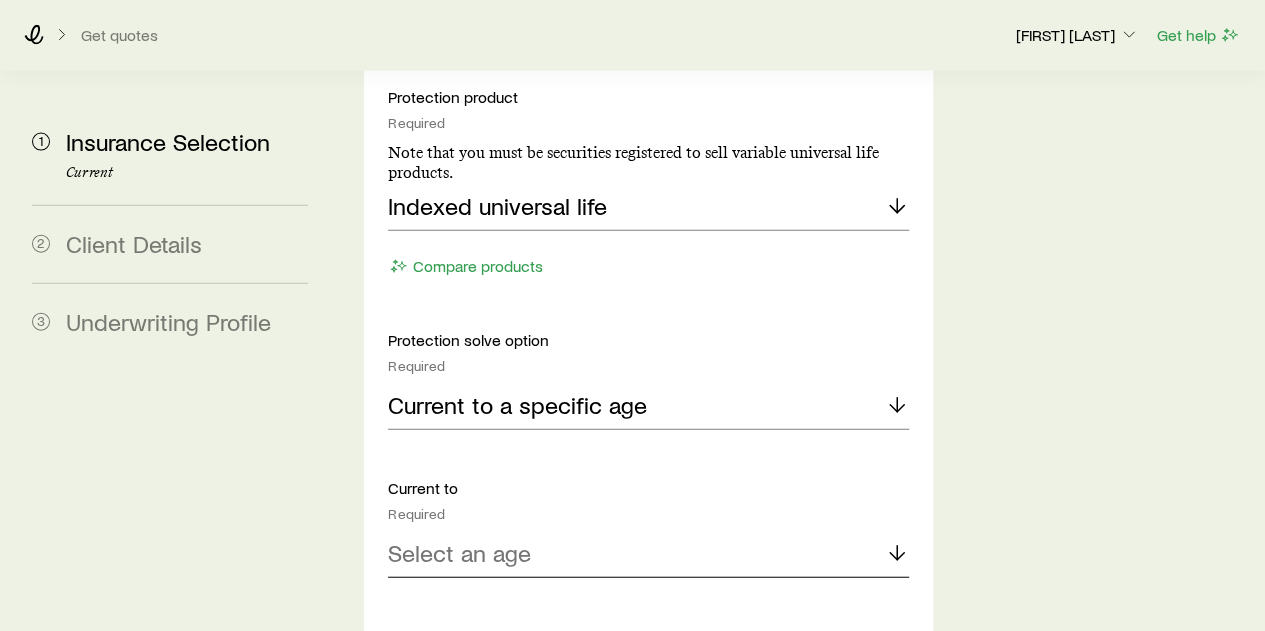 click on "Select an age" at bounding box center [459, 553] 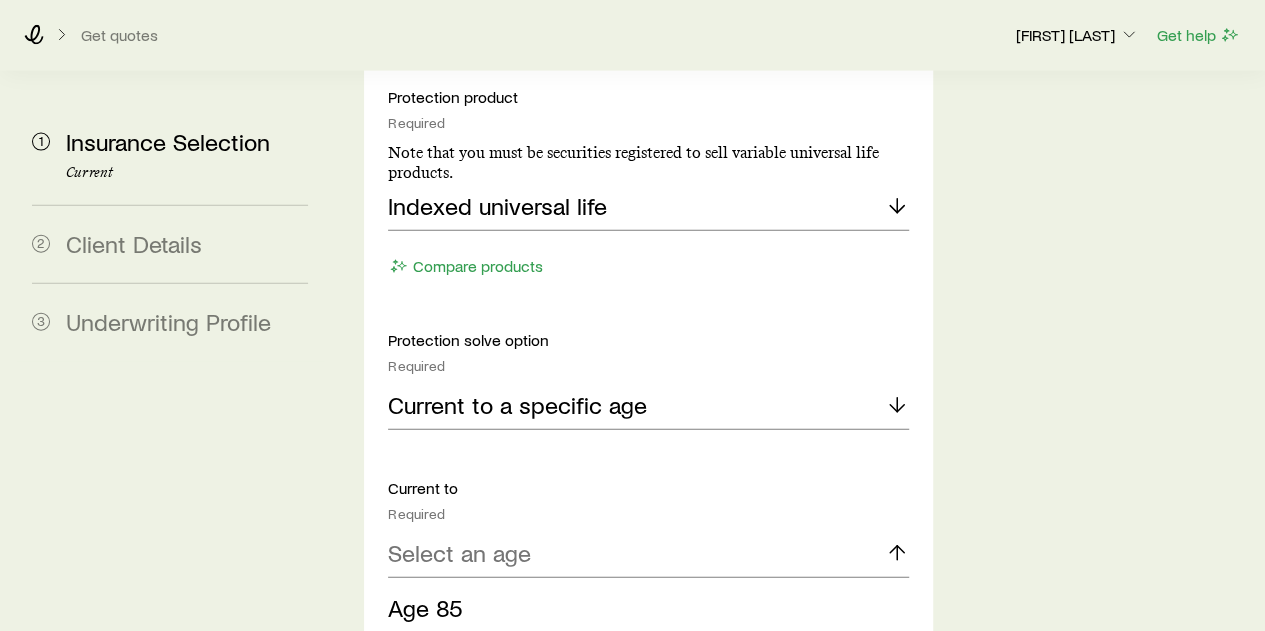 drag, startPoint x: 457, startPoint y: 463, endPoint x: 472, endPoint y: 461, distance: 15.132746 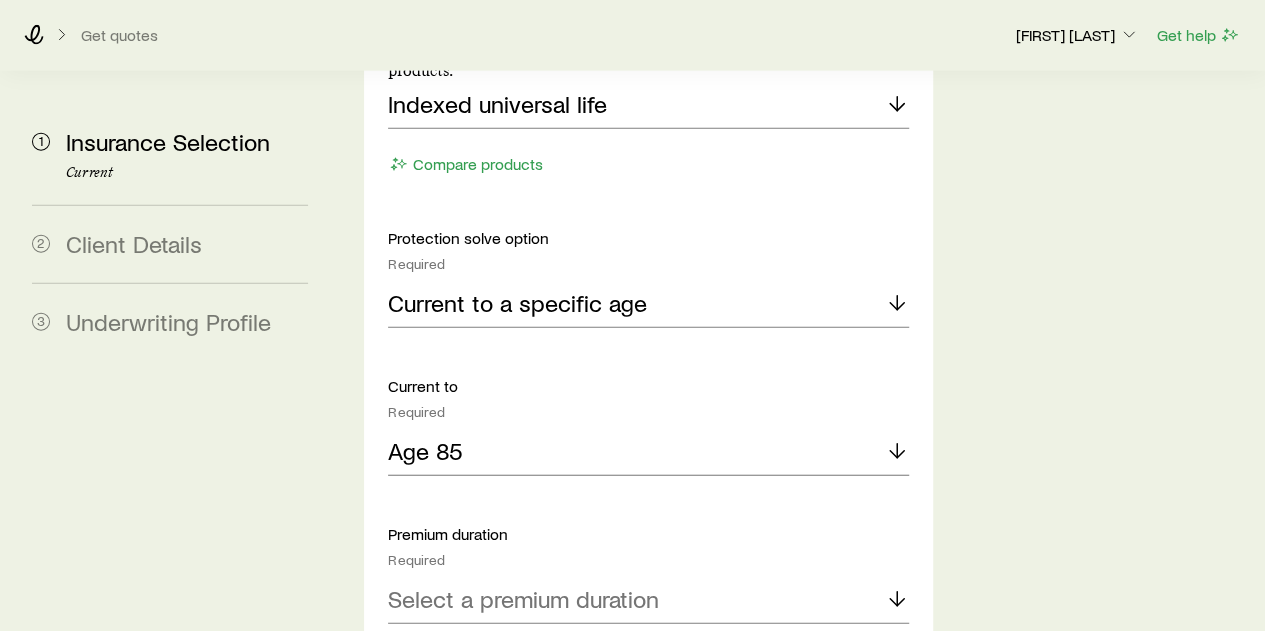 scroll, scrollTop: 2400, scrollLeft: 0, axis: vertical 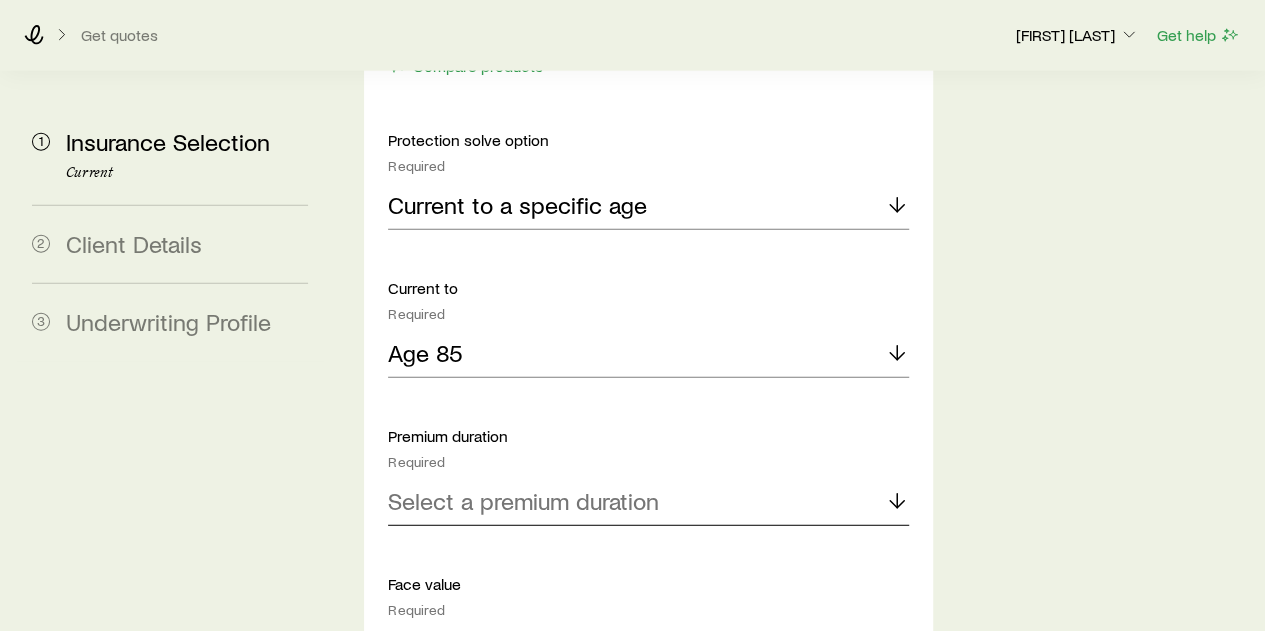 click on "Select a premium duration" at bounding box center (523, 501) 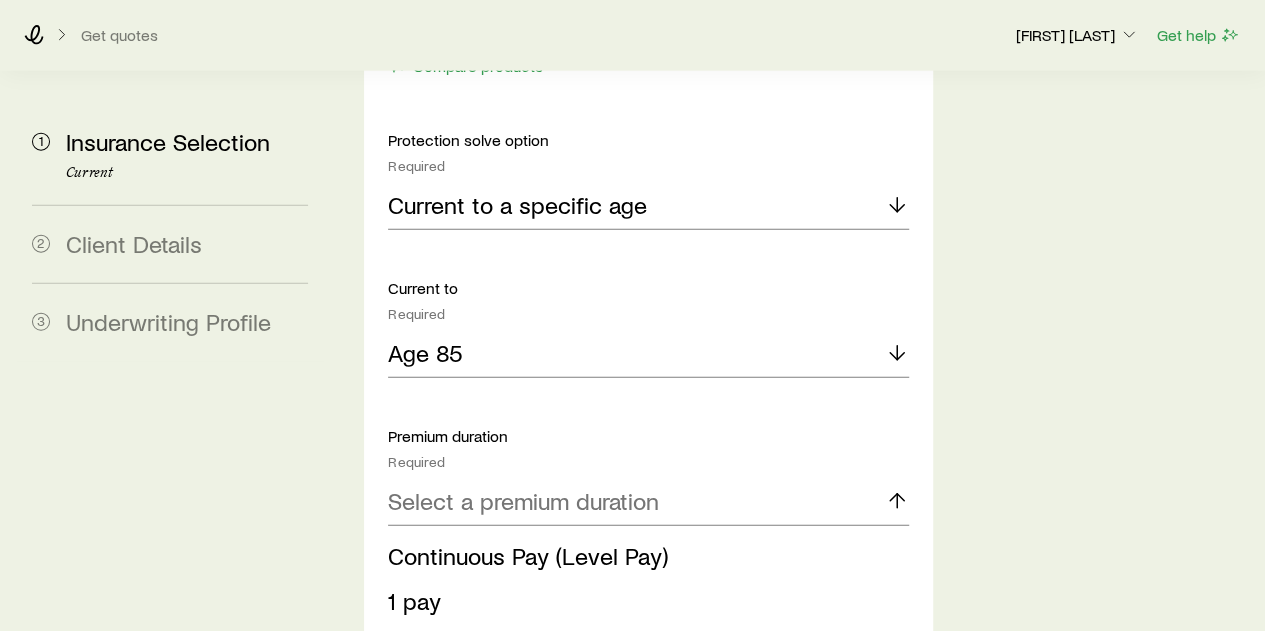 click on "1 pay" at bounding box center [414, 600] 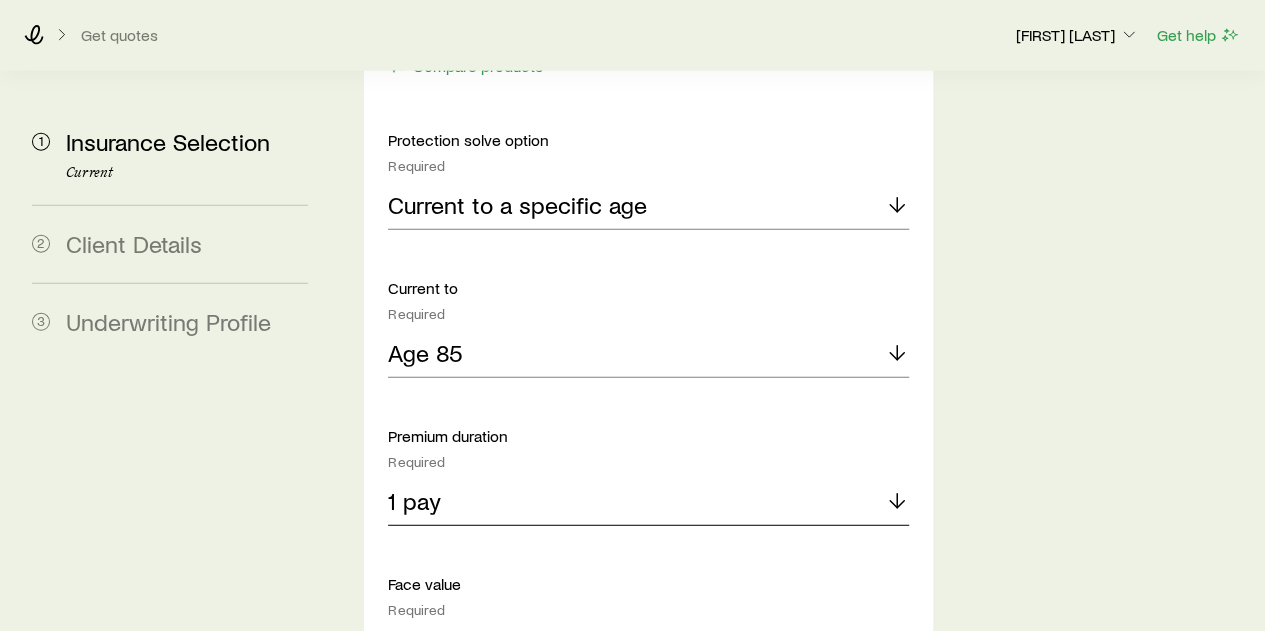 click 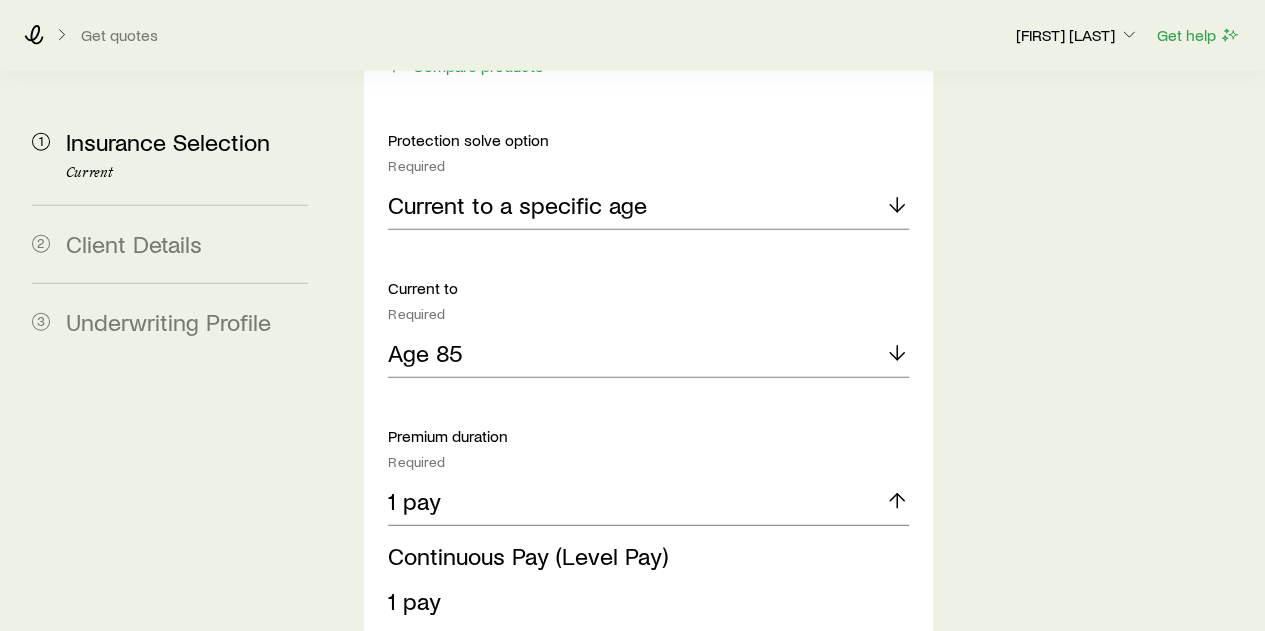 drag, startPoint x: 566, startPoint y: 415, endPoint x: 620, endPoint y: 375, distance: 67.20119 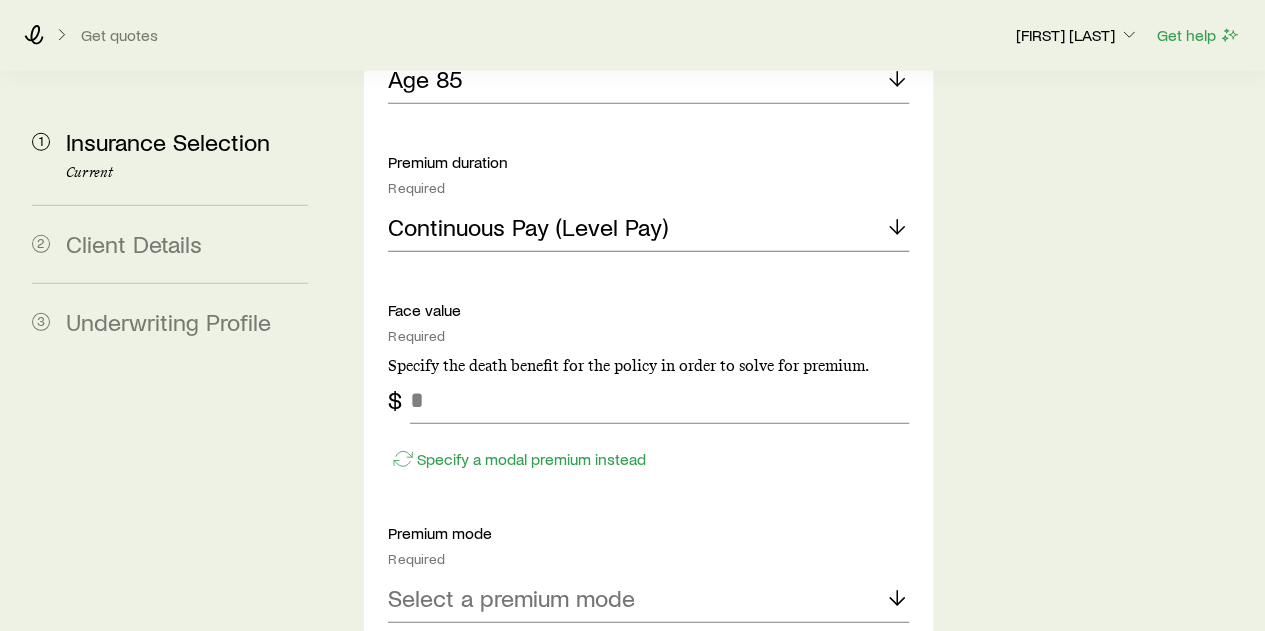 scroll, scrollTop: 2700, scrollLeft: 0, axis: vertical 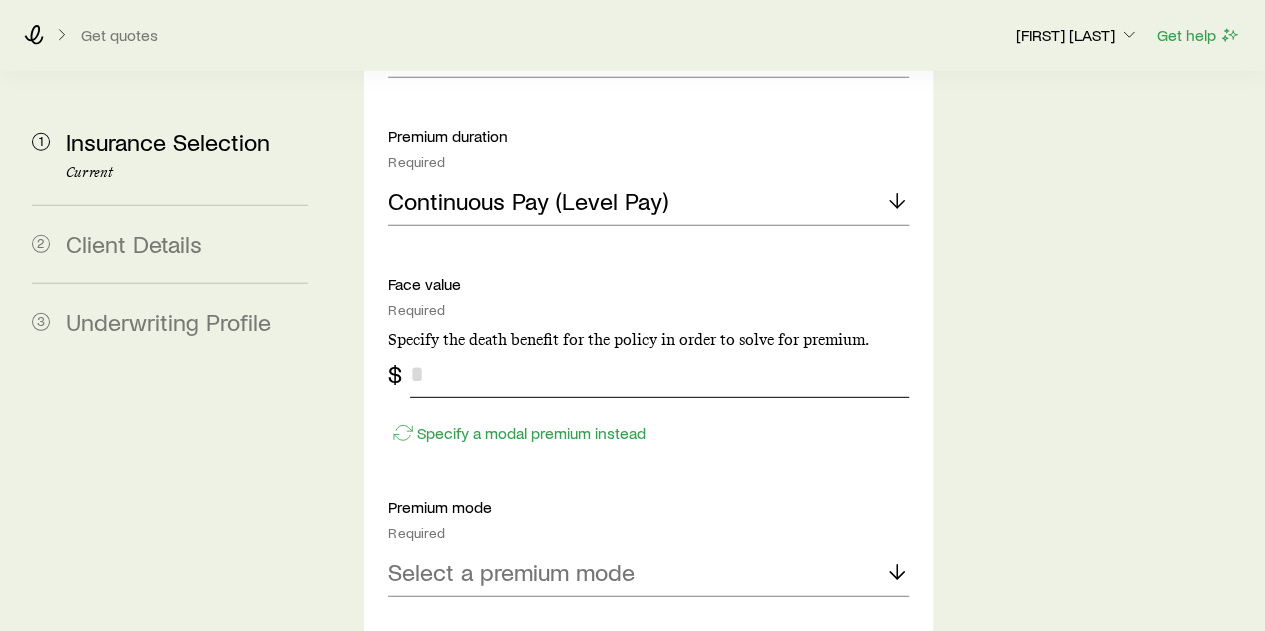 click at bounding box center (659, 374) 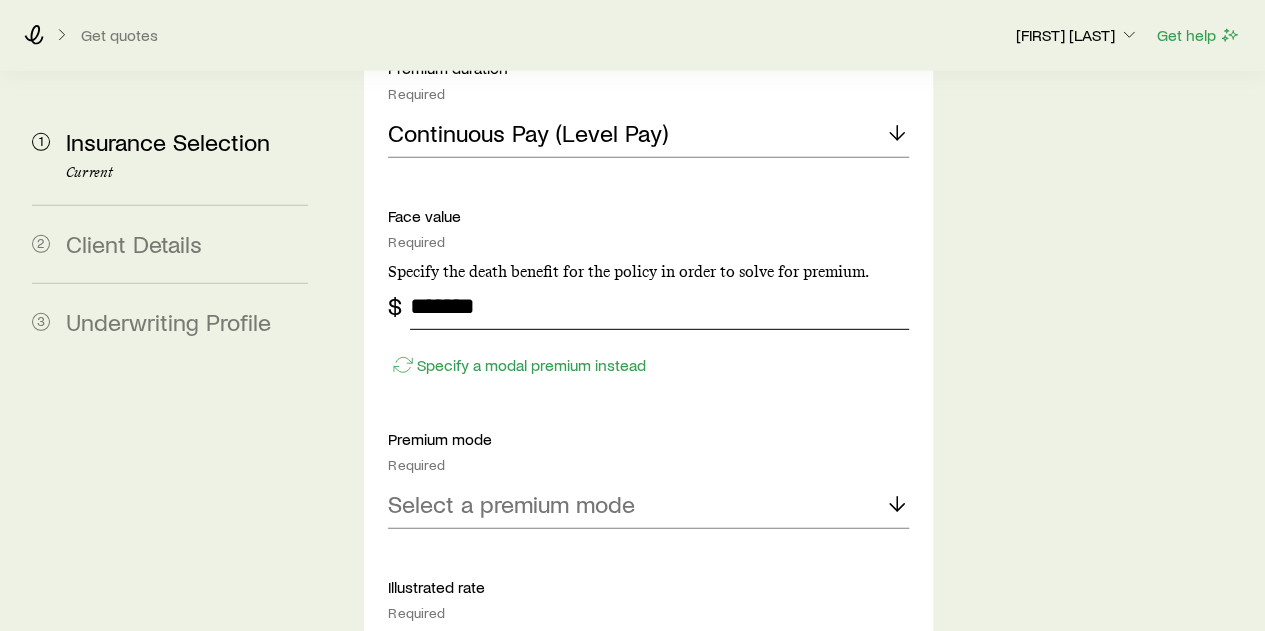 scroll, scrollTop: 2800, scrollLeft: 0, axis: vertical 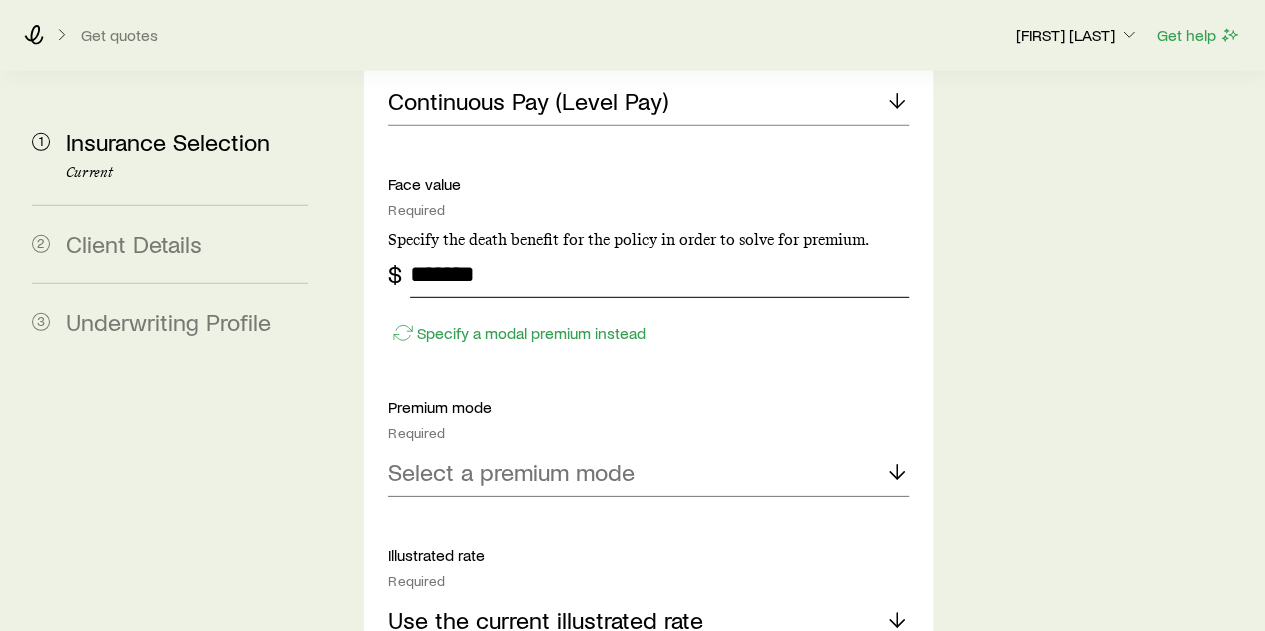 type on "*******" 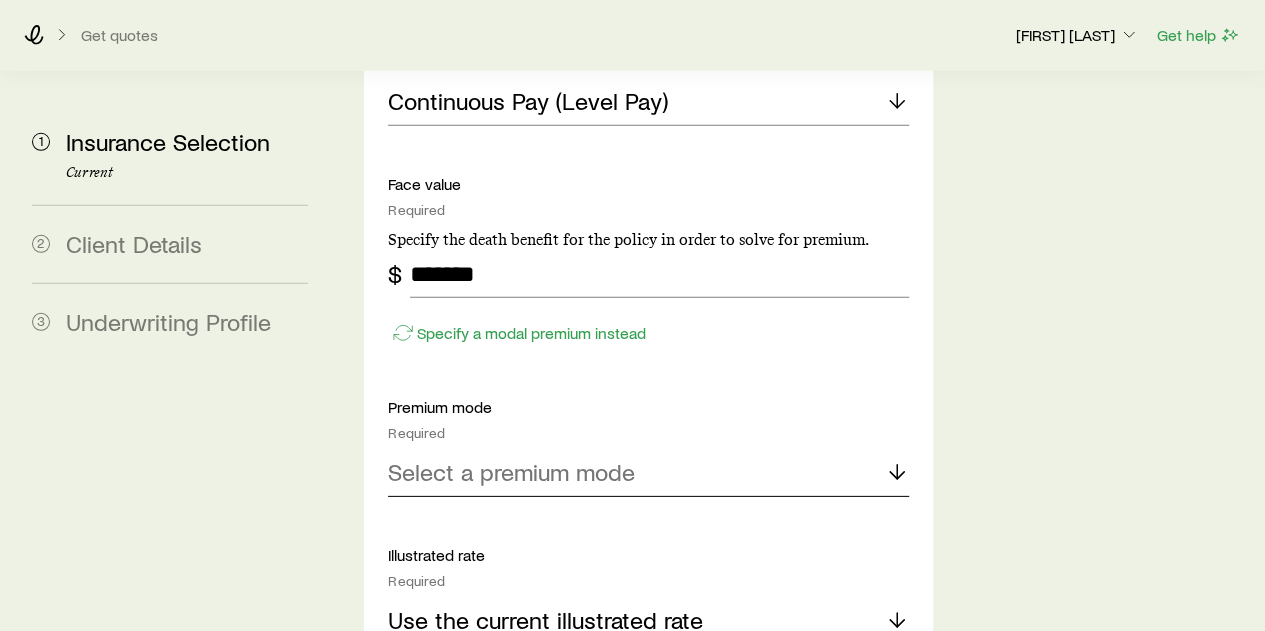 click 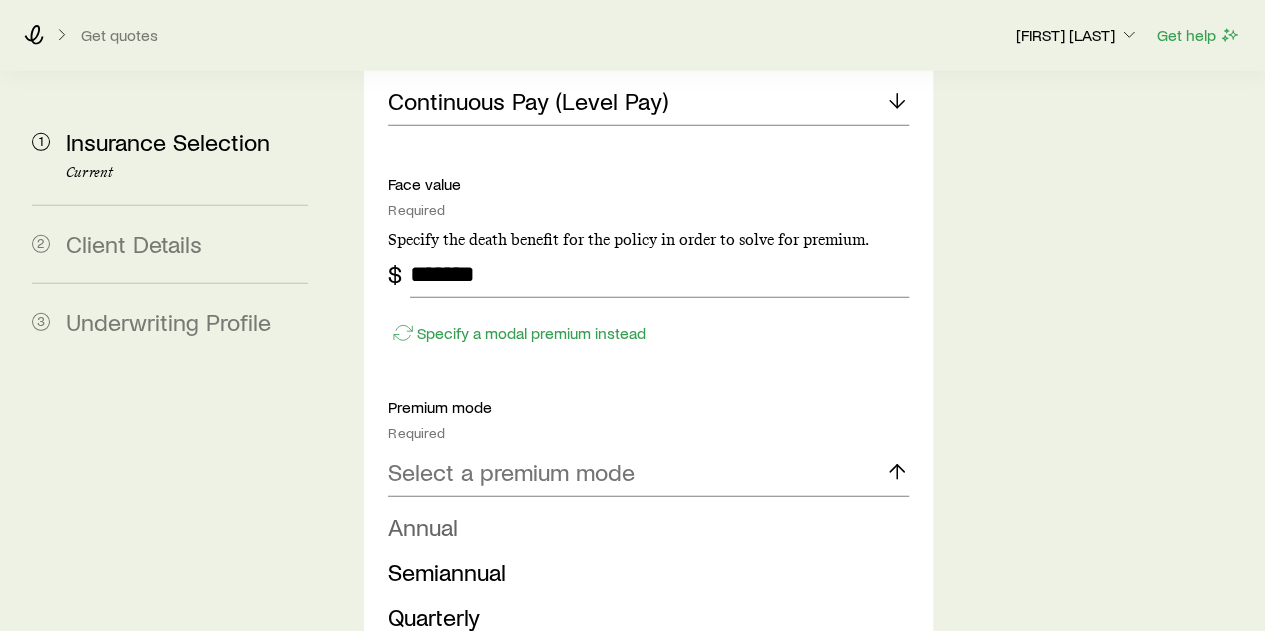 click on "Annual" at bounding box center [642, 527] 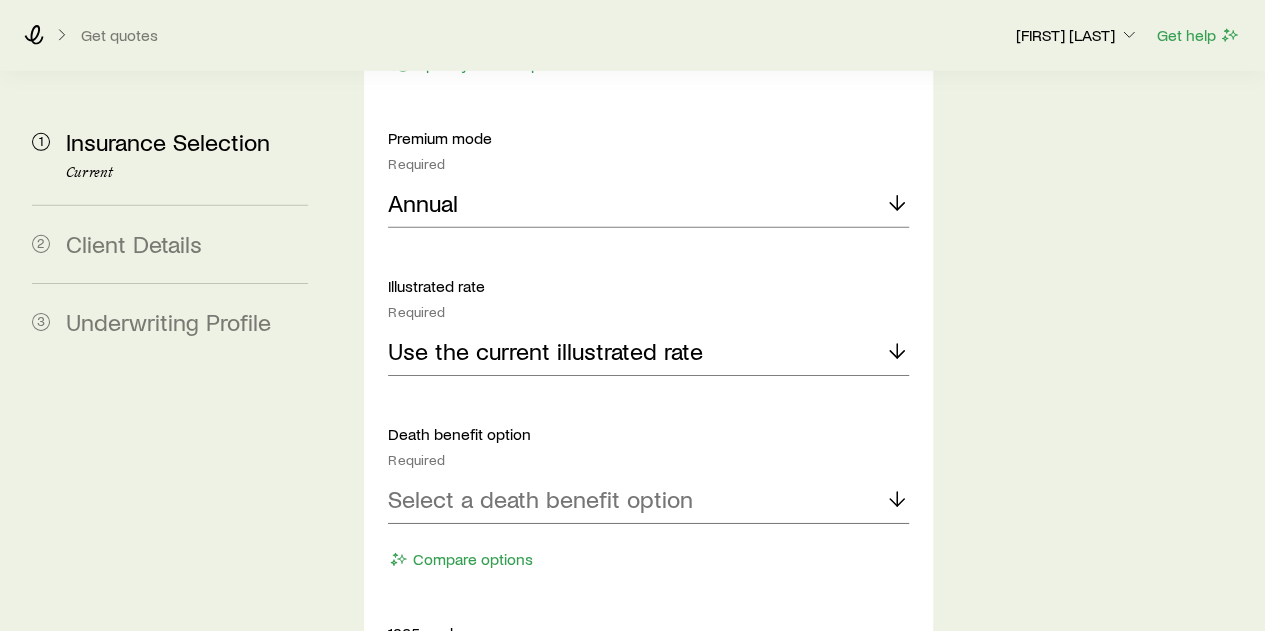scroll, scrollTop: 3100, scrollLeft: 0, axis: vertical 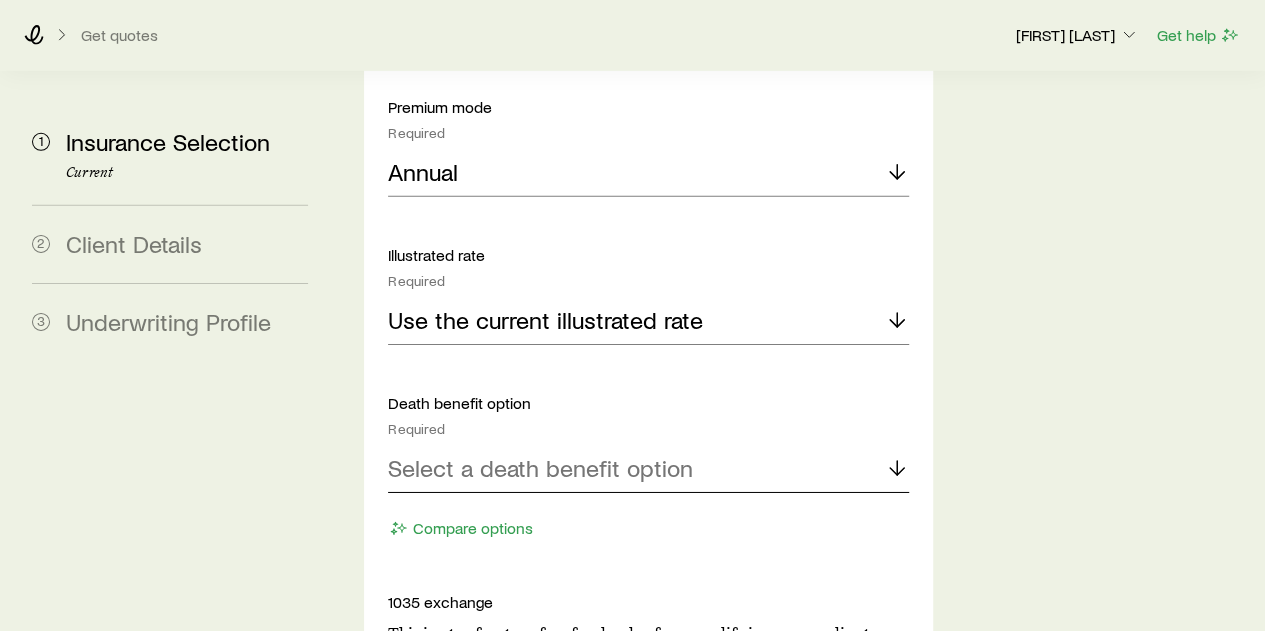 click 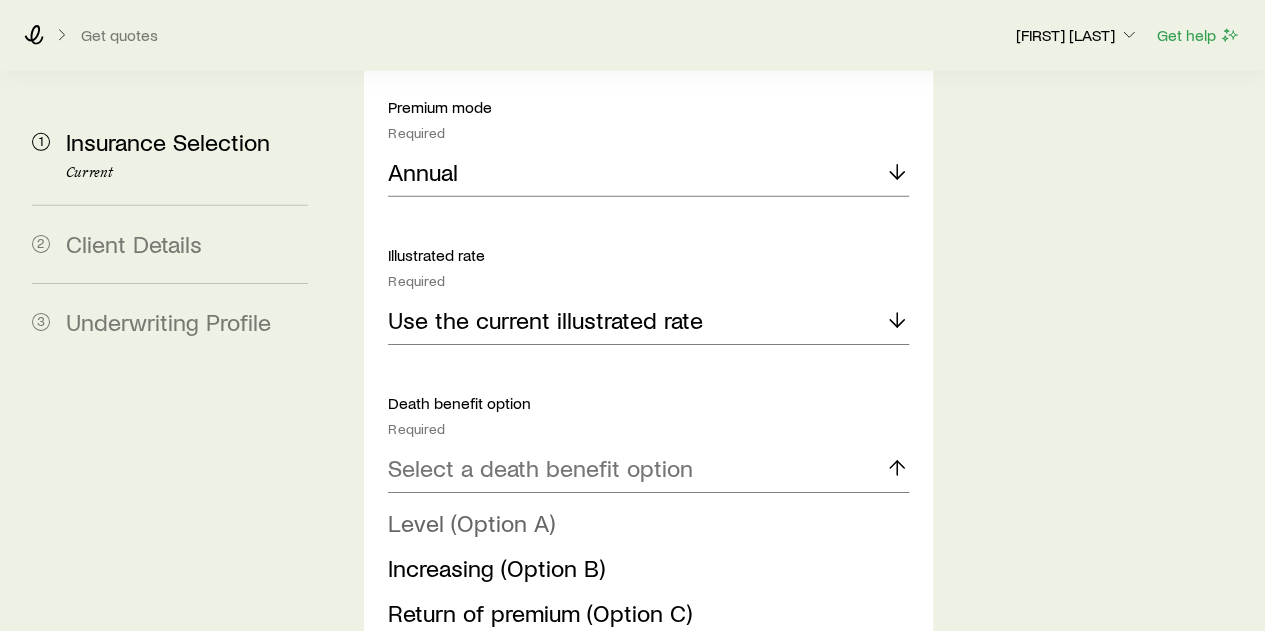 click on "Level (Option A)" at bounding box center [471, 522] 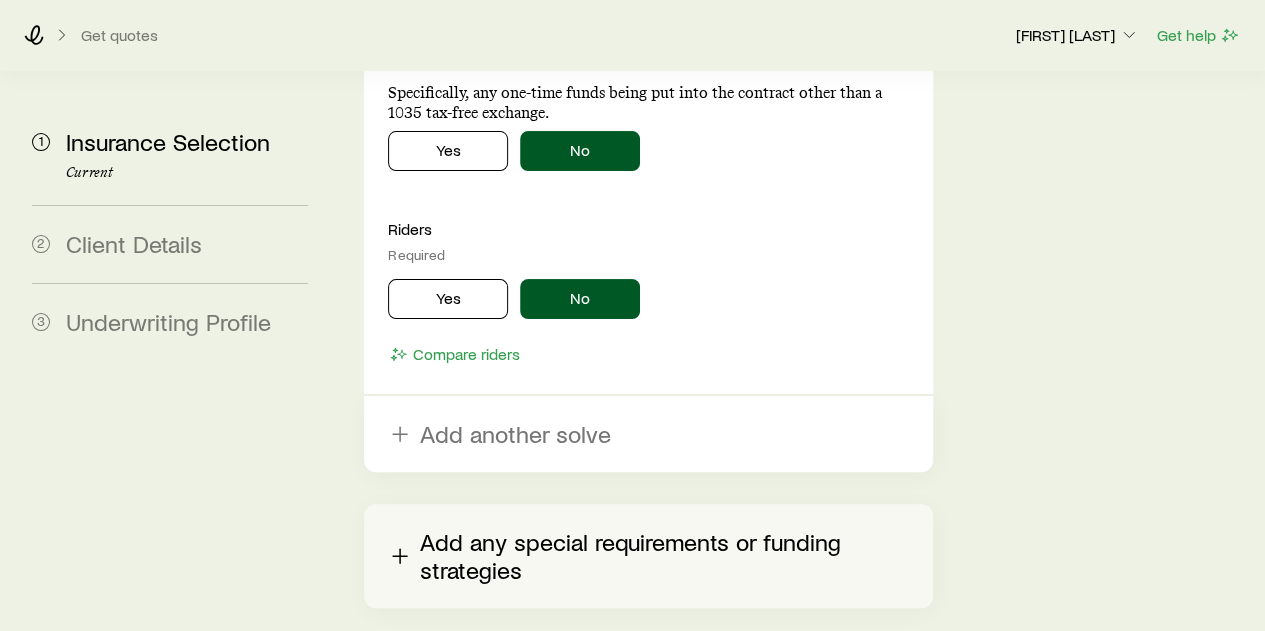 scroll, scrollTop: 3885, scrollLeft: 0, axis: vertical 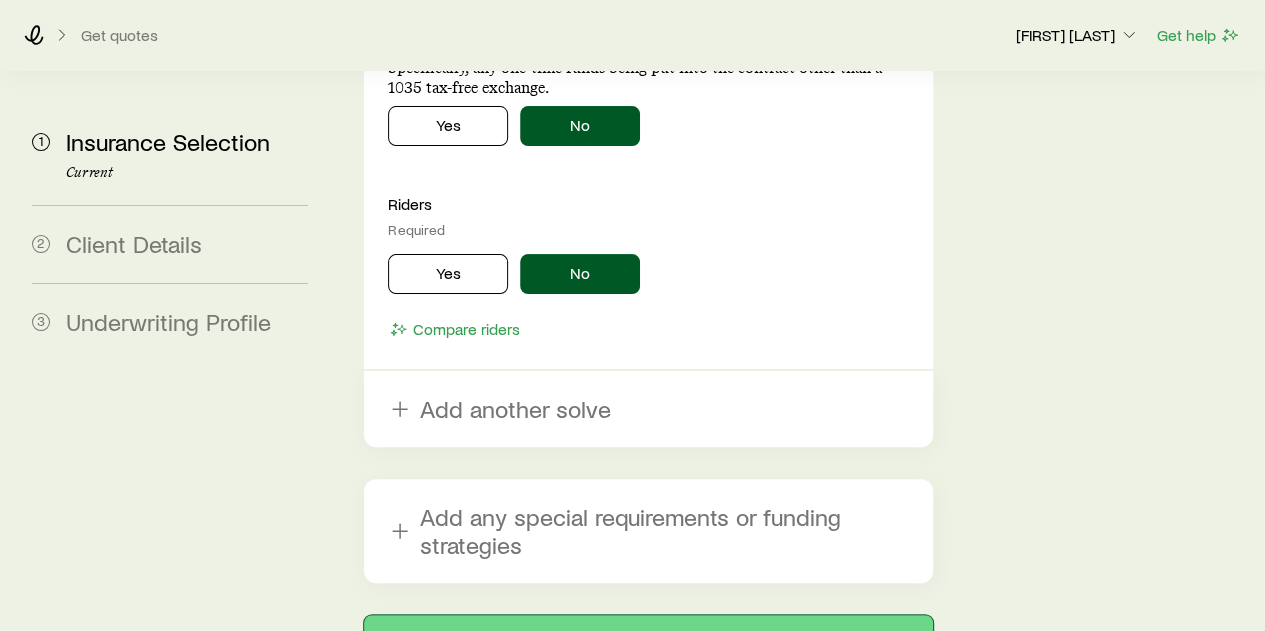 click on "Next: Client Details" at bounding box center (648, 639) 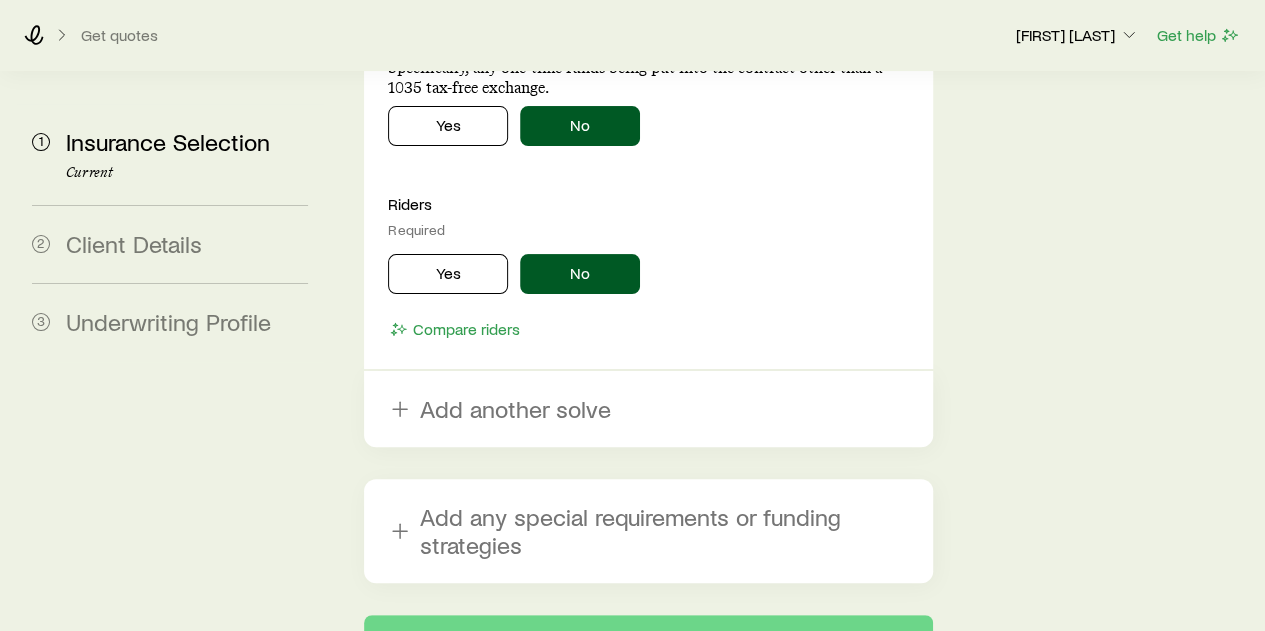 scroll, scrollTop: 0, scrollLeft: 0, axis: both 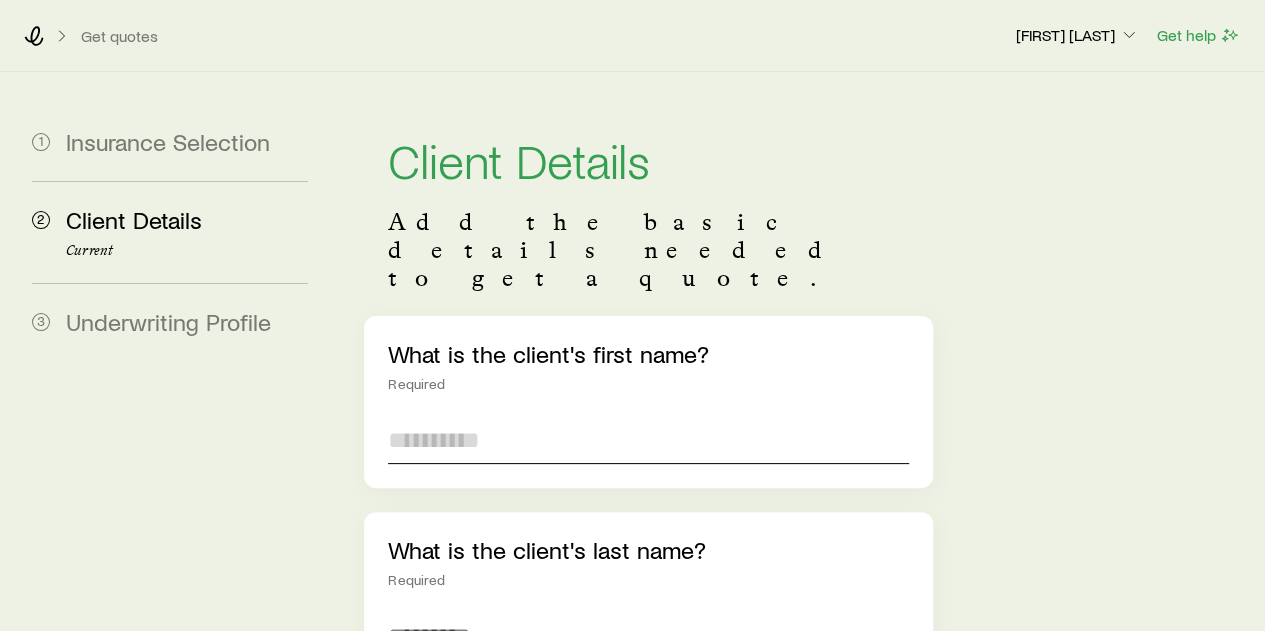 click at bounding box center (648, 440) 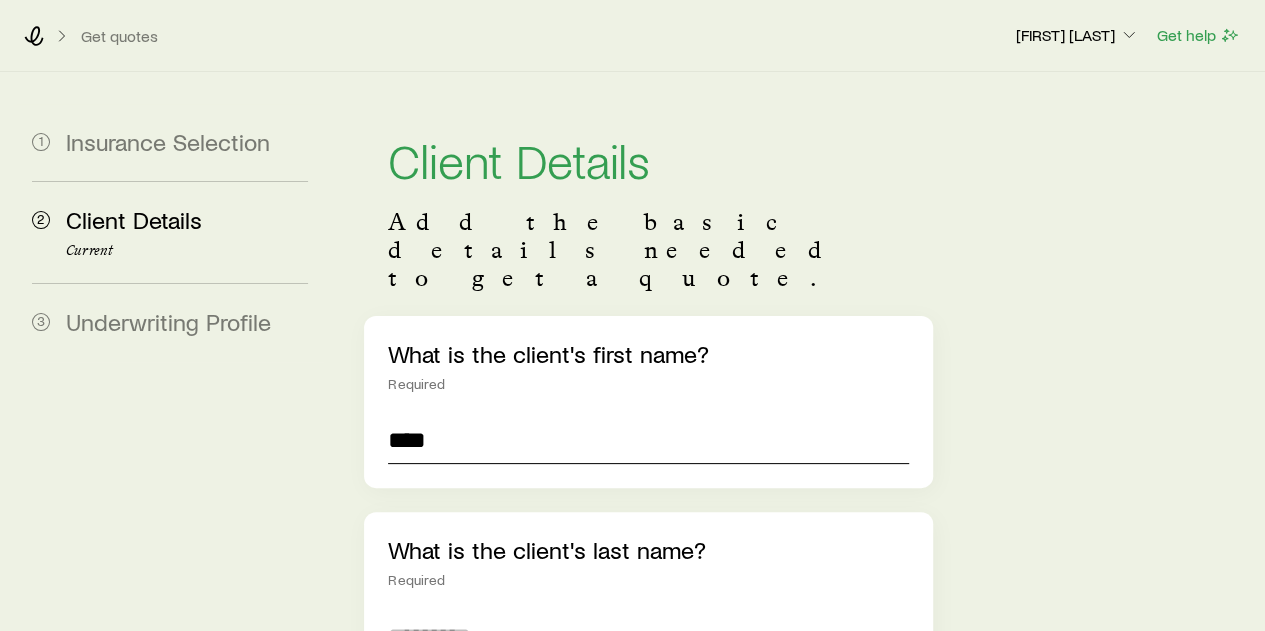 type on "****" 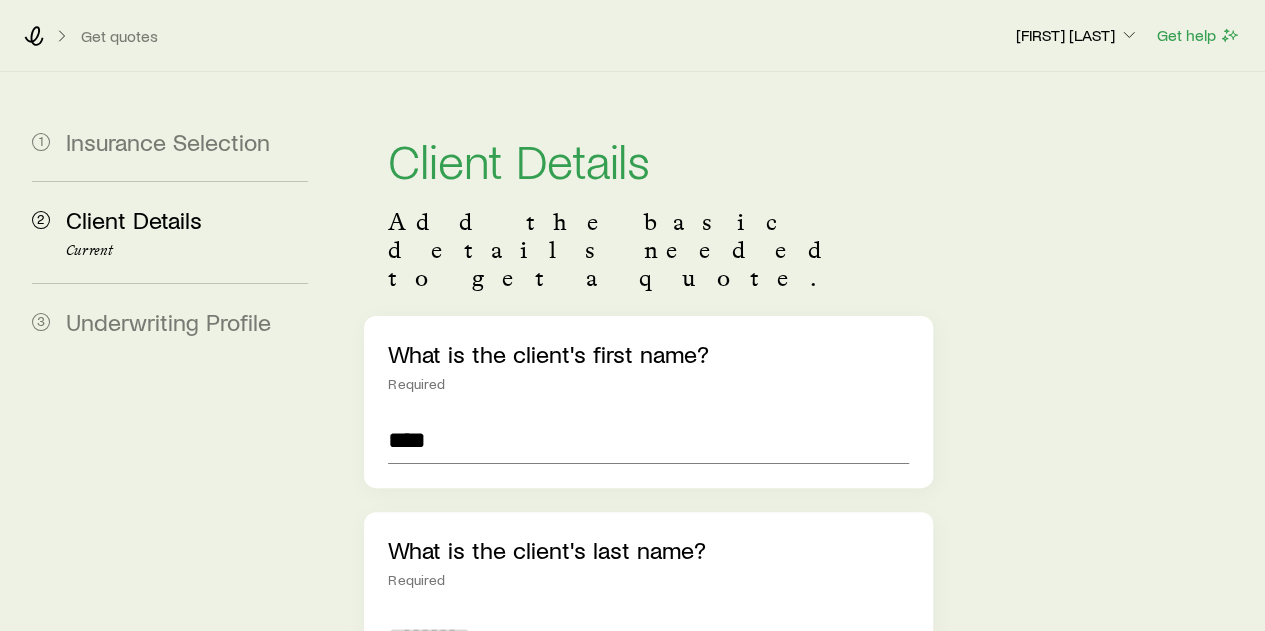 click at bounding box center [648, 636] 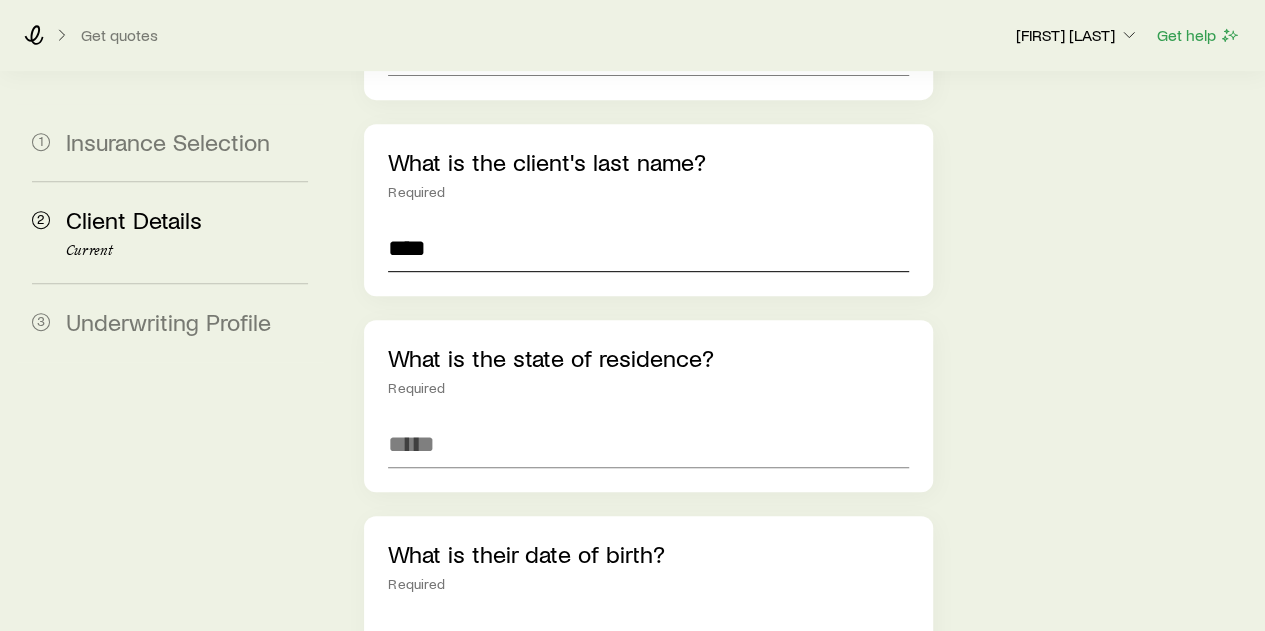 scroll, scrollTop: 400, scrollLeft: 0, axis: vertical 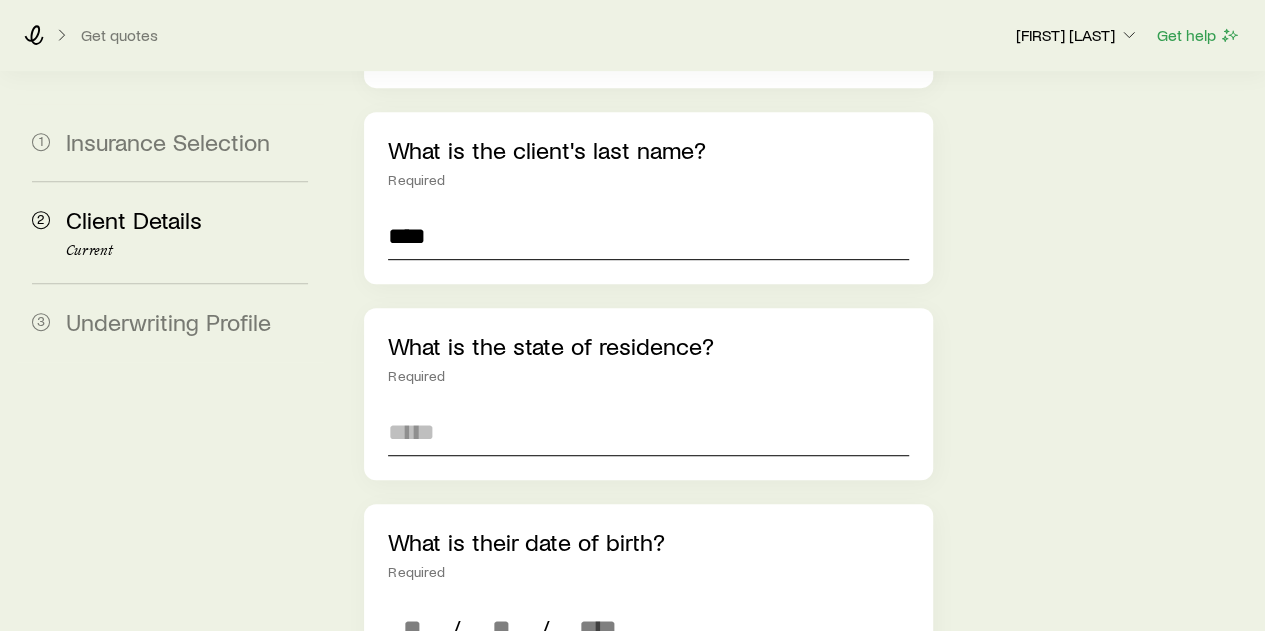 type on "****" 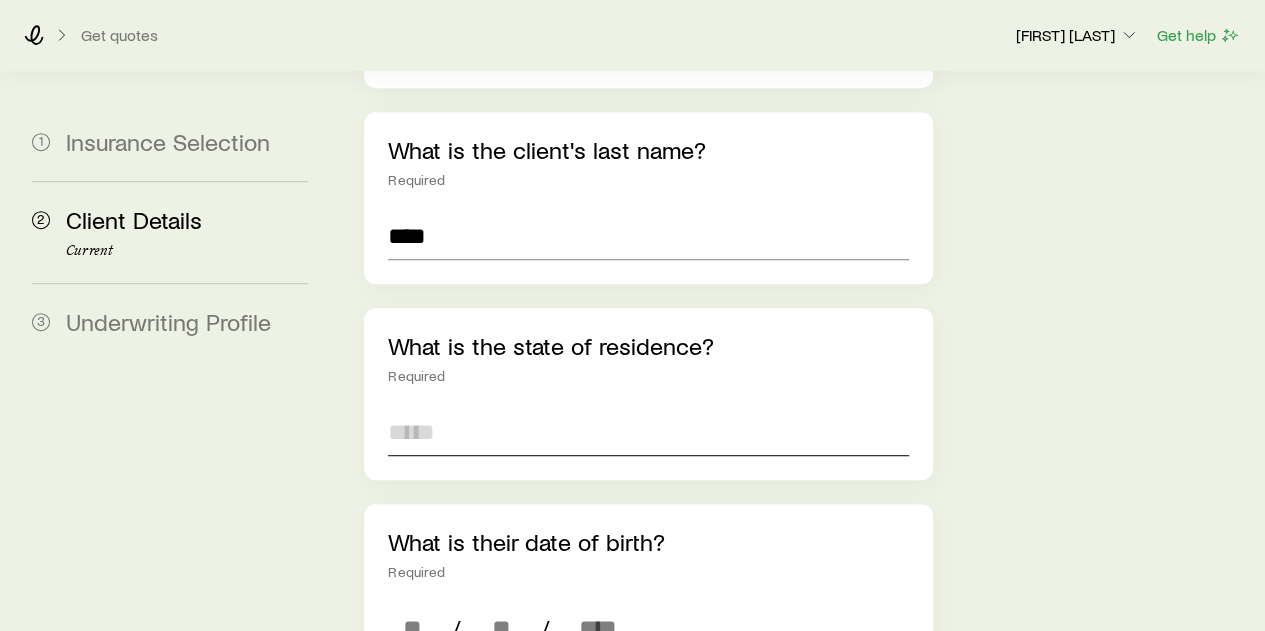 click at bounding box center [648, 432] 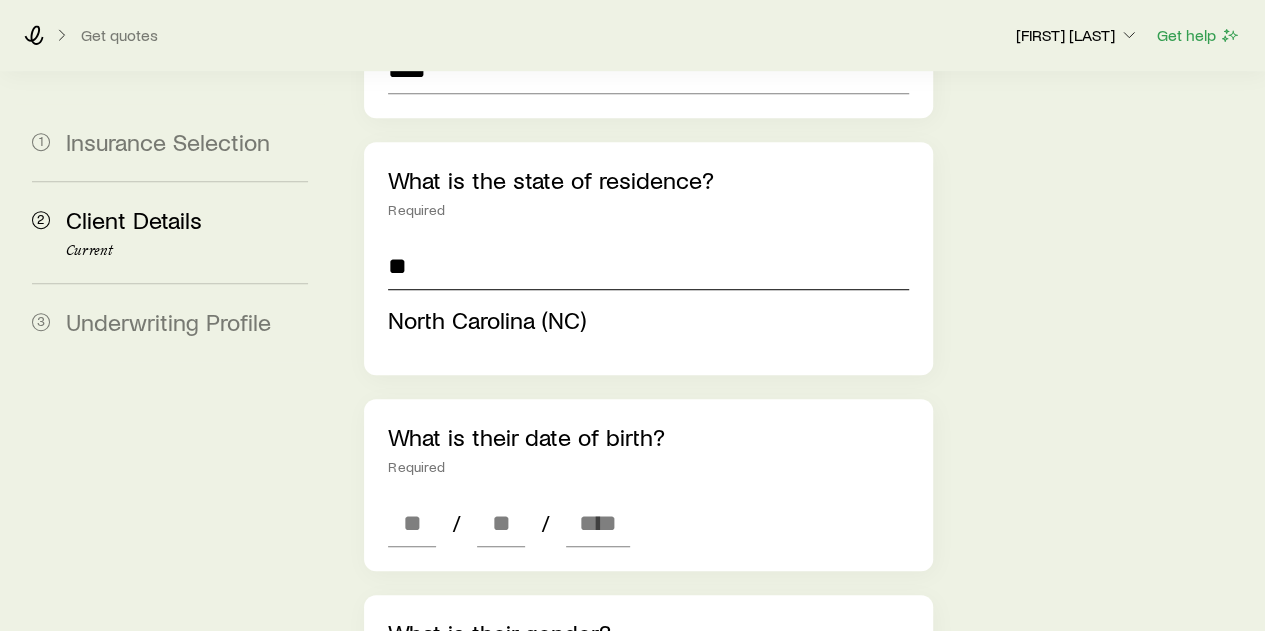 scroll, scrollTop: 700, scrollLeft: 0, axis: vertical 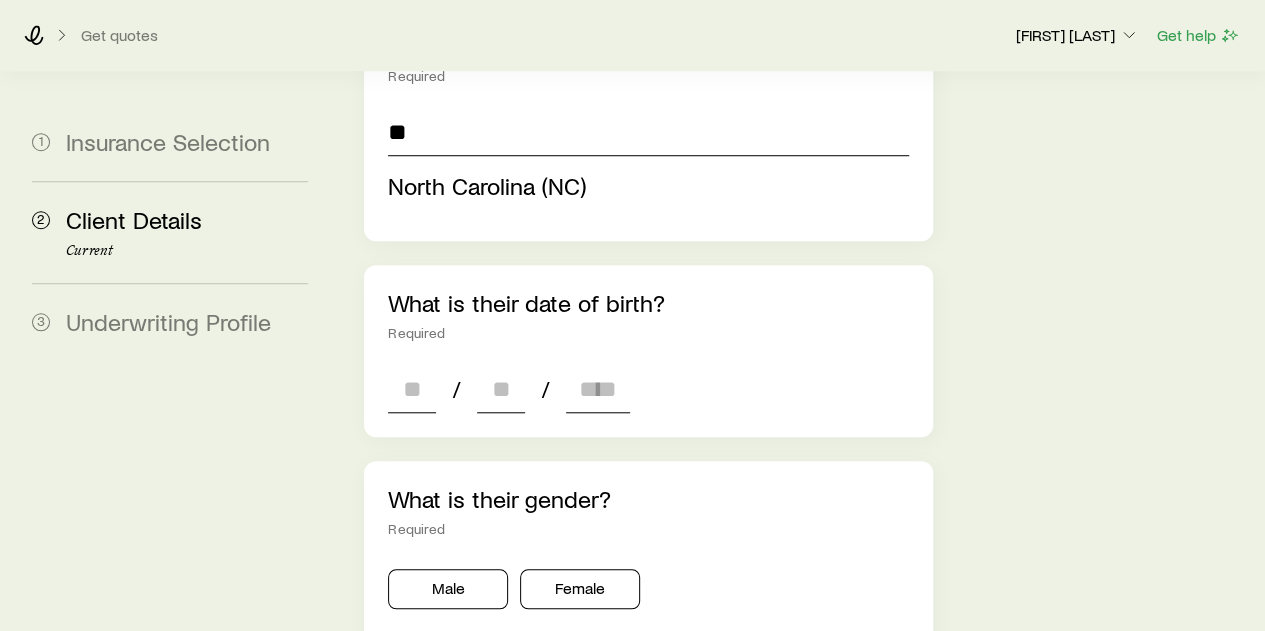 type on "**********" 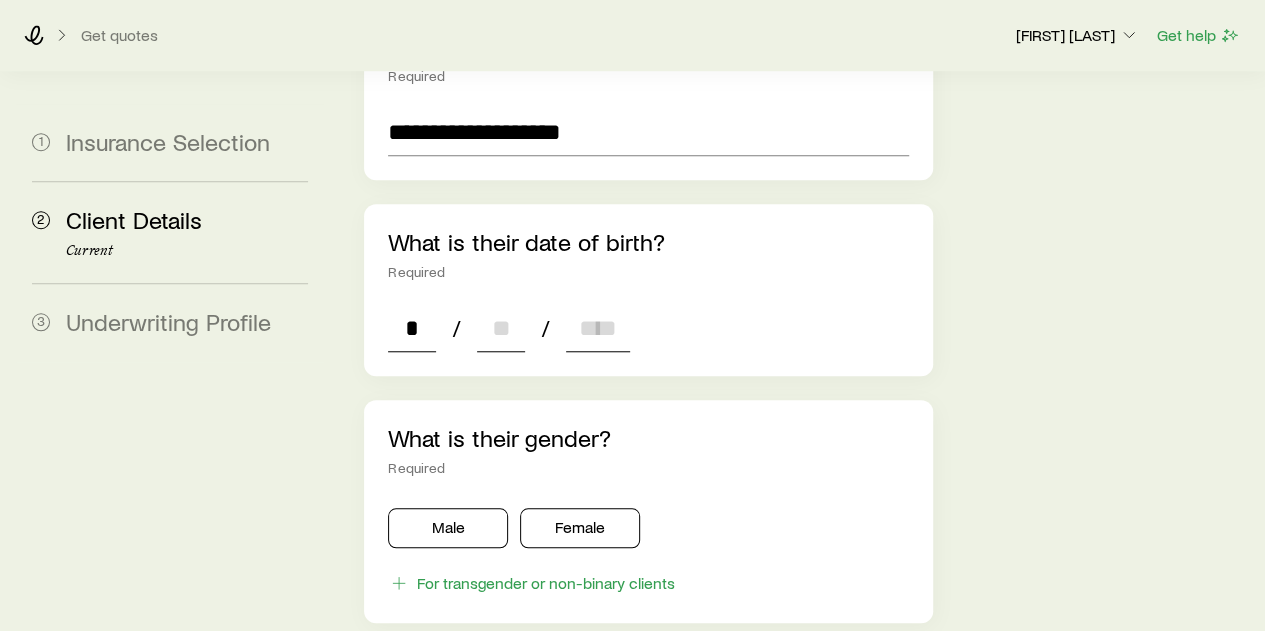 type on "*" 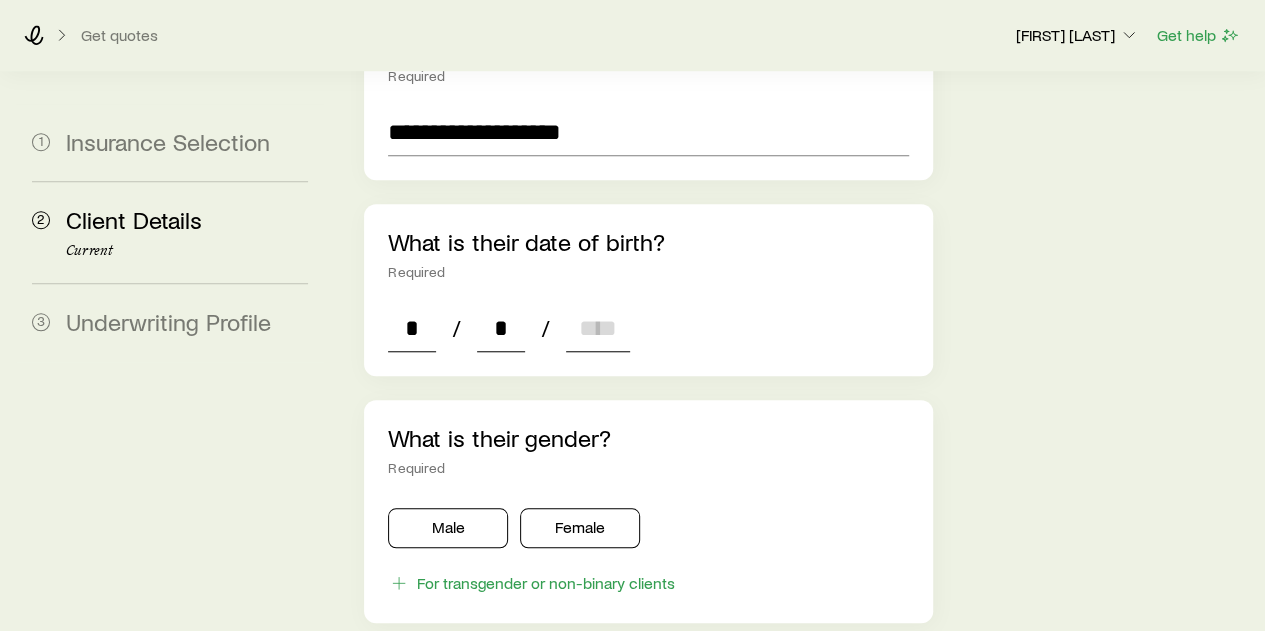 type on "*" 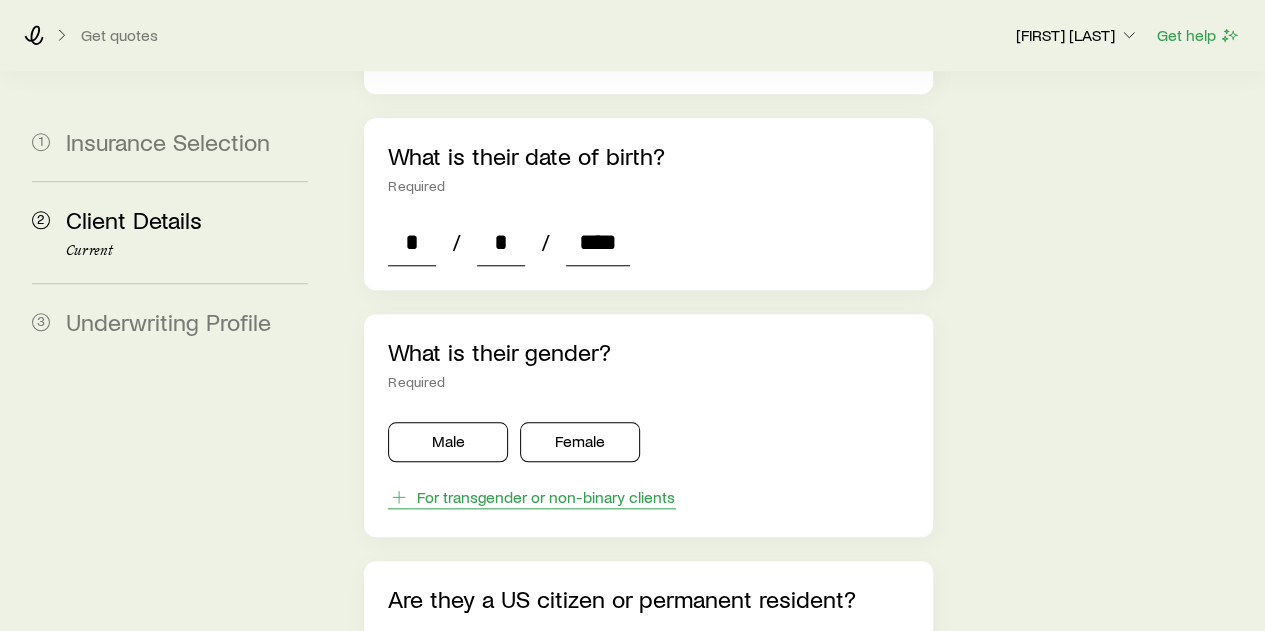 scroll, scrollTop: 900, scrollLeft: 0, axis: vertical 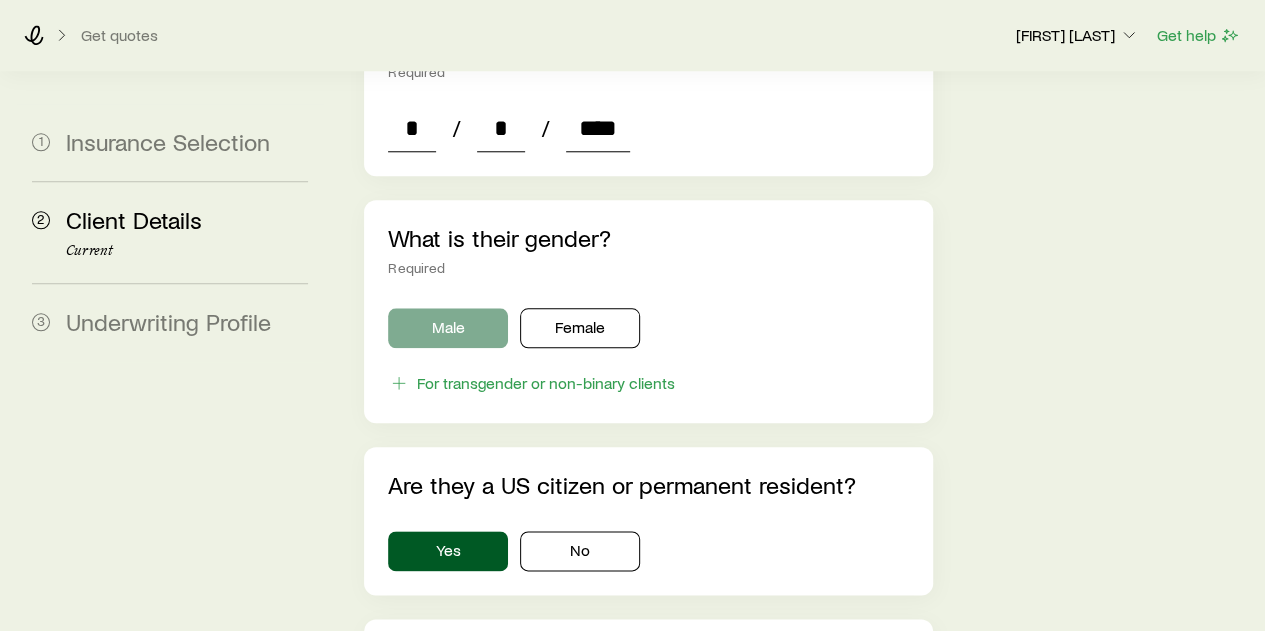 type on "****" 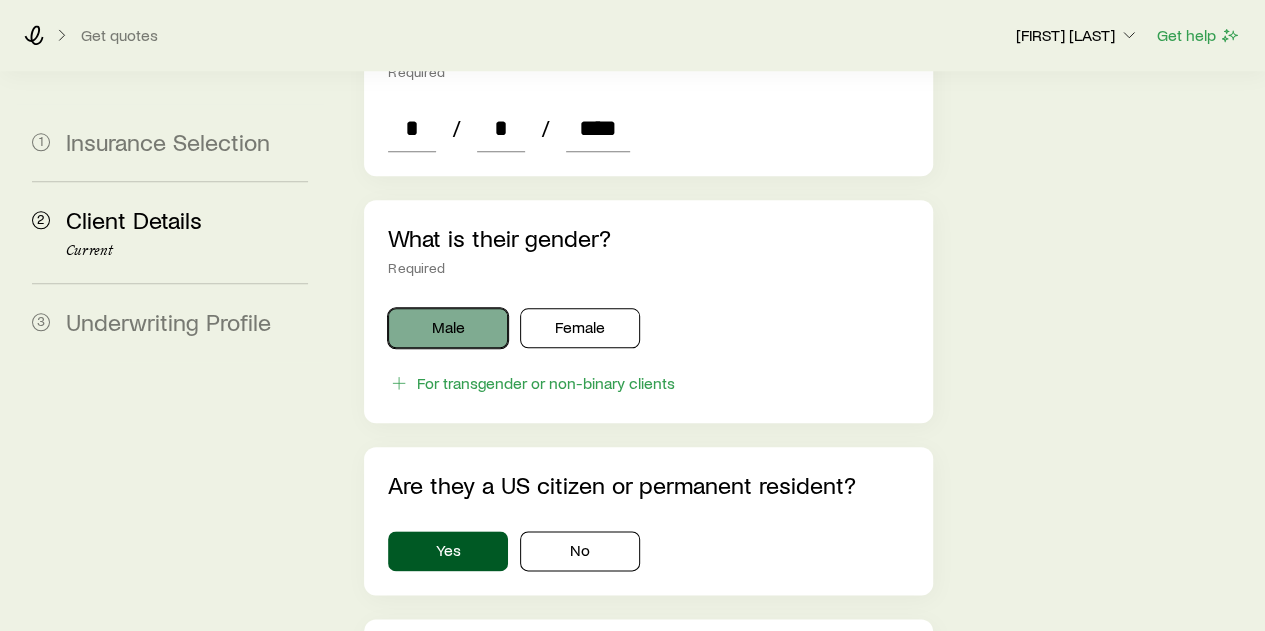 click on "Male" at bounding box center (448, 328) 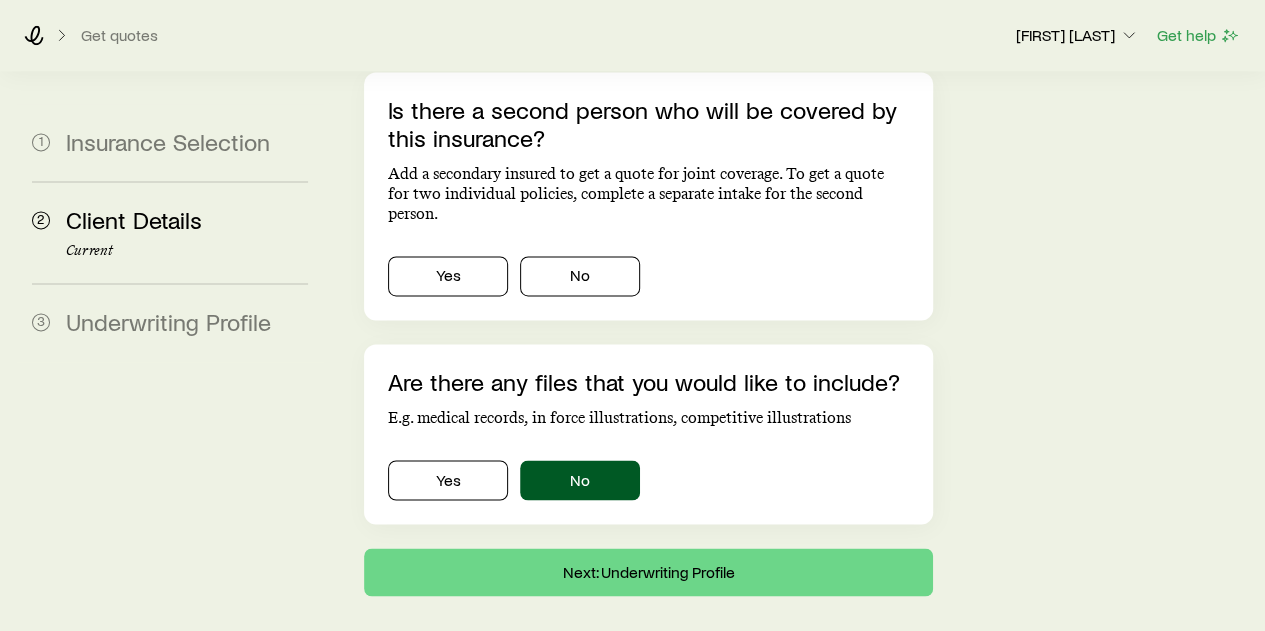 scroll, scrollTop: 1448, scrollLeft: 0, axis: vertical 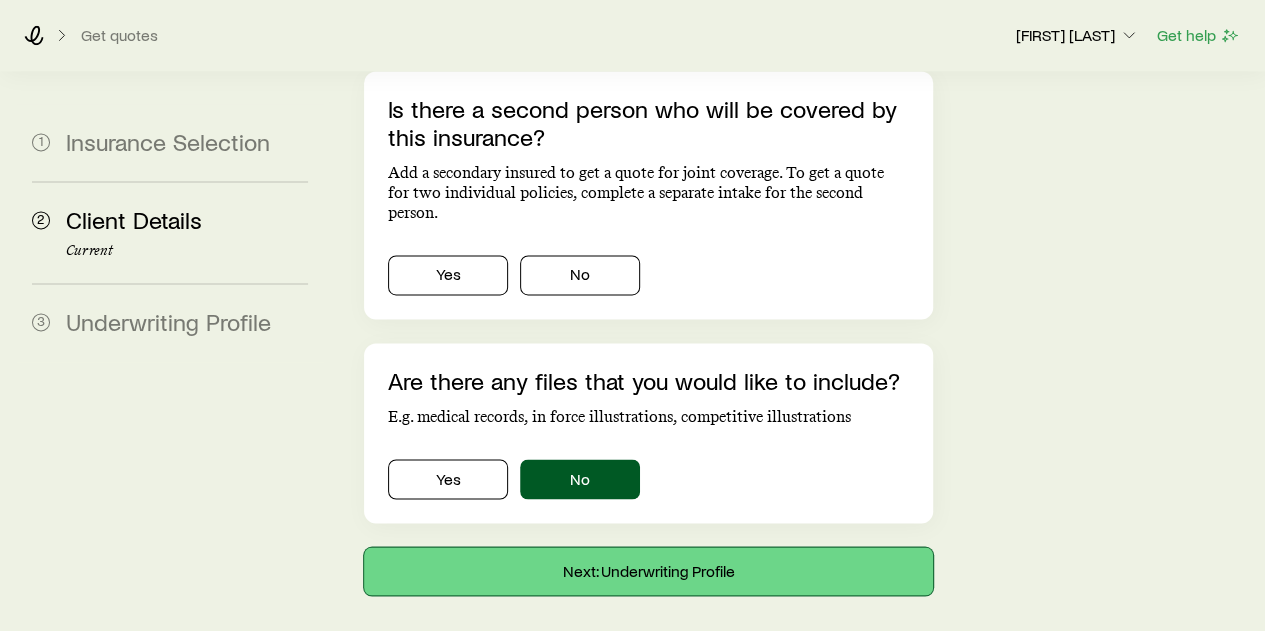 click on "Next: Underwriting Profile" at bounding box center [648, 571] 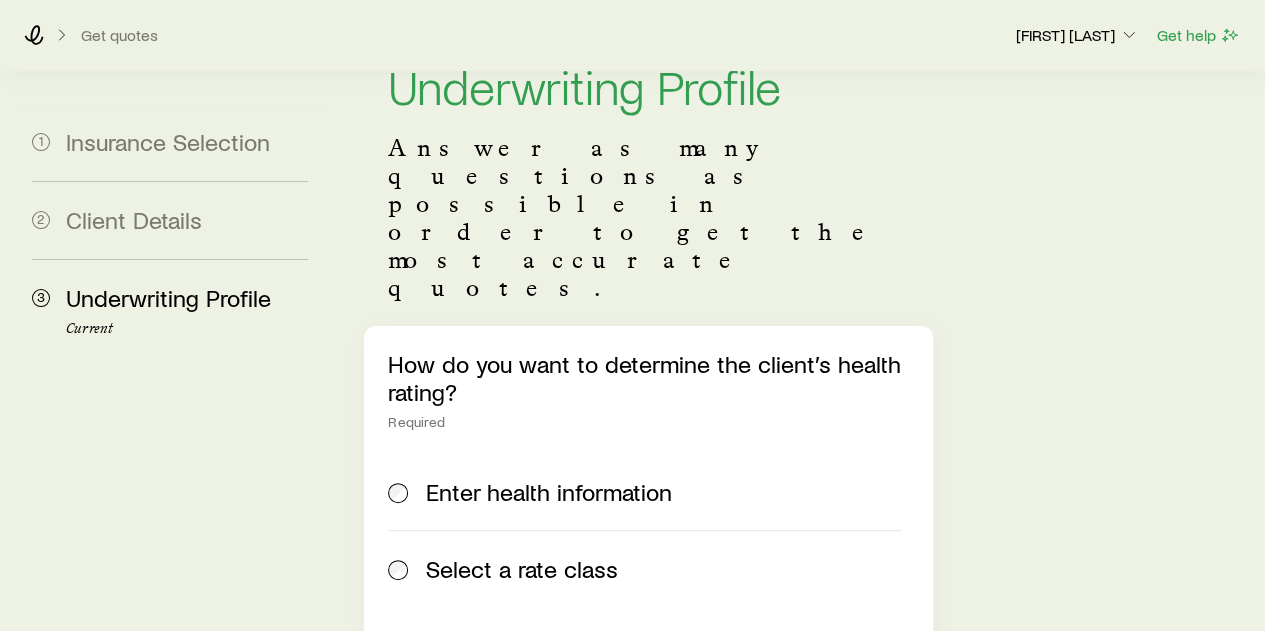 scroll, scrollTop: 200, scrollLeft: 0, axis: vertical 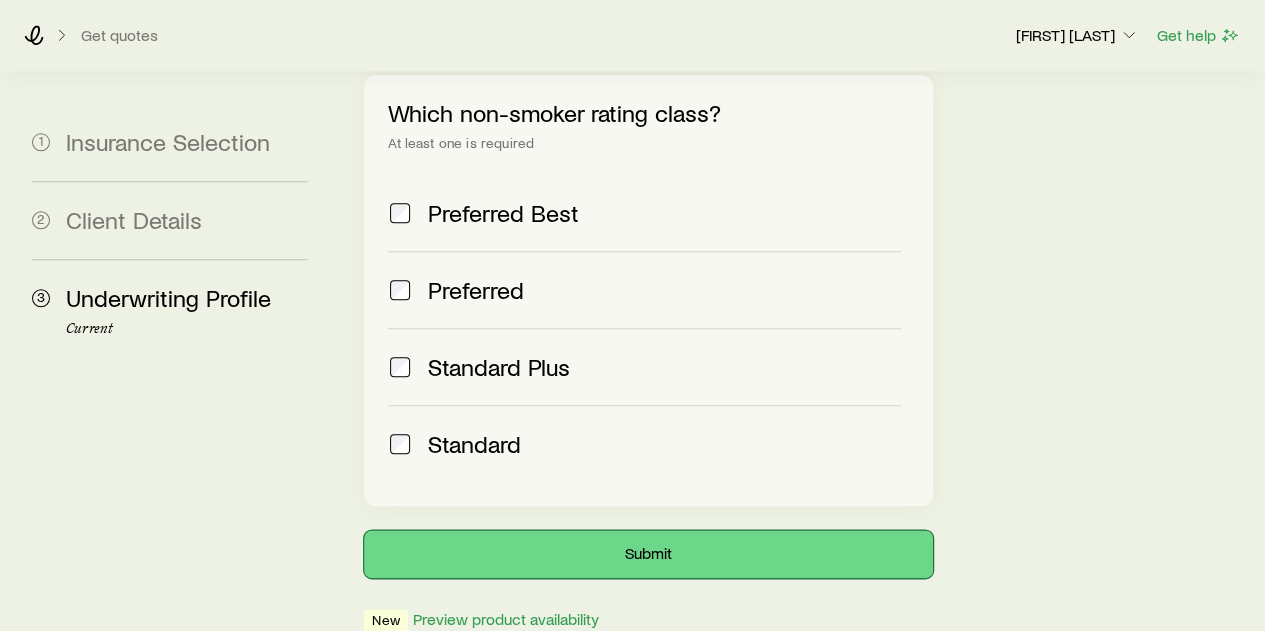 click on "Submit" at bounding box center [648, 554] 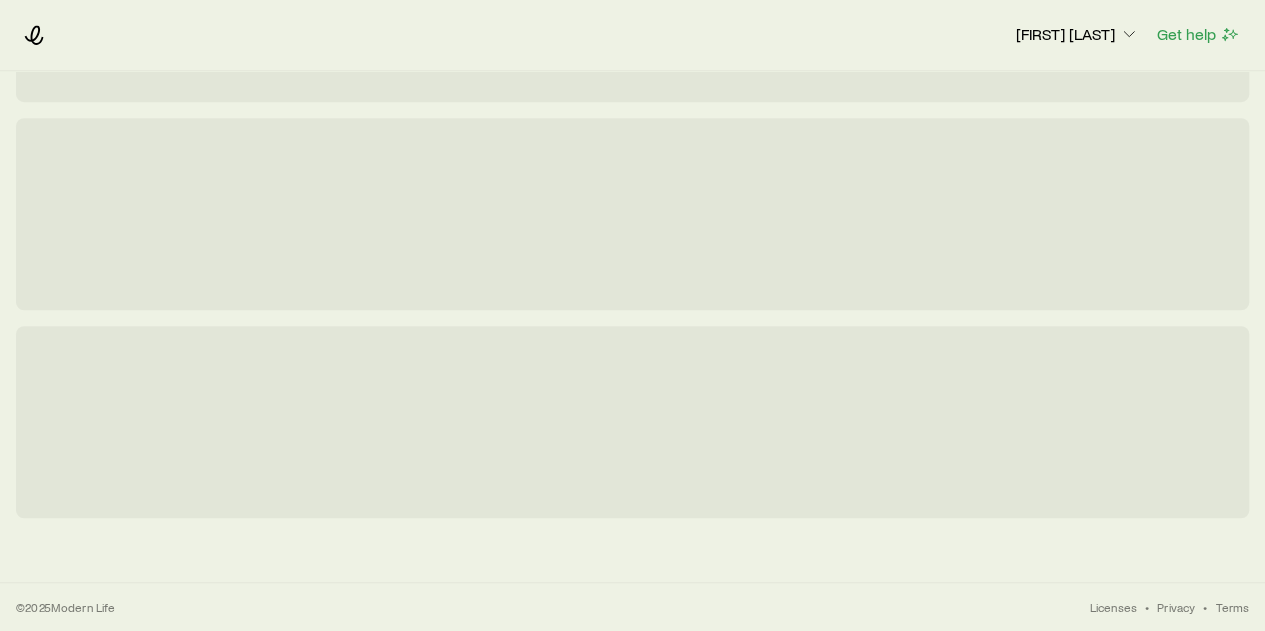 scroll, scrollTop: 0, scrollLeft: 0, axis: both 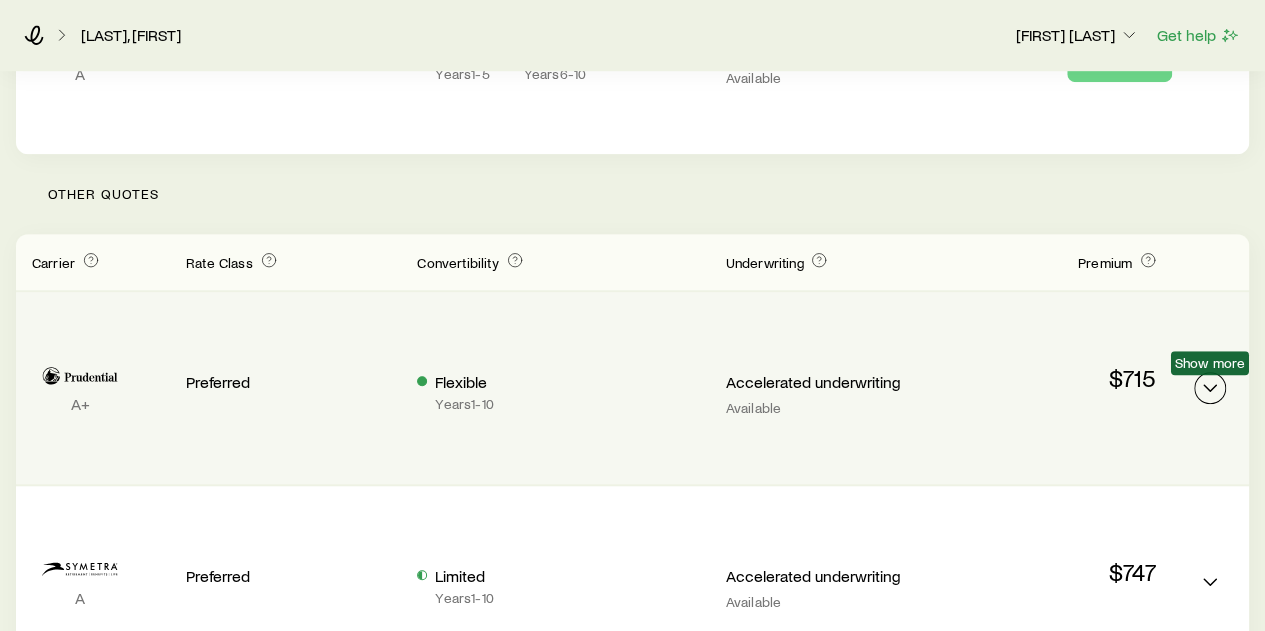 click 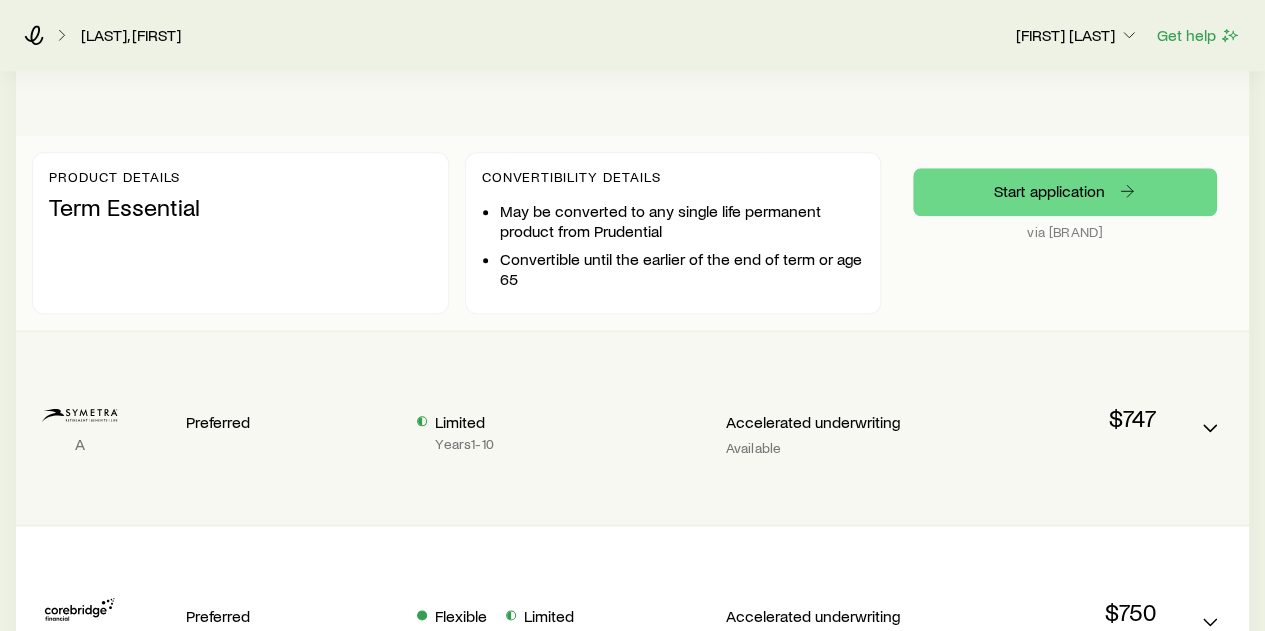 scroll, scrollTop: 1000, scrollLeft: 0, axis: vertical 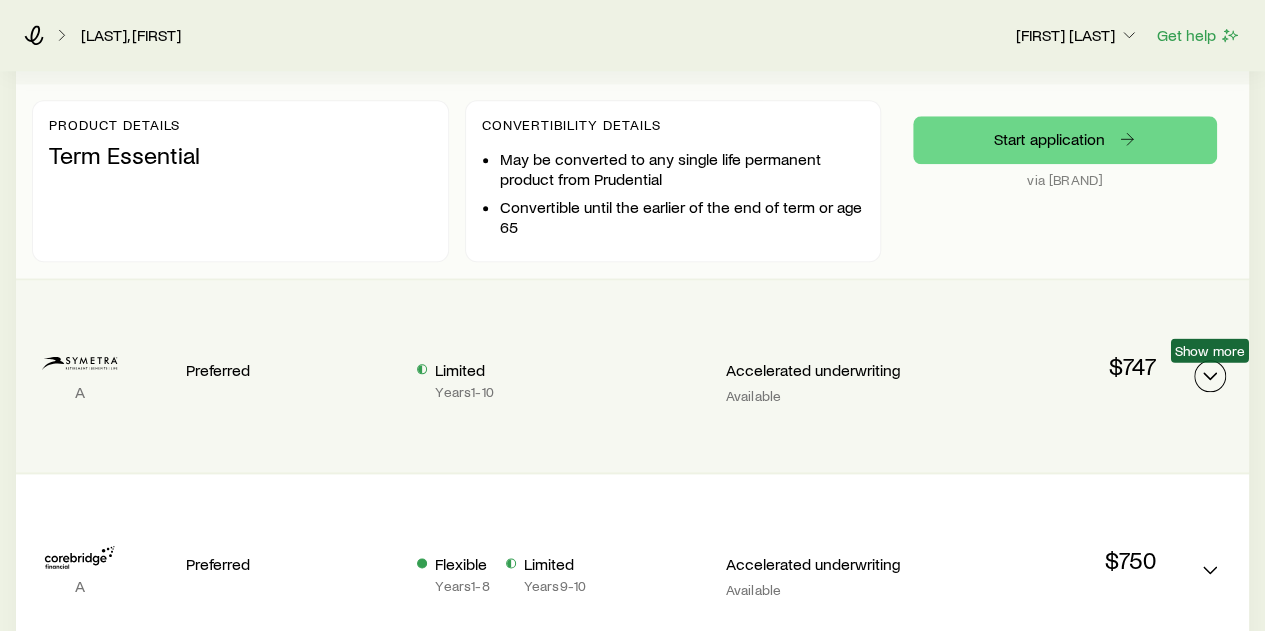 click 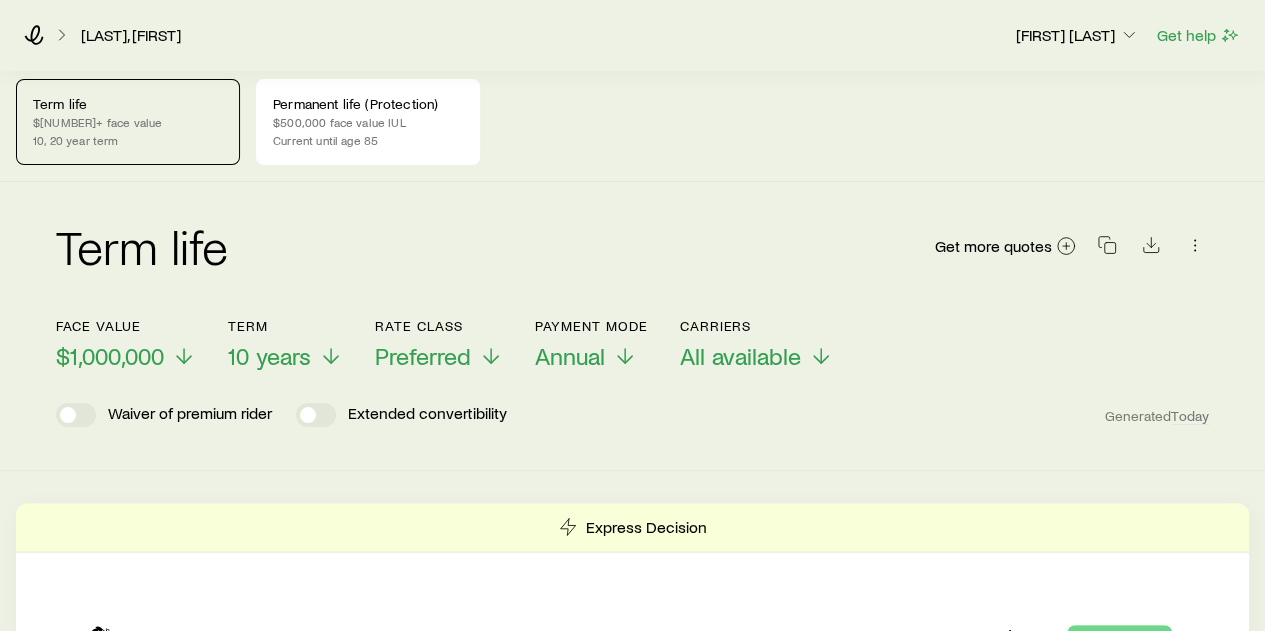 scroll, scrollTop: 0, scrollLeft: 0, axis: both 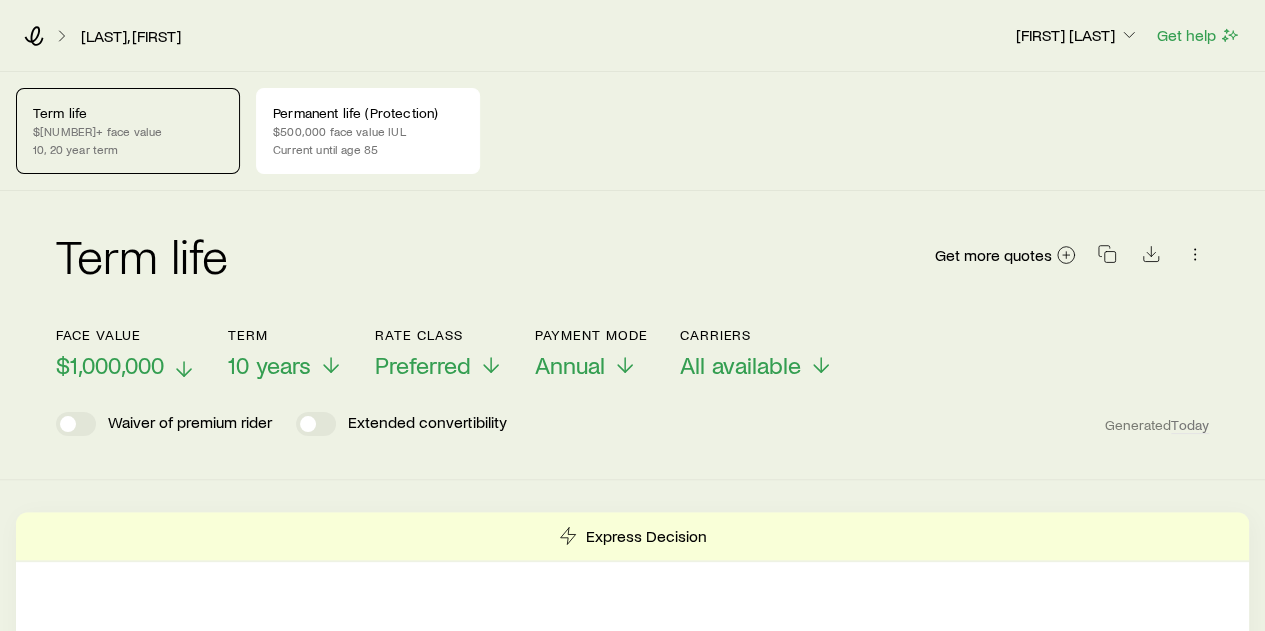 click 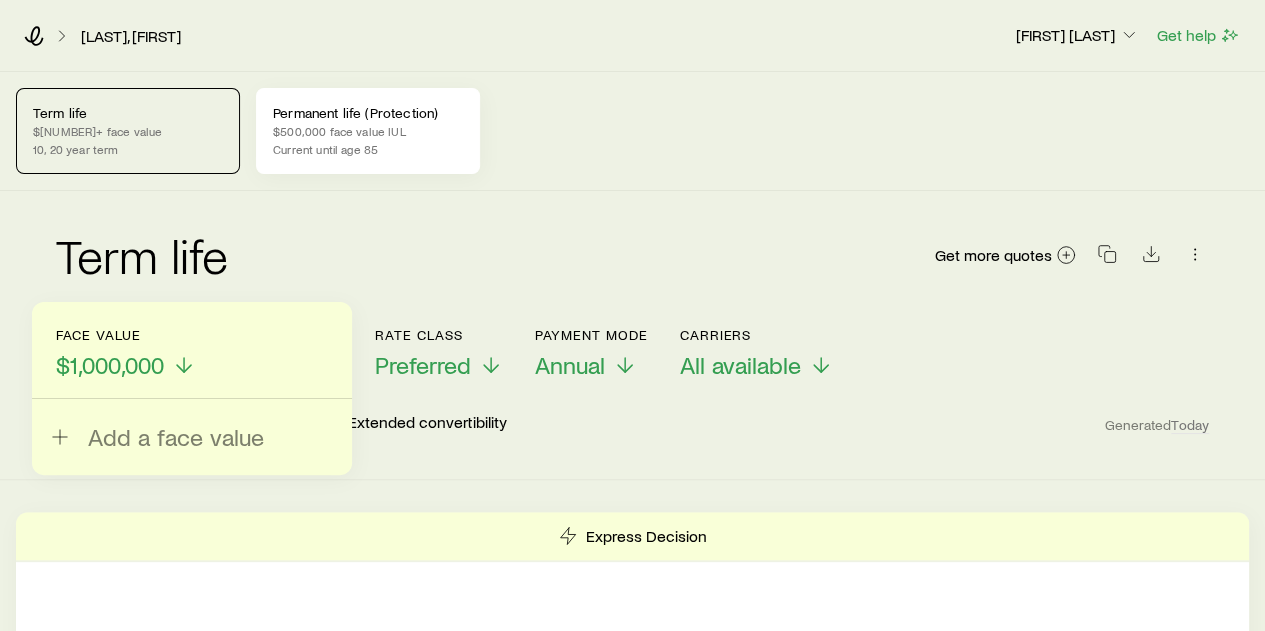 click on "$500,000 face value IUL" at bounding box center (368, 131) 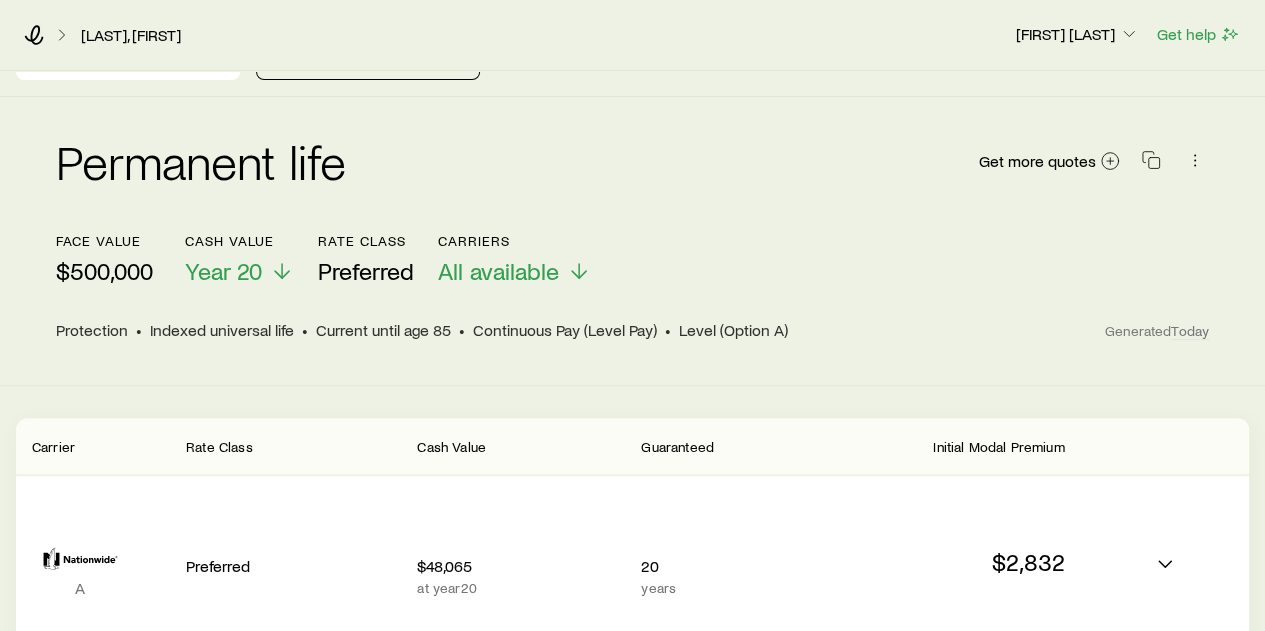 scroll, scrollTop: 0, scrollLeft: 0, axis: both 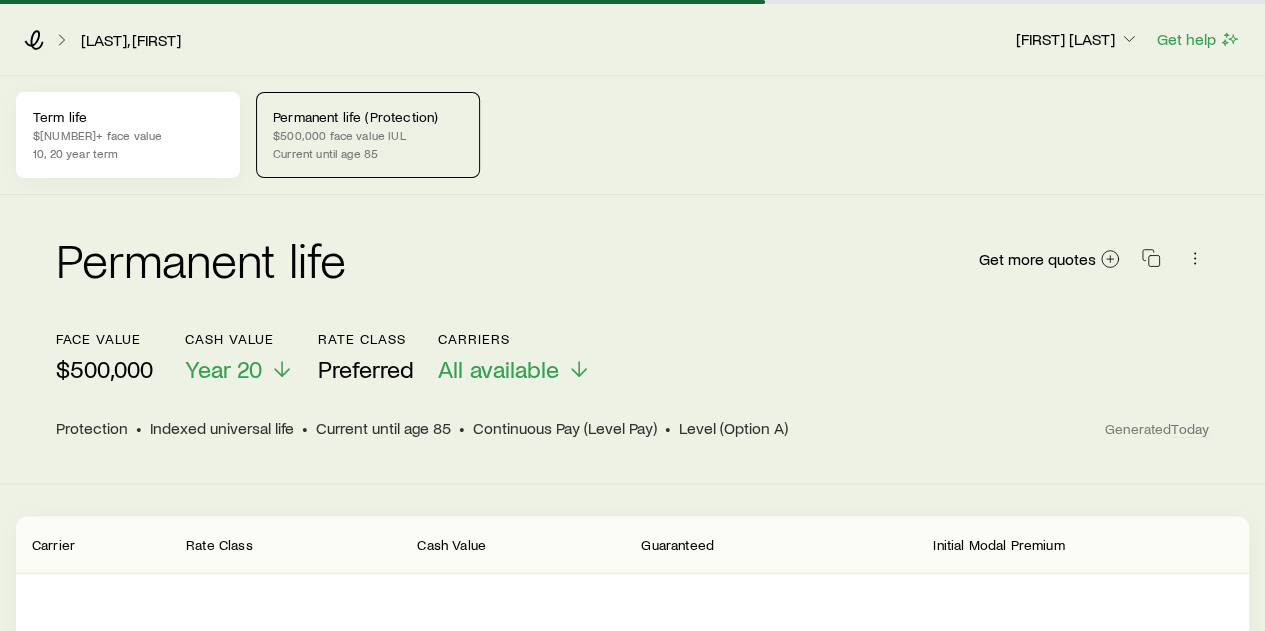 click on "10, 20 year term" at bounding box center [128, 153] 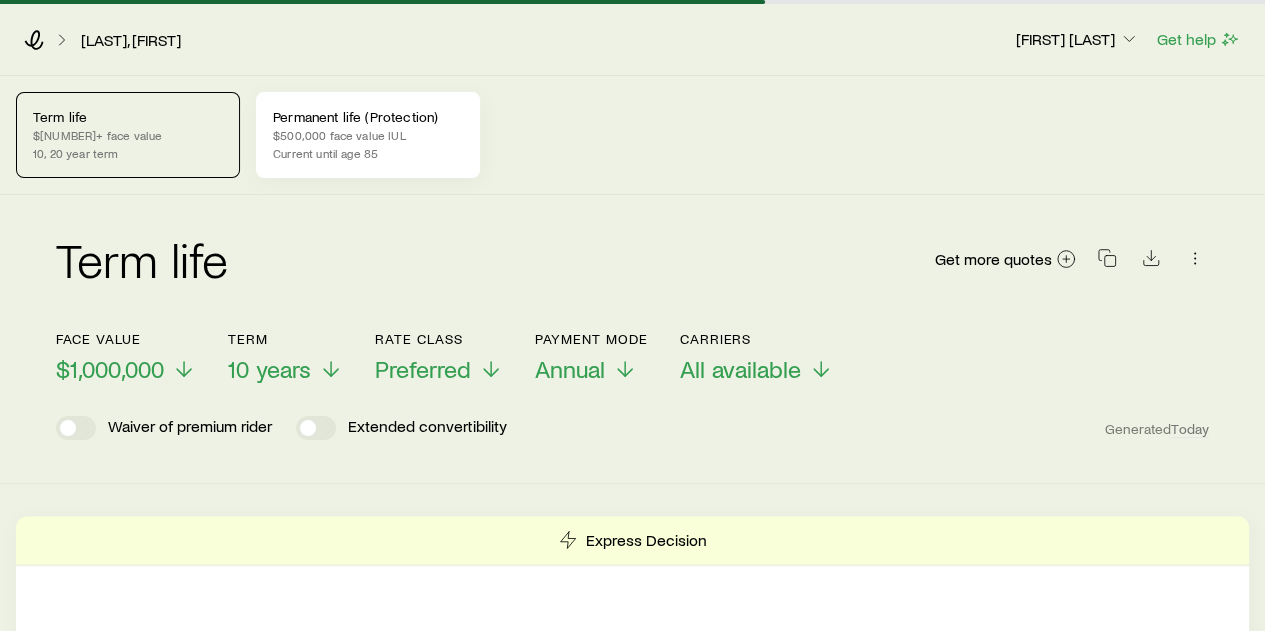 click on "$500,000 face value IUL" at bounding box center [368, 135] 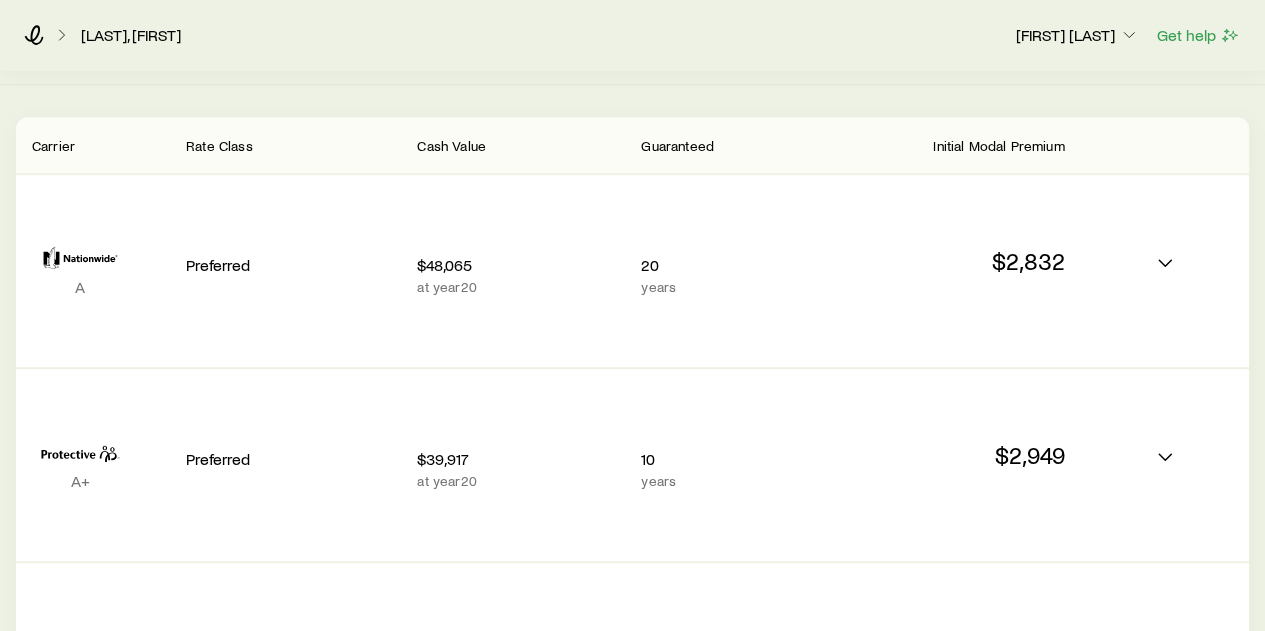 scroll, scrollTop: 400, scrollLeft: 0, axis: vertical 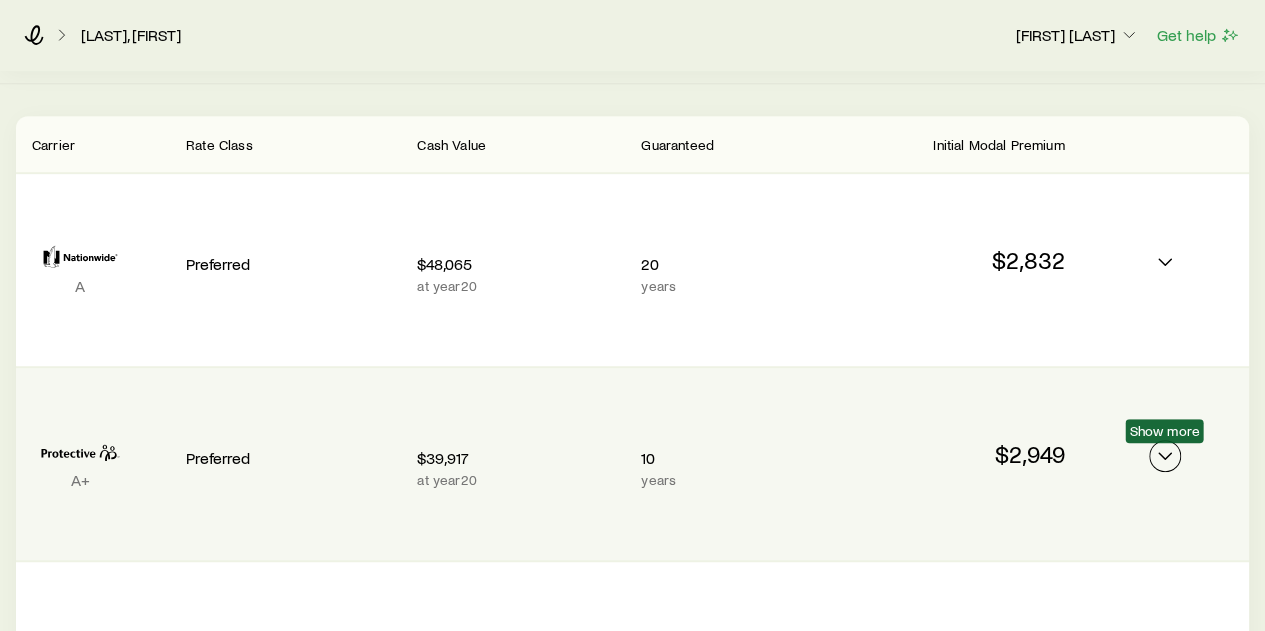 click 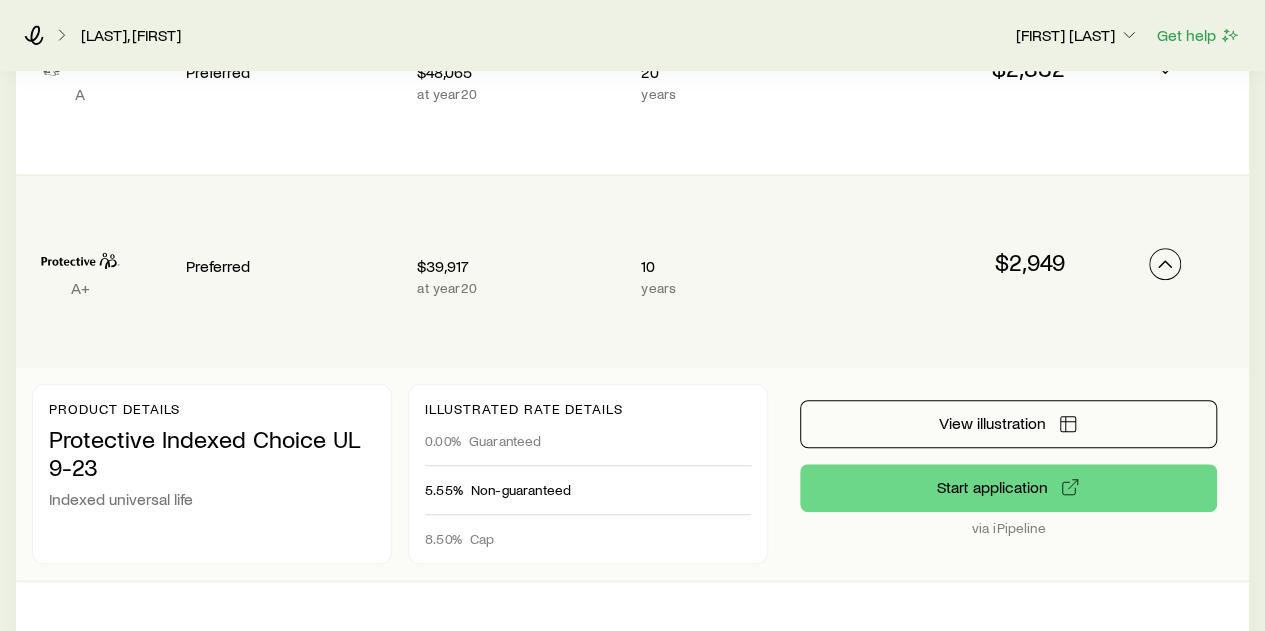 scroll, scrollTop: 600, scrollLeft: 0, axis: vertical 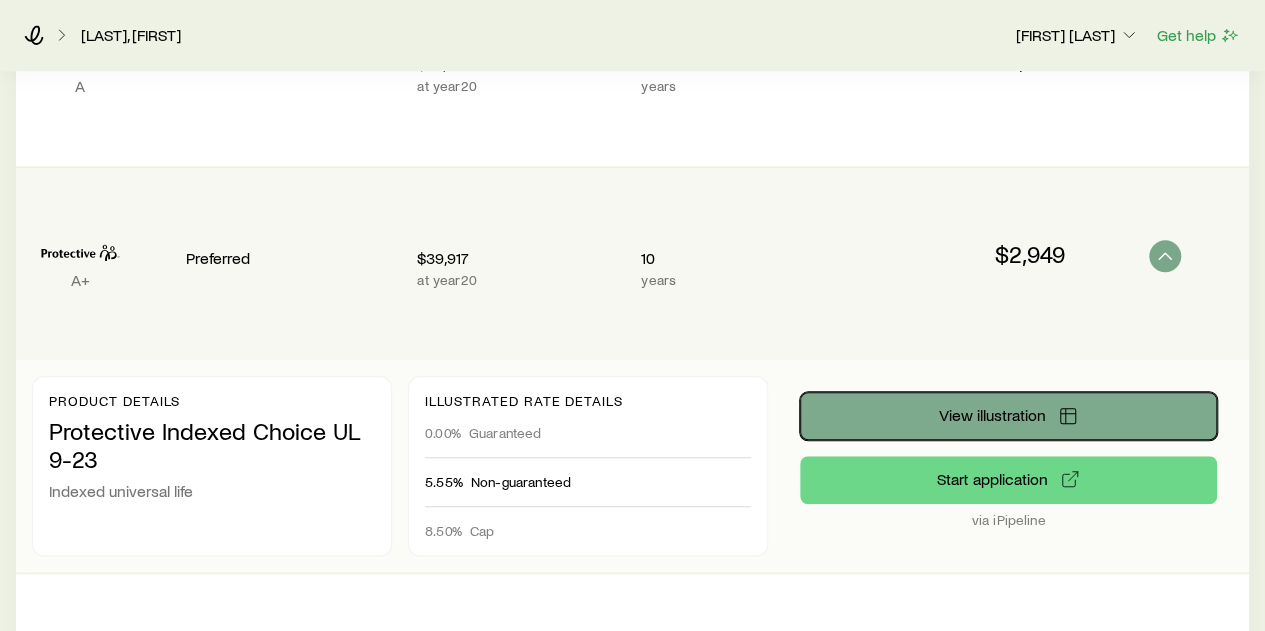 click on "View illustration" at bounding box center (992, 415) 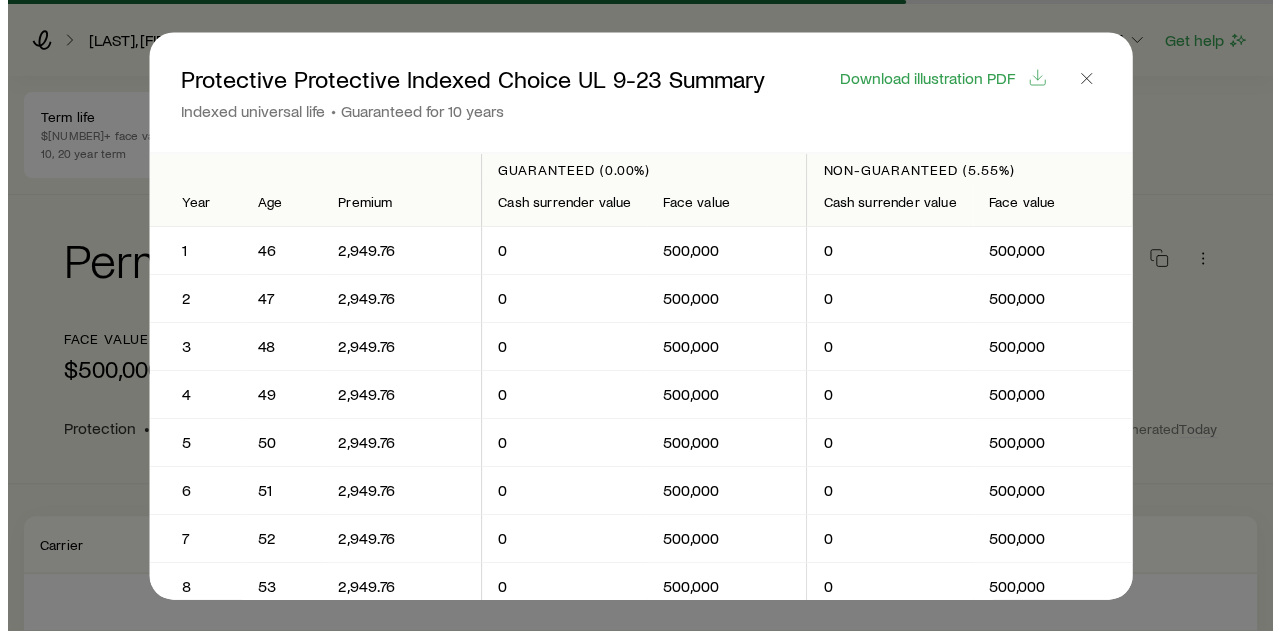 scroll, scrollTop: 0, scrollLeft: 0, axis: both 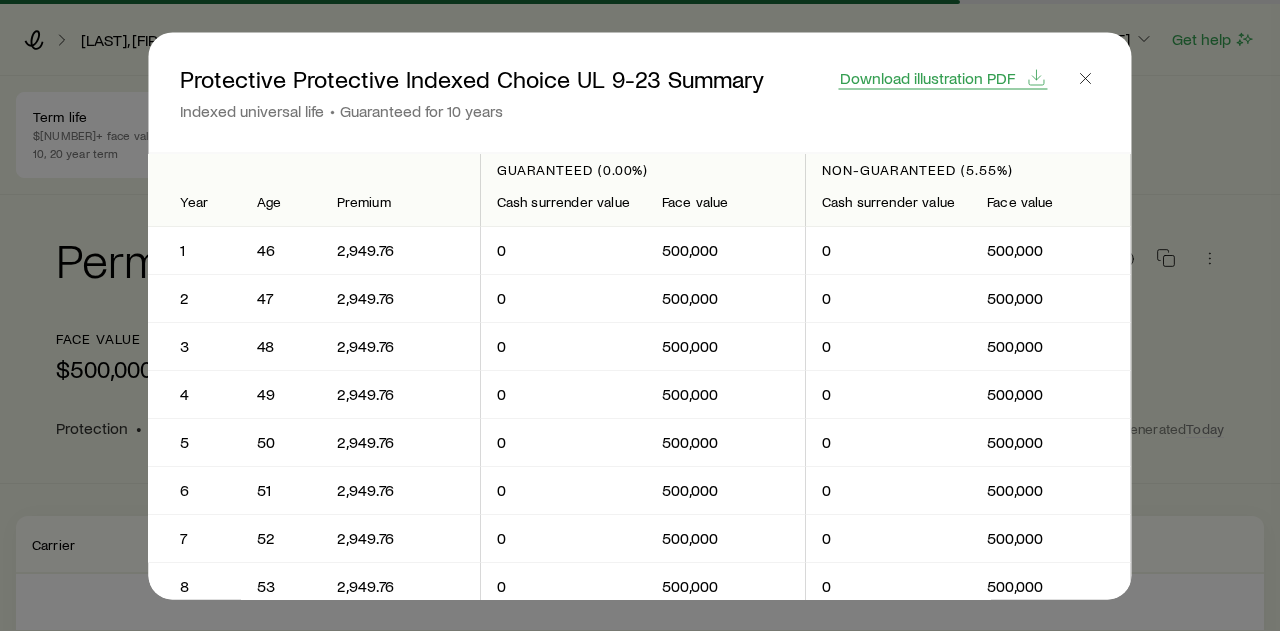 click on "Download illustration PDF" at bounding box center (927, 77) 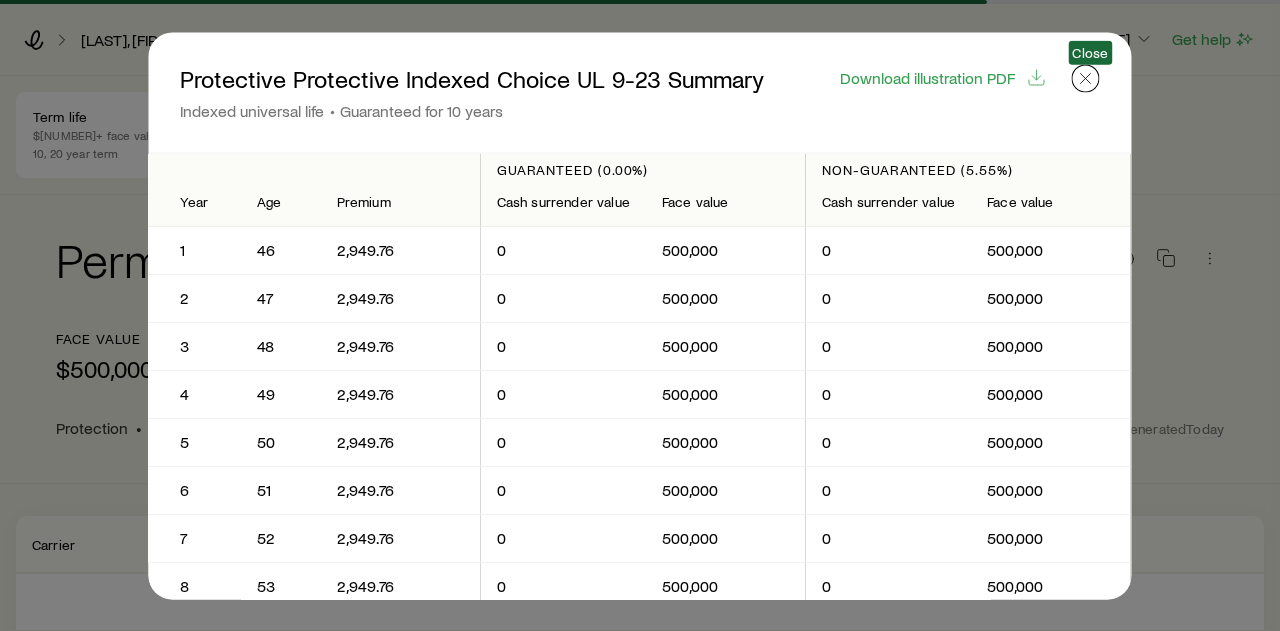 click 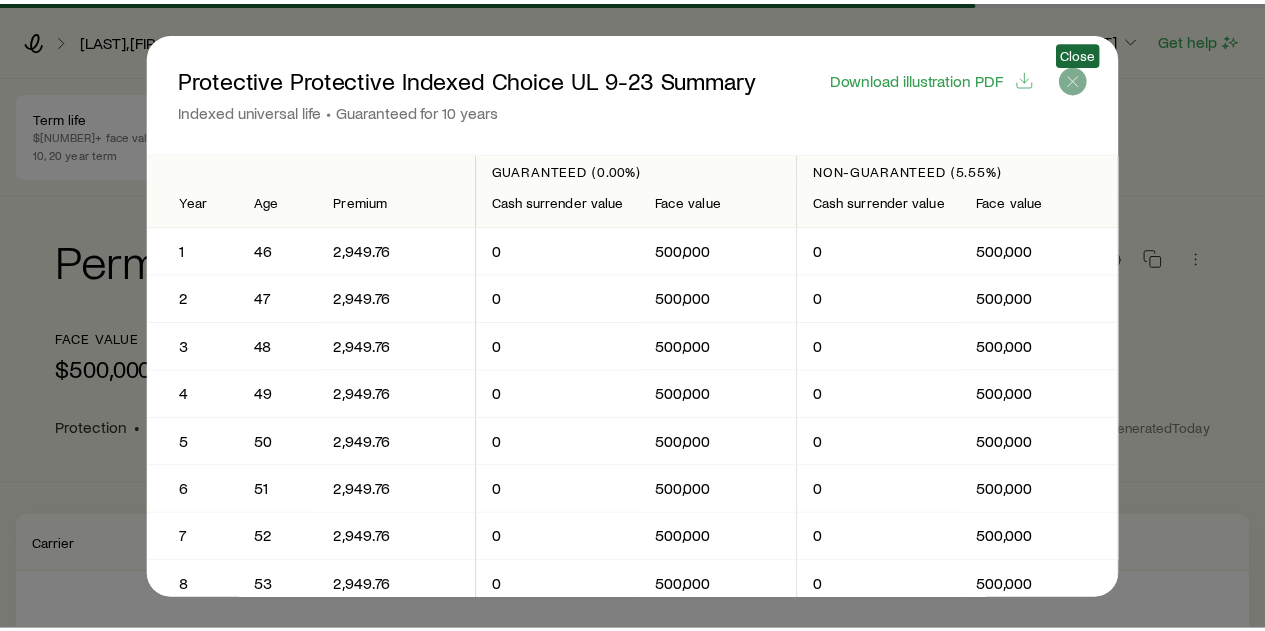 scroll, scrollTop: 596, scrollLeft: 0, axis: vertical 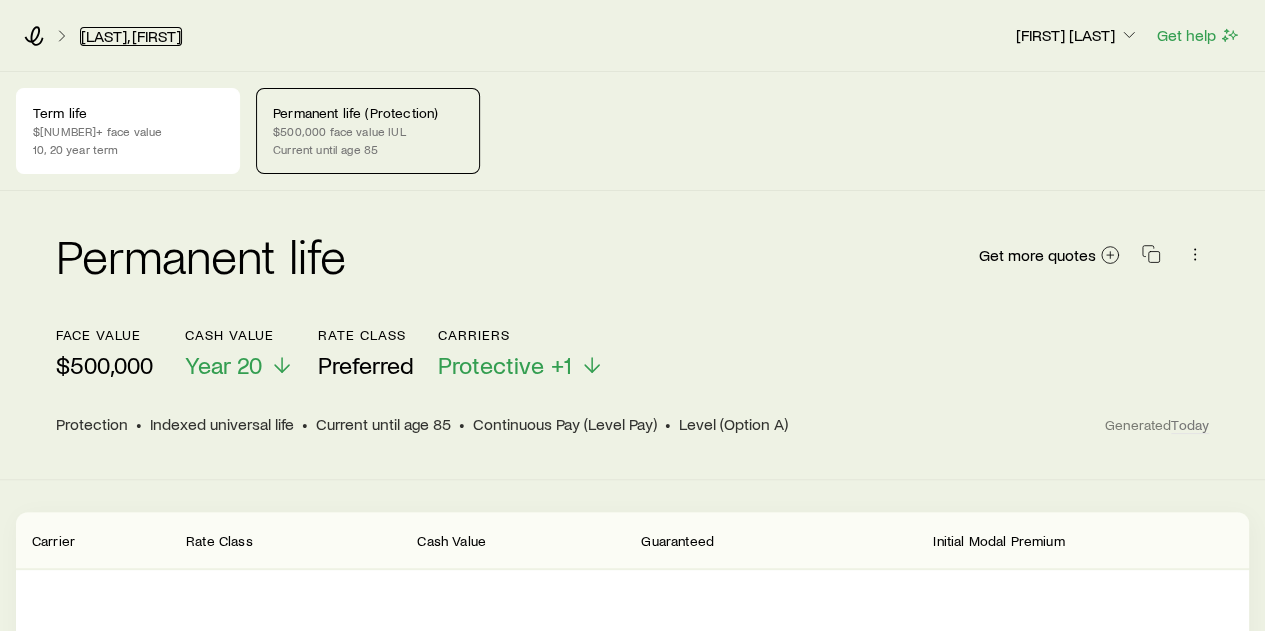 click on "[LAST], [FIRST]" at bounding box center (131, 36) 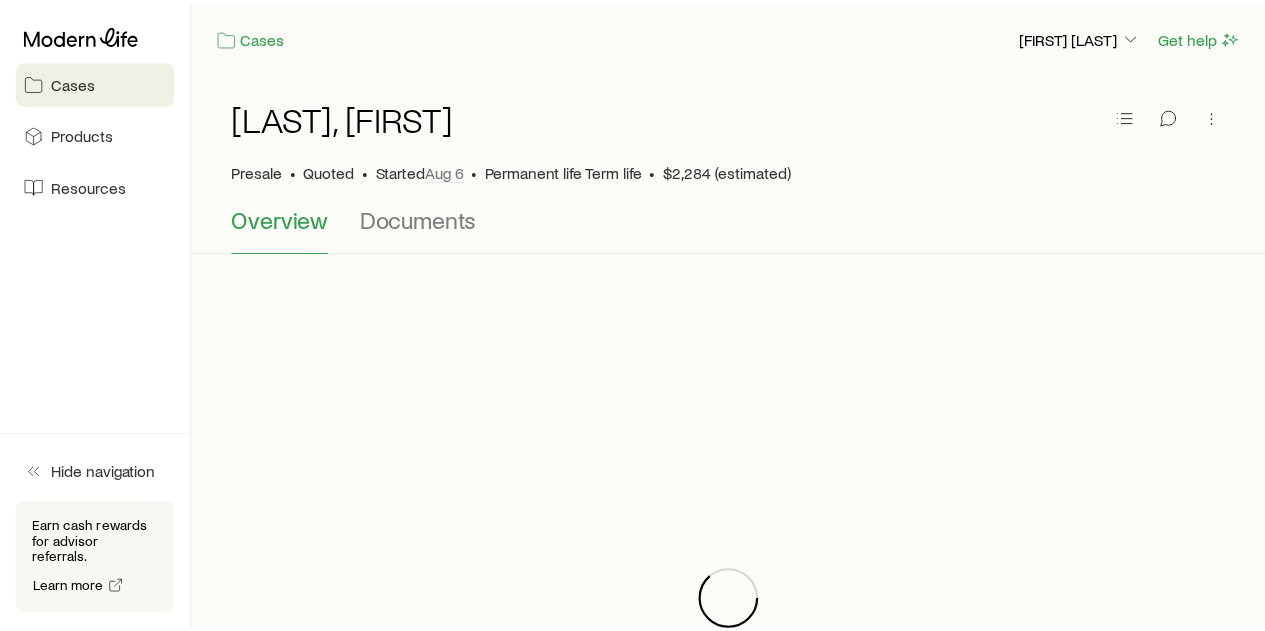 scroll, scrollTop: 195918, scrollLeft: 0, axis: vertical 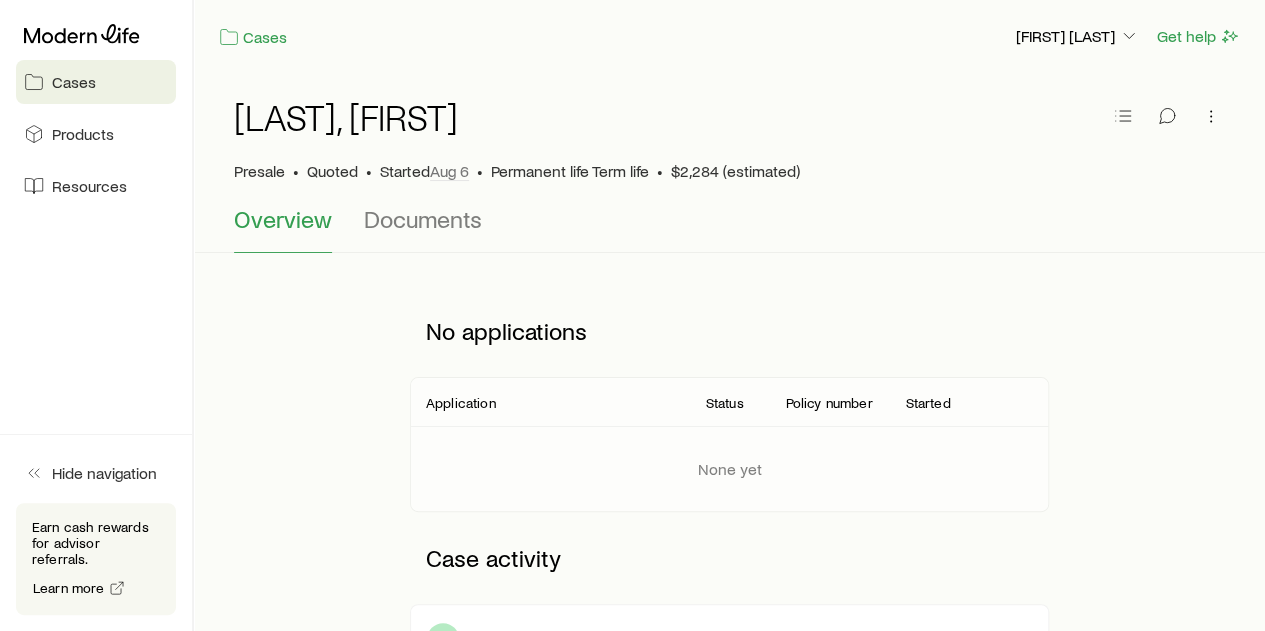click on "Cases" at bounding box center [74, 82] 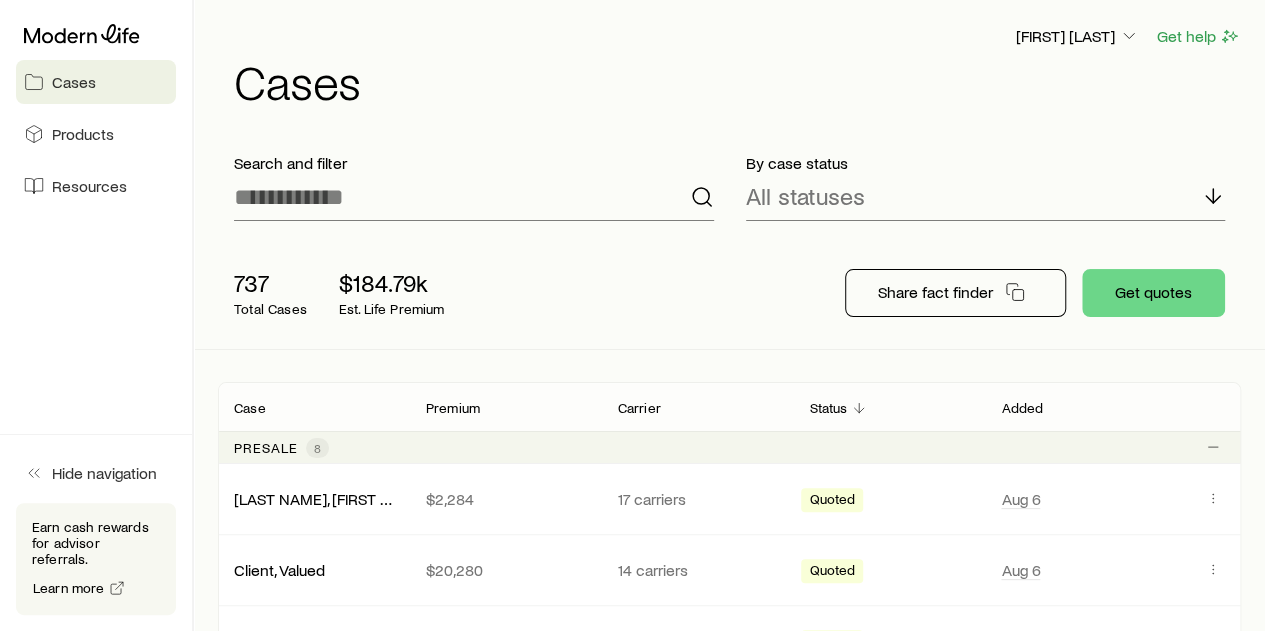 scroll, scrollTop: 195918, scrollLeft: 0, axis: vertical 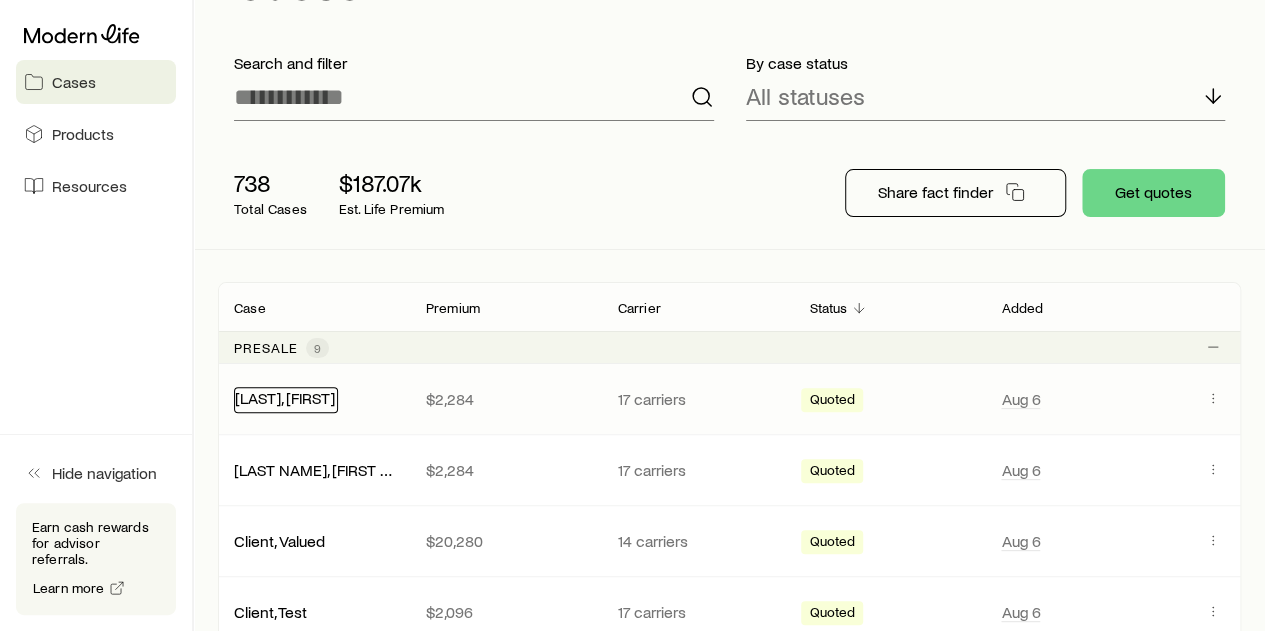 click on "[LAST], [FIRST]" at bounding box center (285, 397) 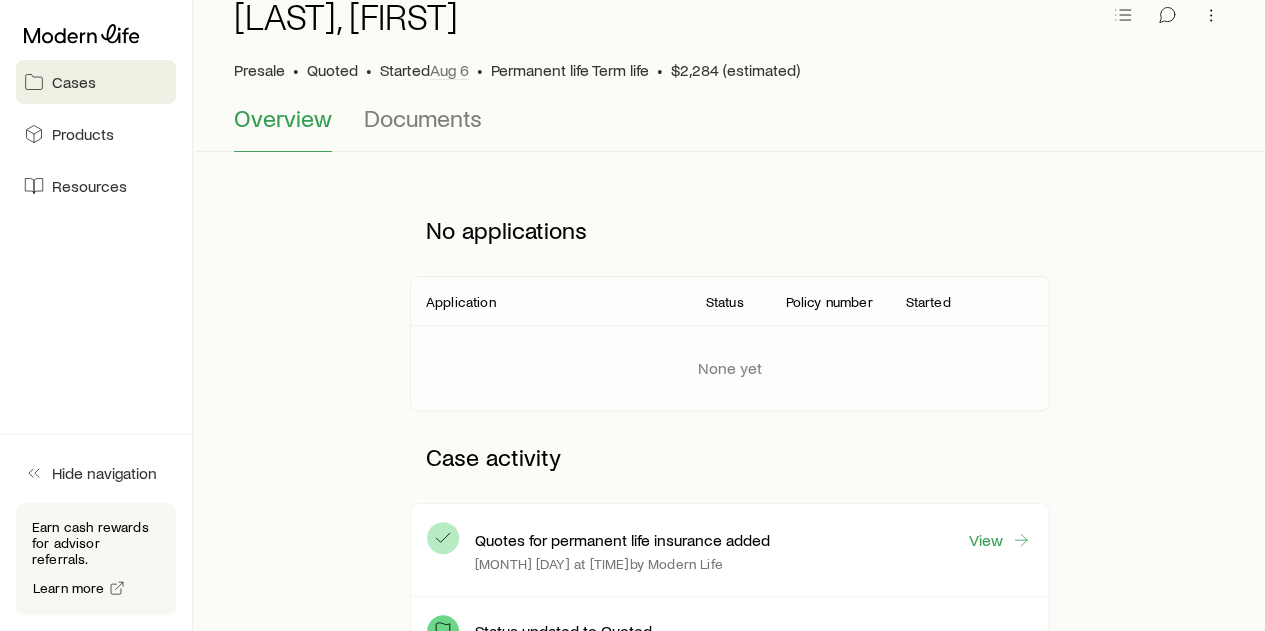 scroll, scrollTop: 0, scrollLeft: 0, axis: both 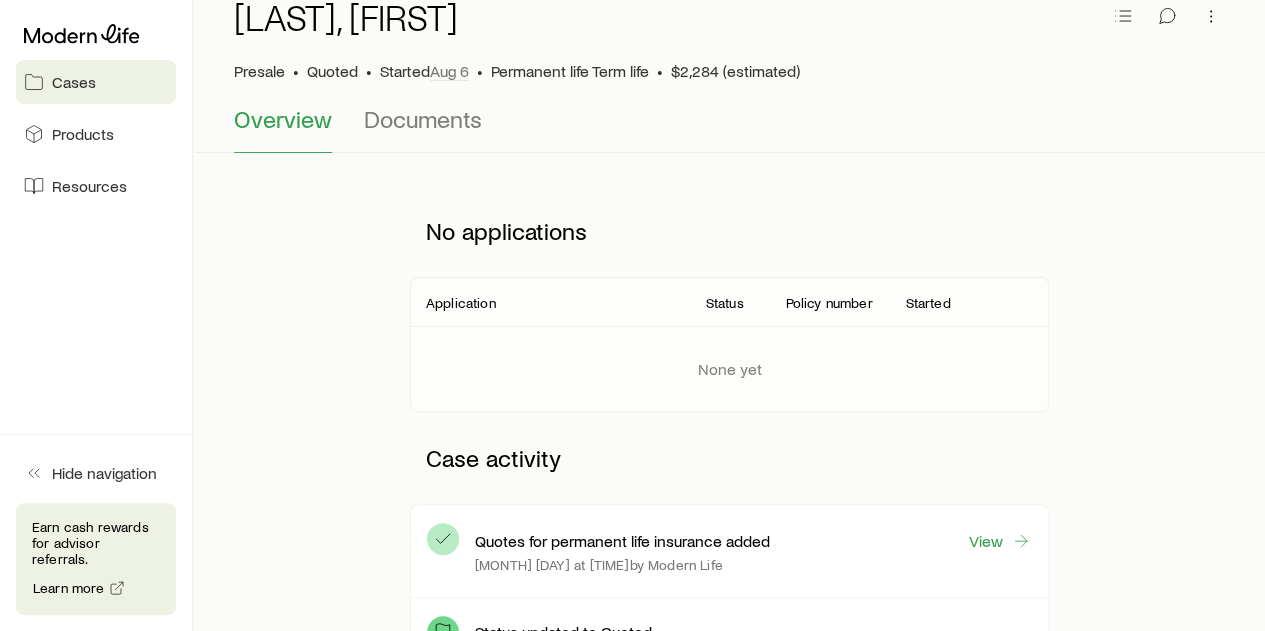 click on "Earn cash rewards for advisor referrals." at bounding box center [96, 543] 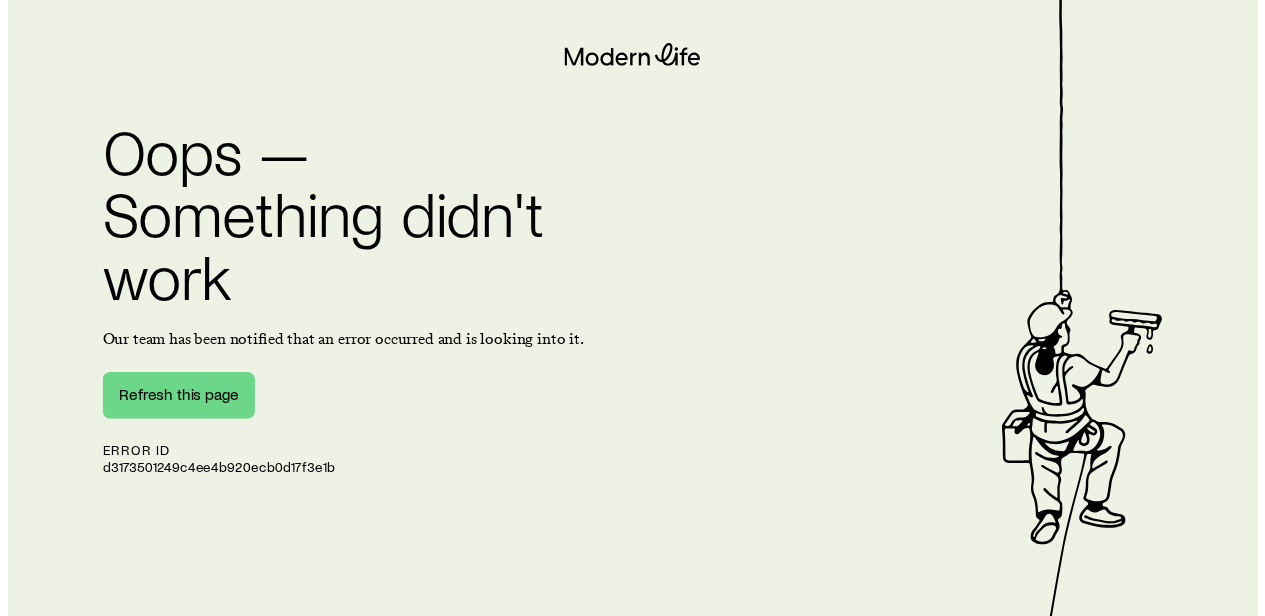 scroll, scrollTop: 0, scrollLeft: 0, axis: both 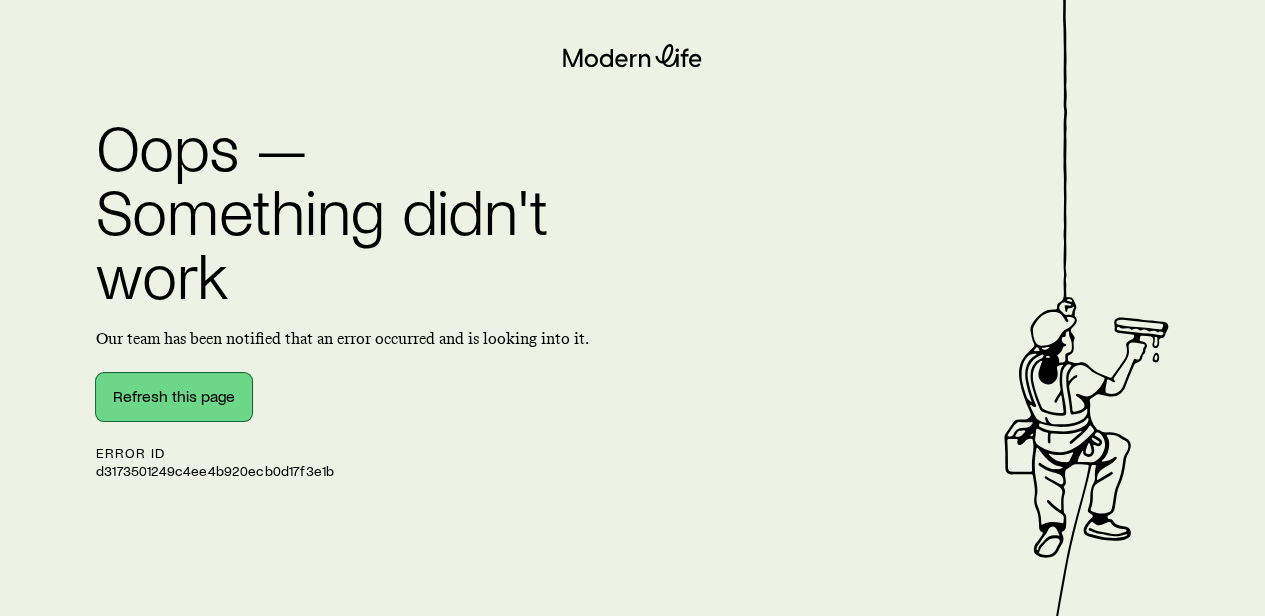 click on "Refresh this page" at bounding box center (174, 397) 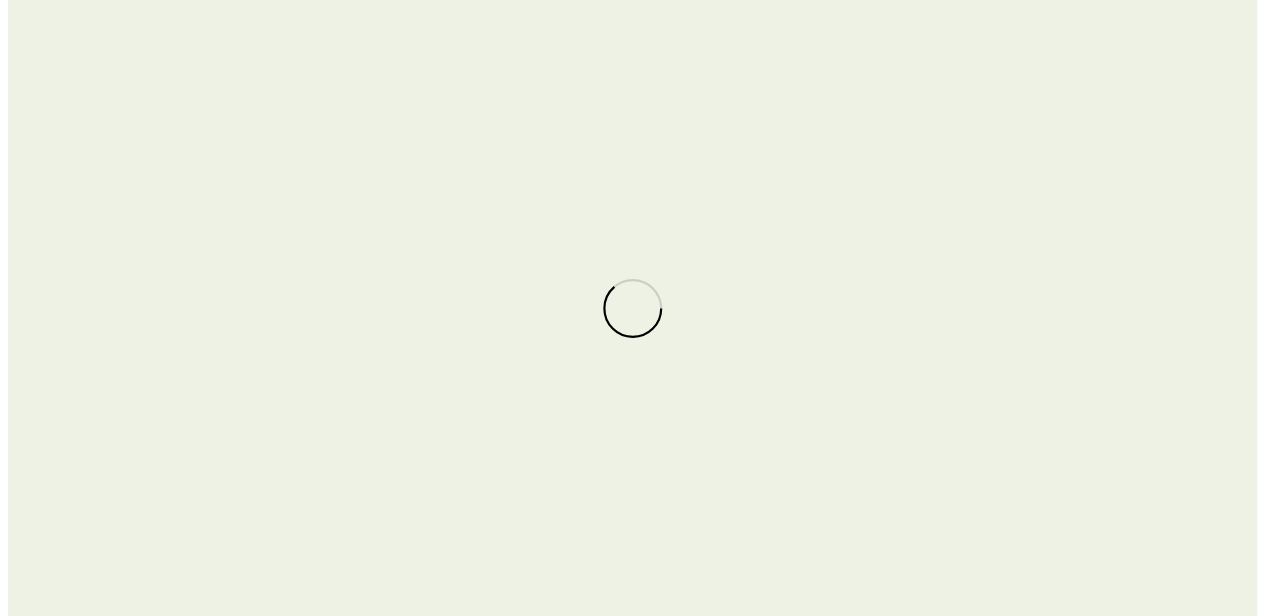 scroll, scrollTop: 0, scrollLeft: 0, axis: both 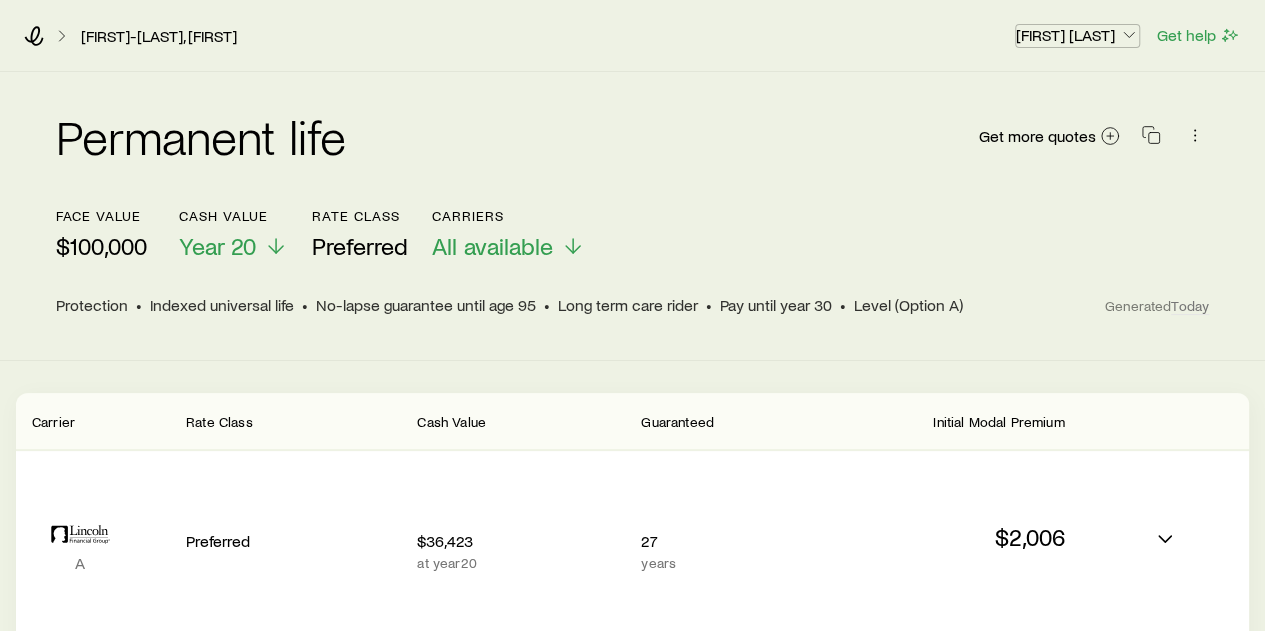 click 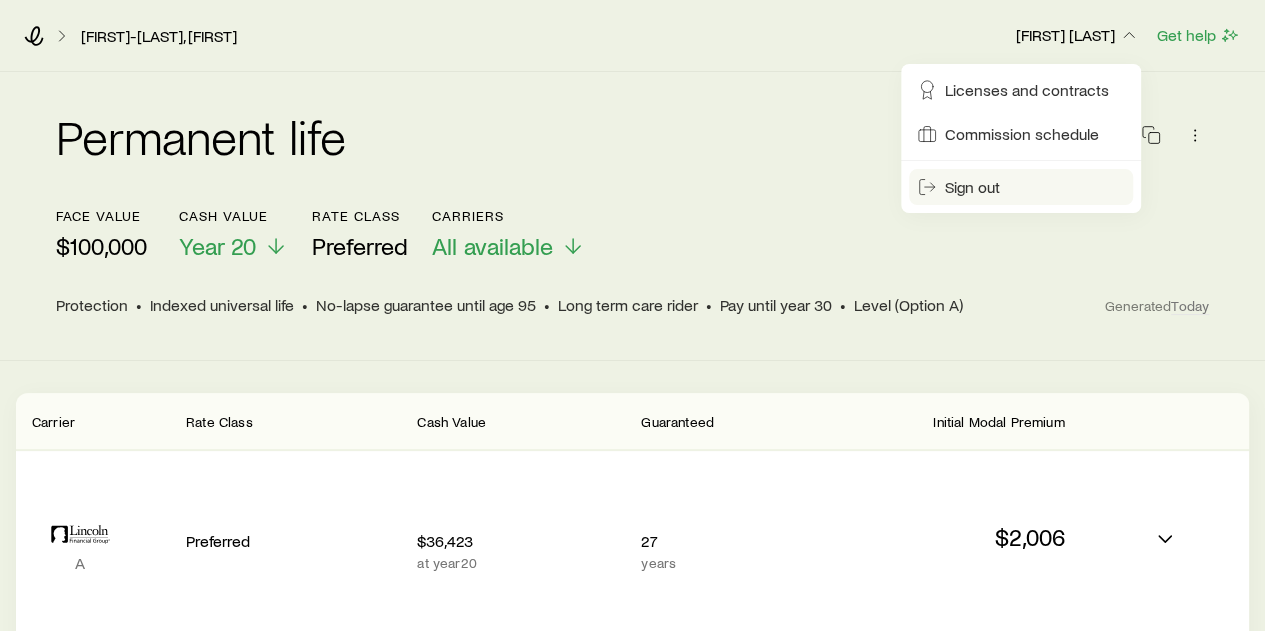 click on "Sign out" at bounding box center (972, 187) 